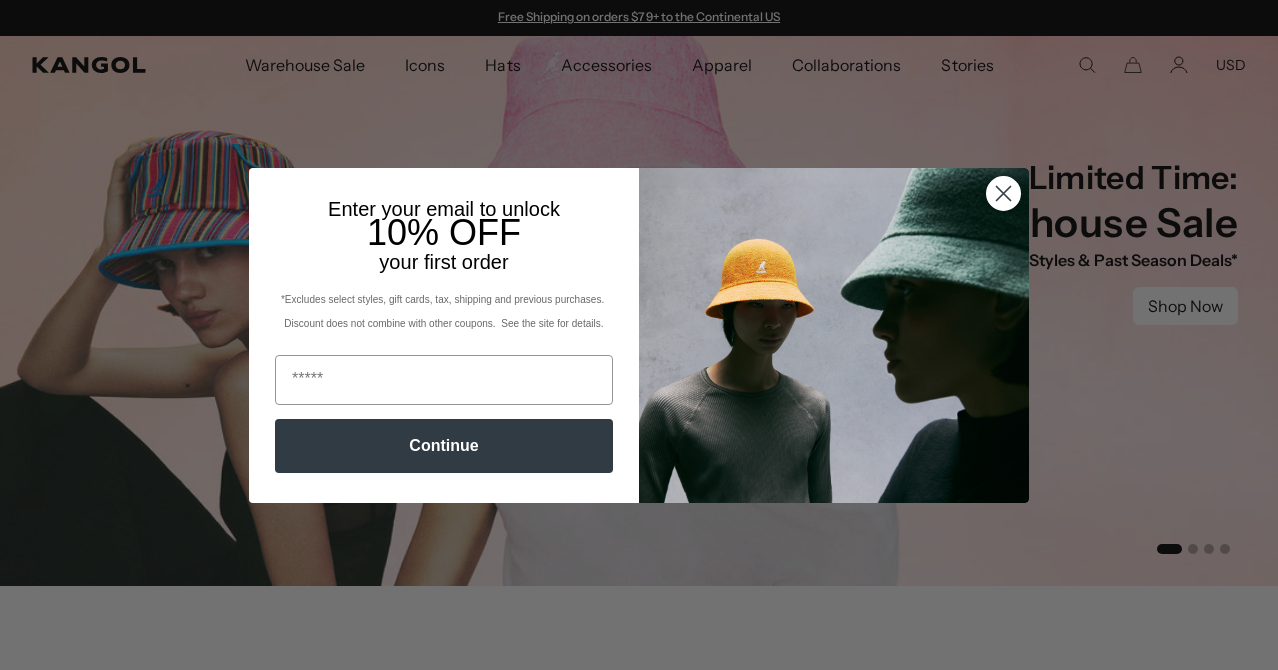 scroll, scrollTop: 0, scrollLeft: 0, axis: both 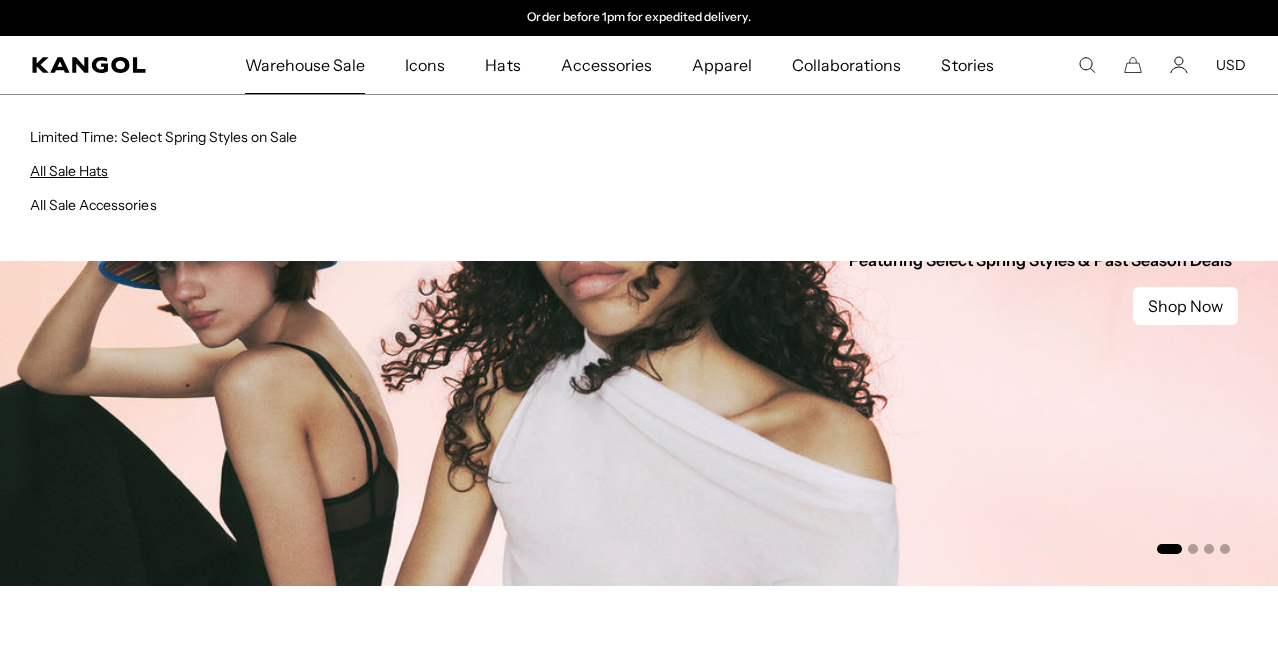 click on "All Sale Hats" at bounding box center [69, 171] 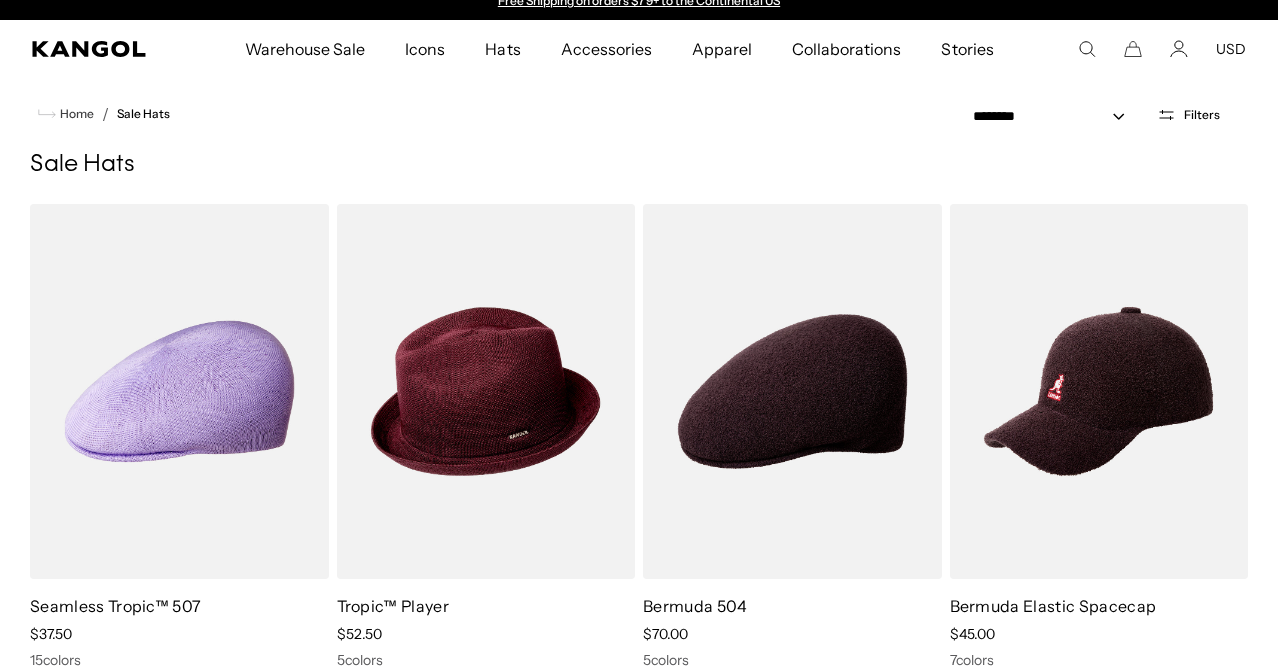 scroll, scrollTop: 18, scrollLeft: 0, axis: vertical 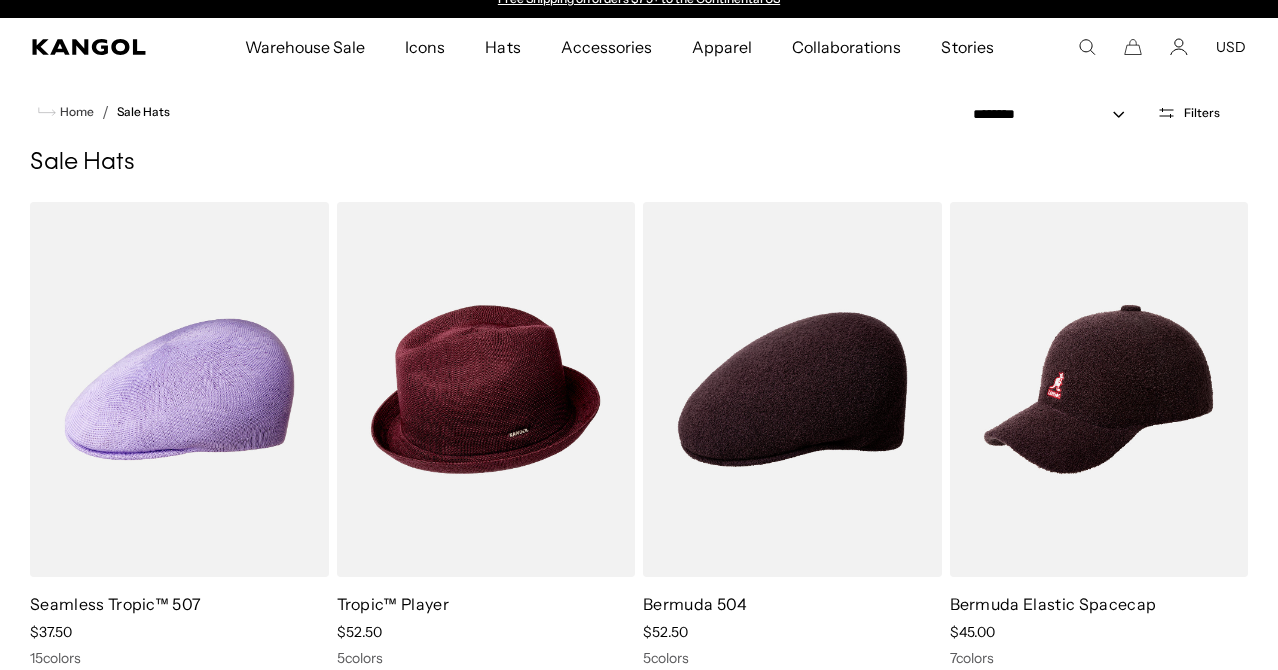 click on "Filters" at bounding box center [1202, 113] 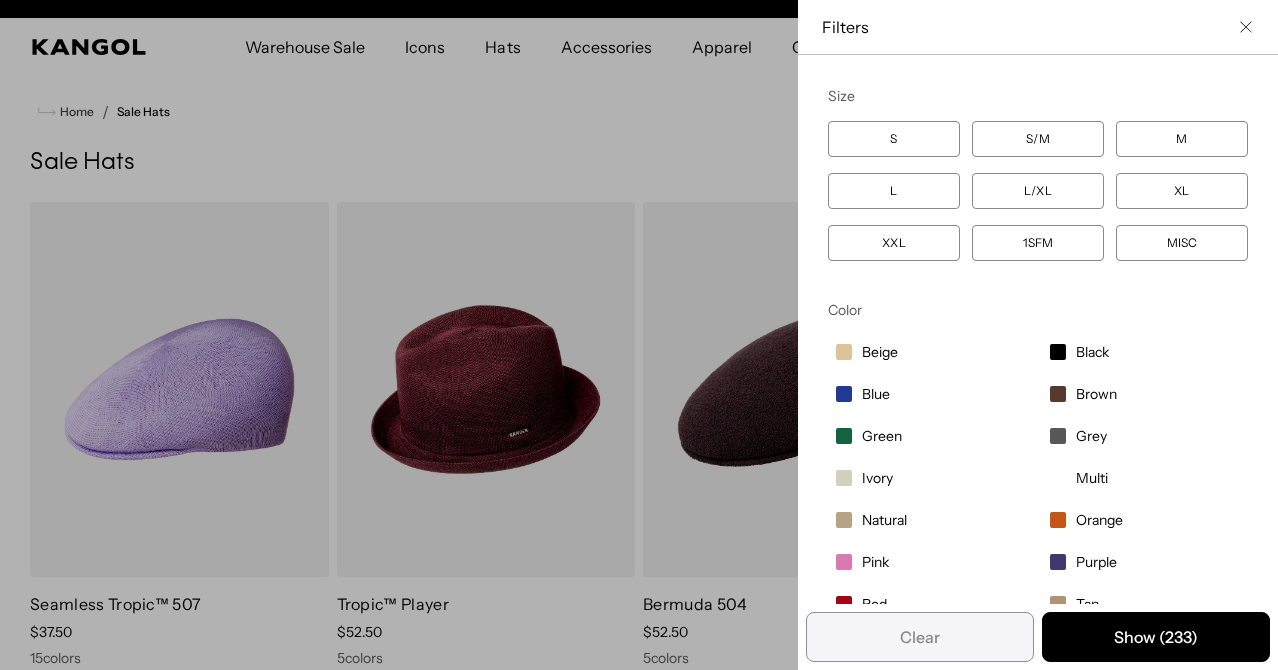 scroll, scrollTop: 0, scrollLeft: 412, axis: horizontal 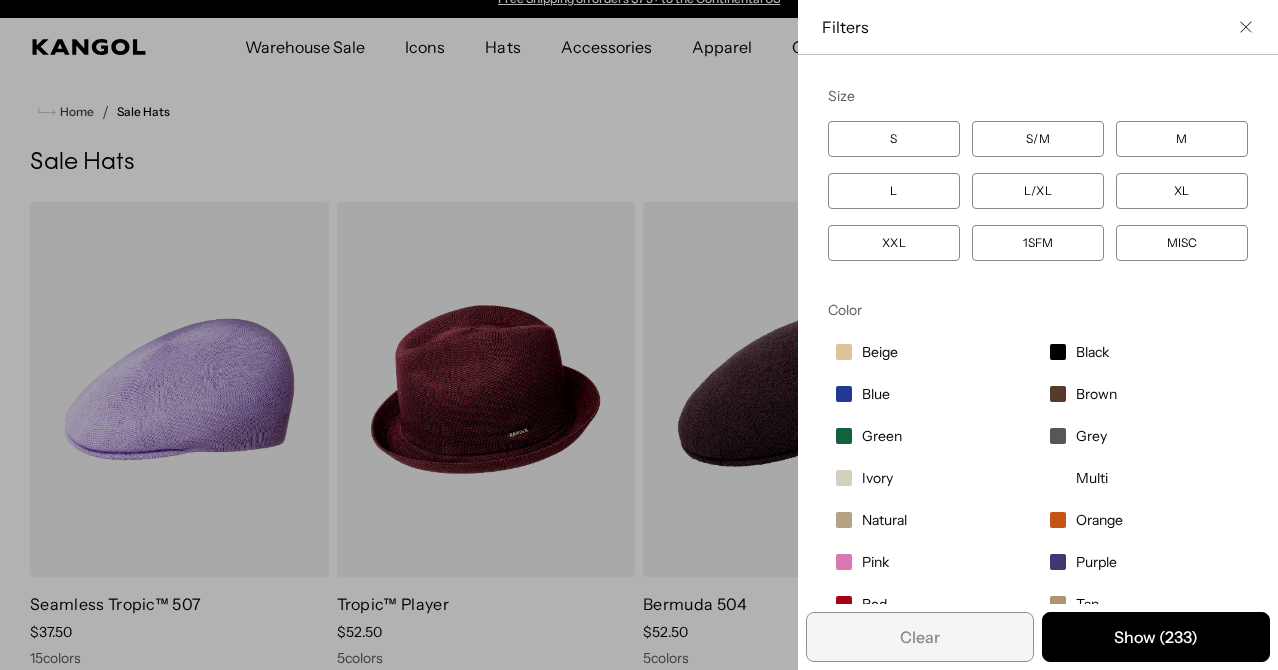 click on "Filters" at bounding box center (1038, 27) 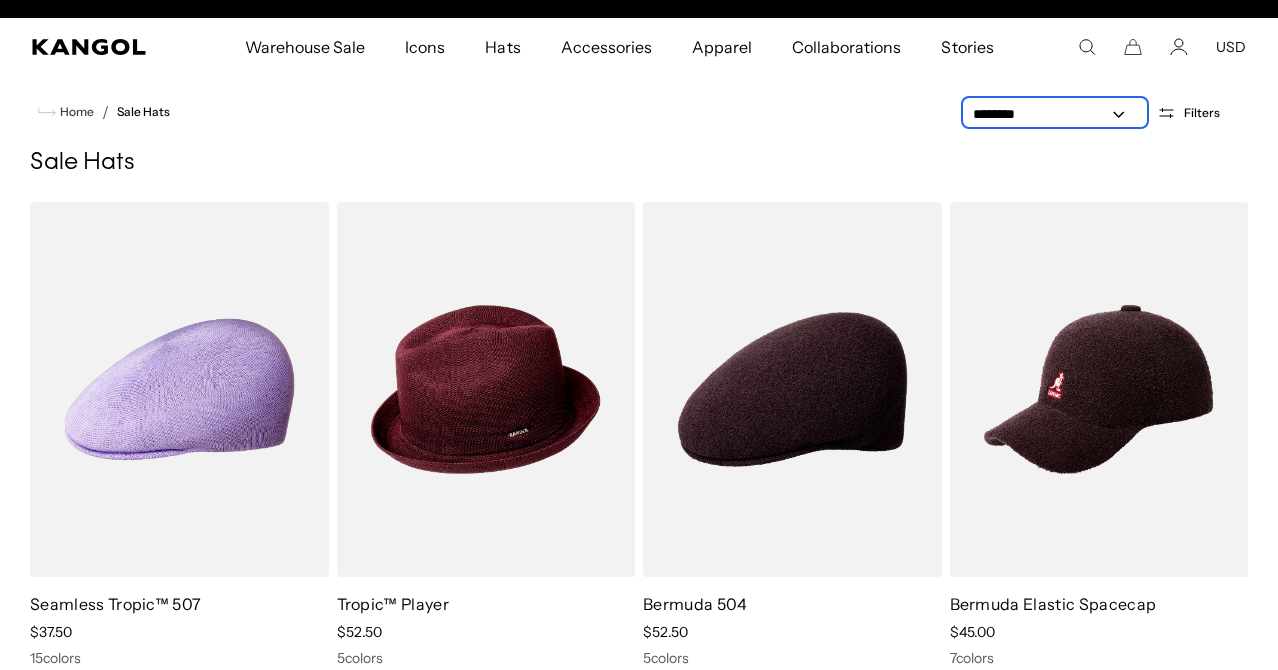 click on "**********" at bounding box center (1055, 114) 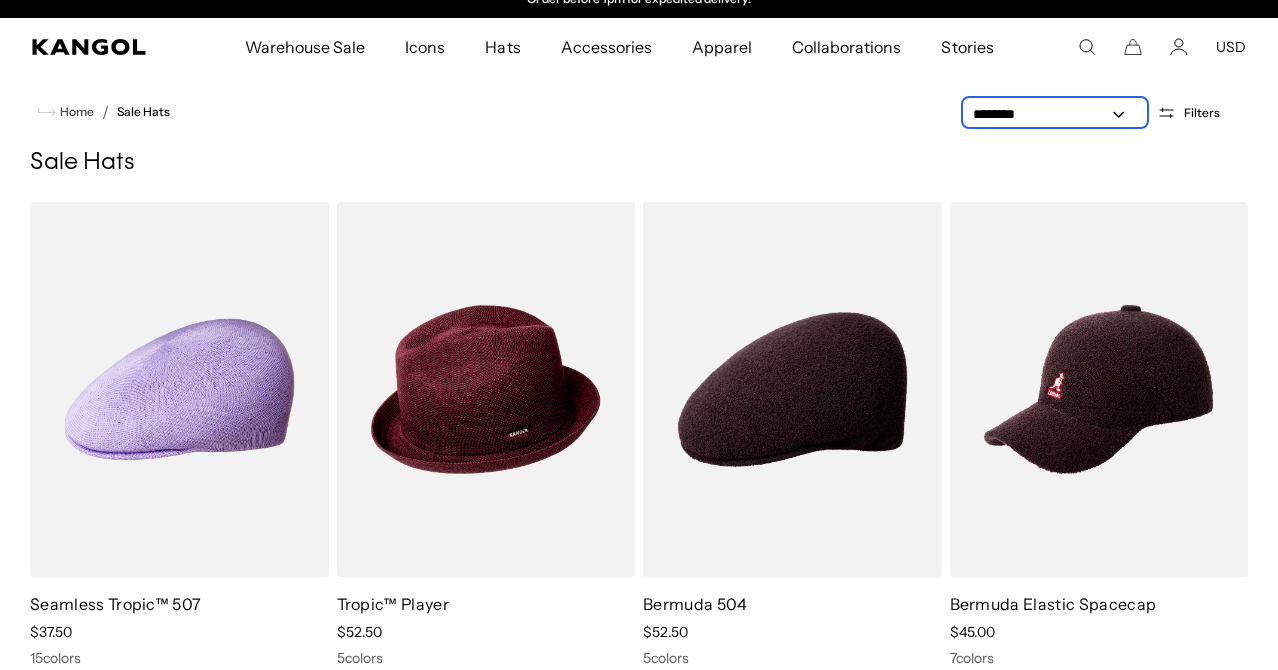 select on "*****" 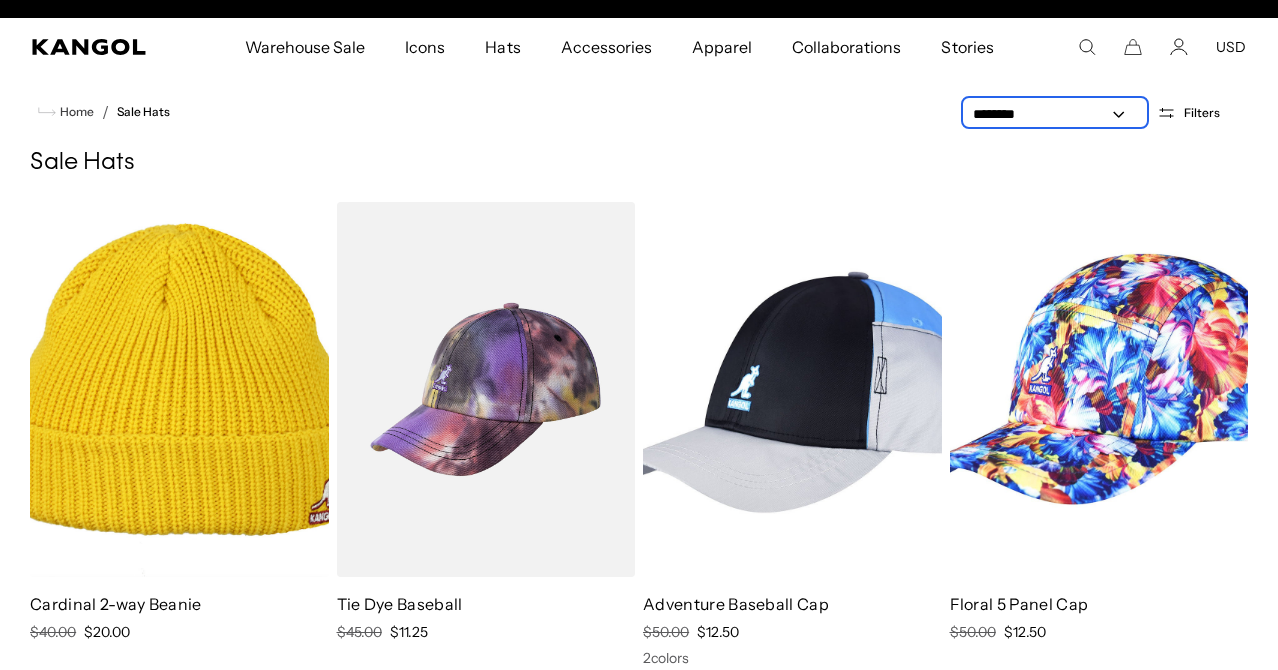 scroll, scrollTop: 0, scrollLeft: 0, axis: both 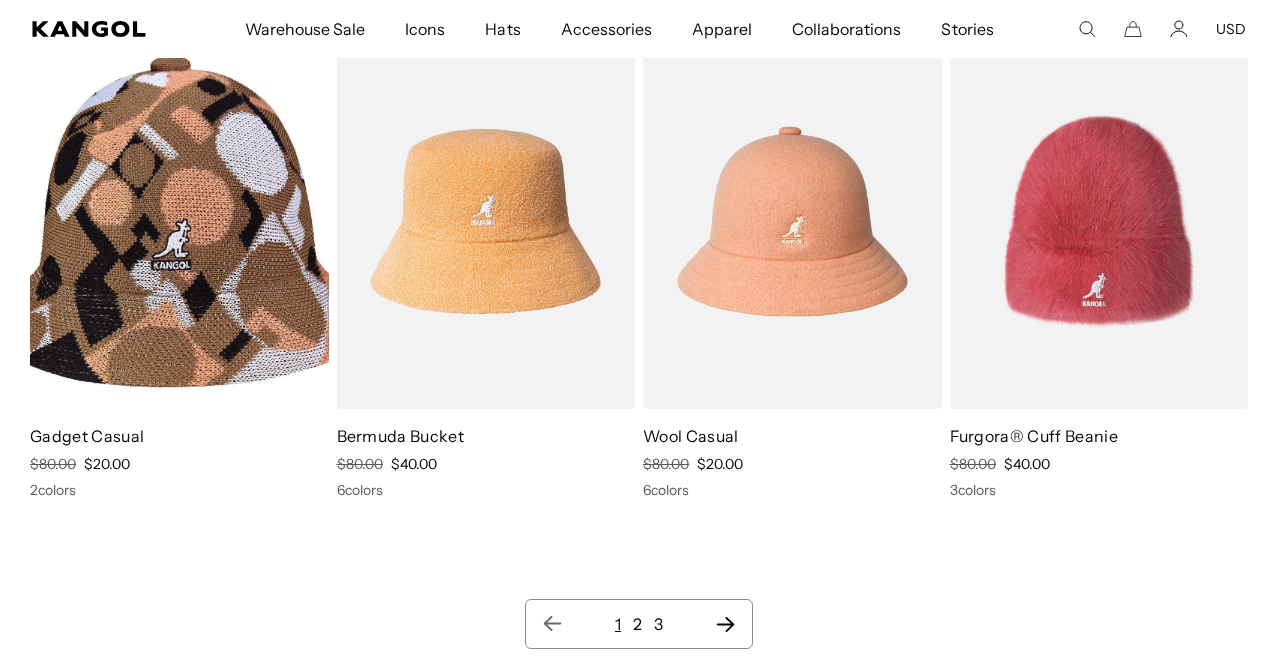 click 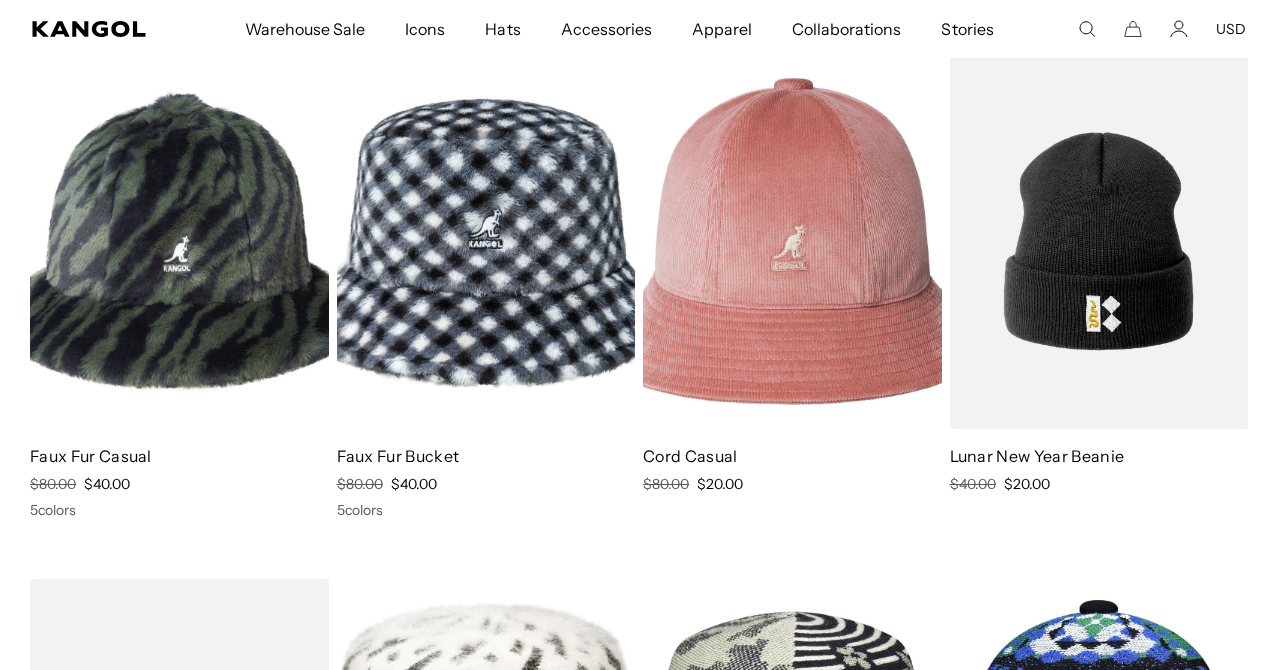 scroll, scrollTop: 0, scrollLeft: 0, axis: both 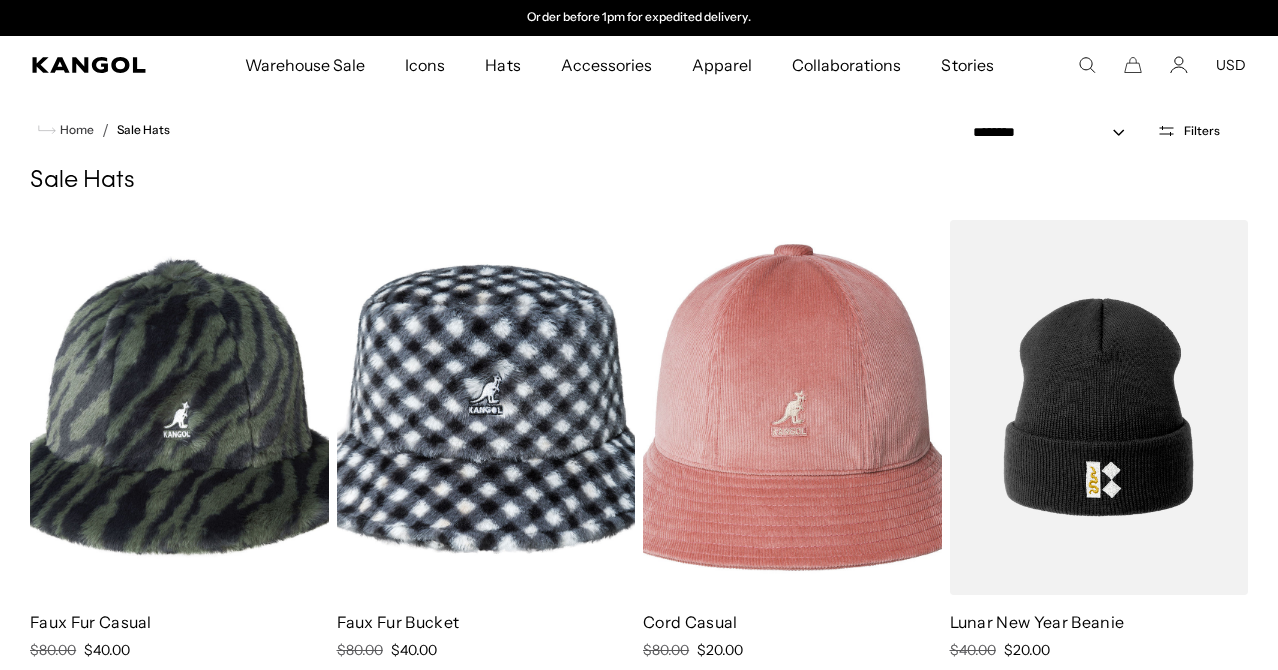click on "Filters" at bounding box center (1188, 131) 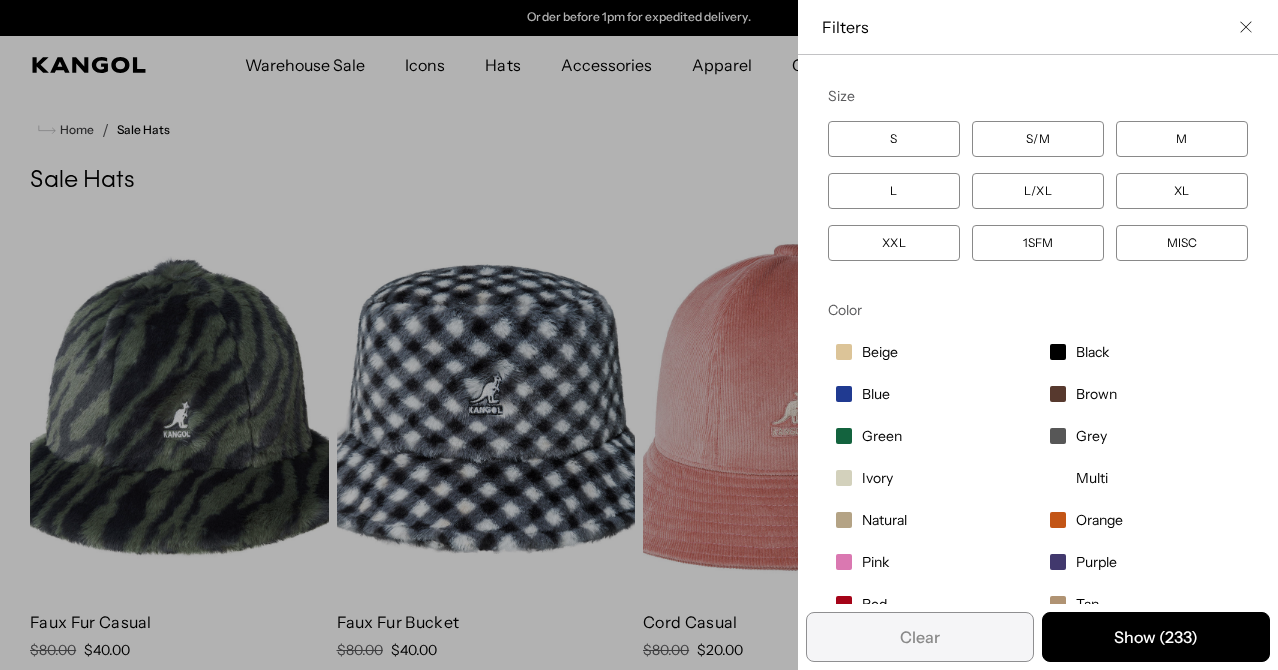 scroll, scrollTop: 87, scrollLeft: 0, axis: vertical 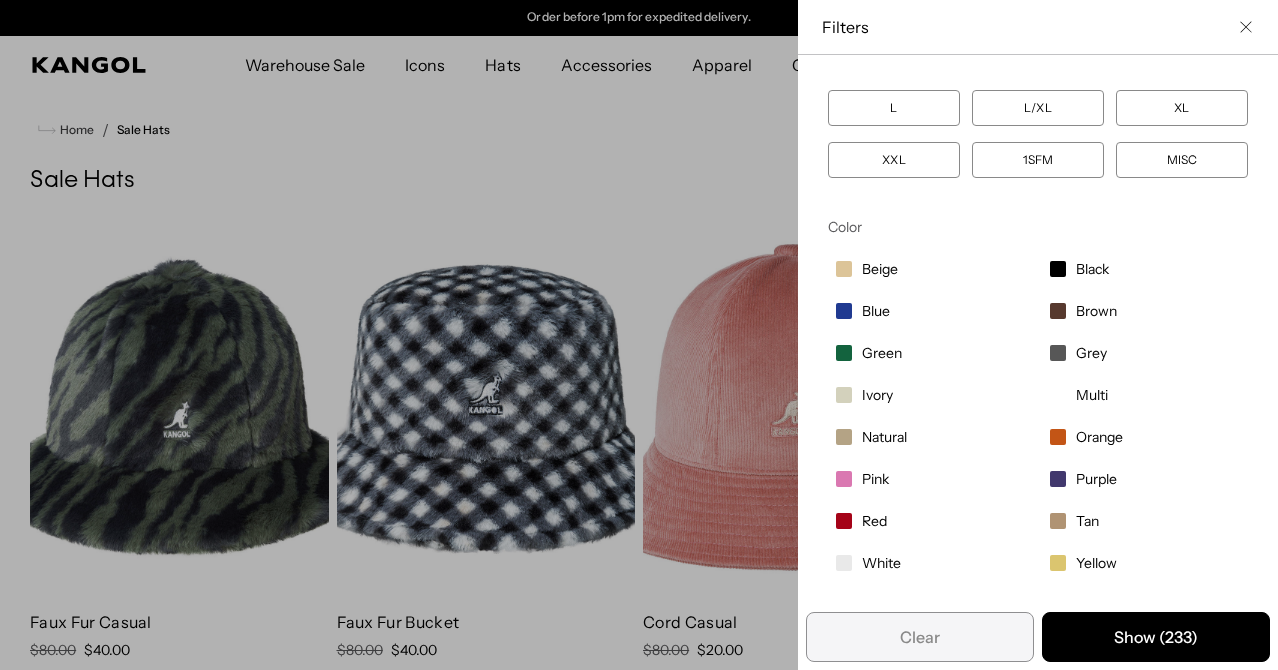 click on "L/XL" at bounding box center [1038, 108] 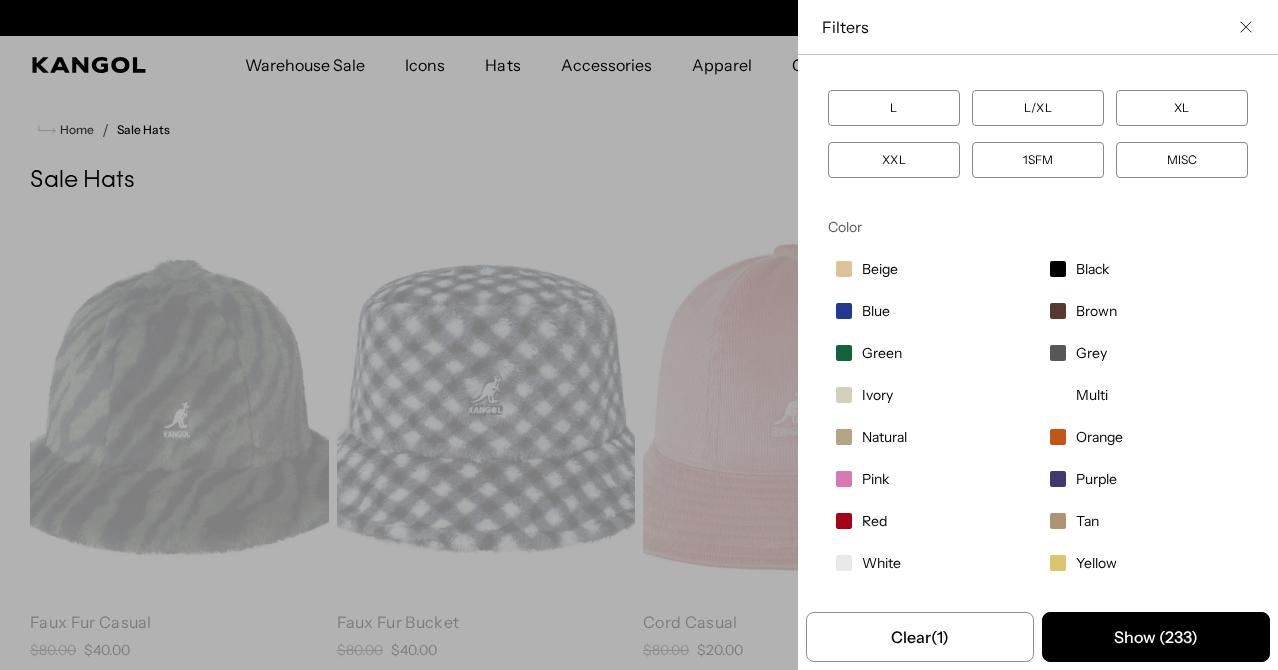 scroll, scrollTop: 0, scrollLeft: 0, axis: both 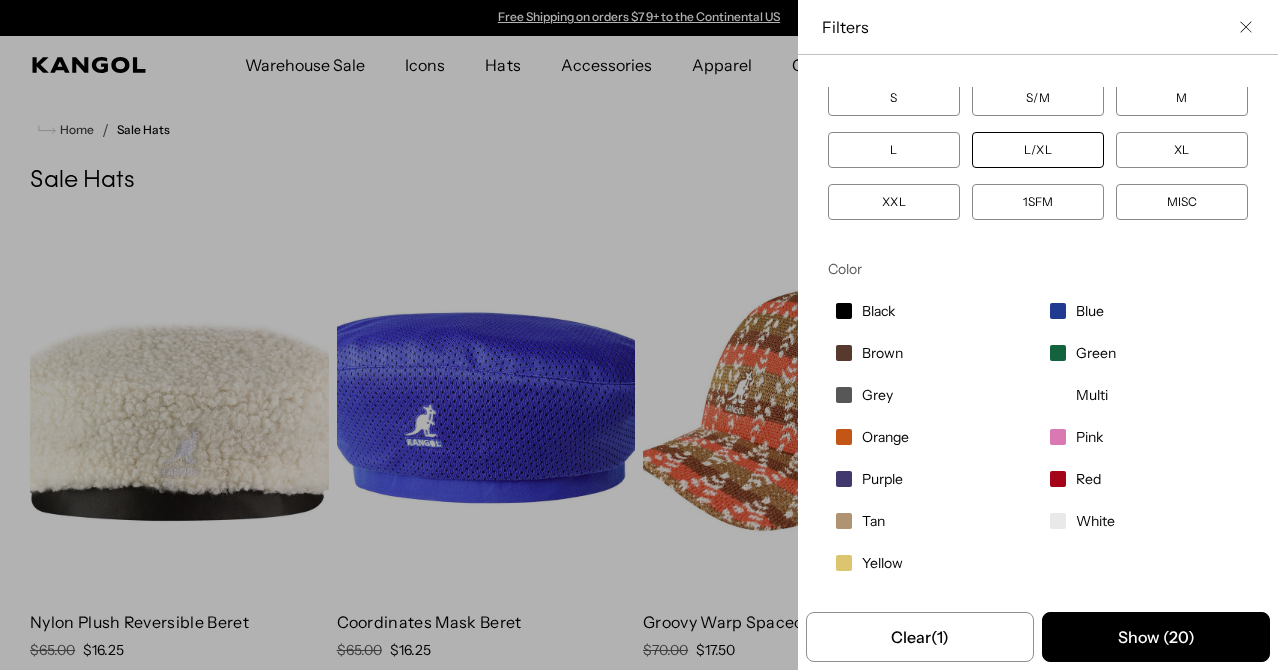 click 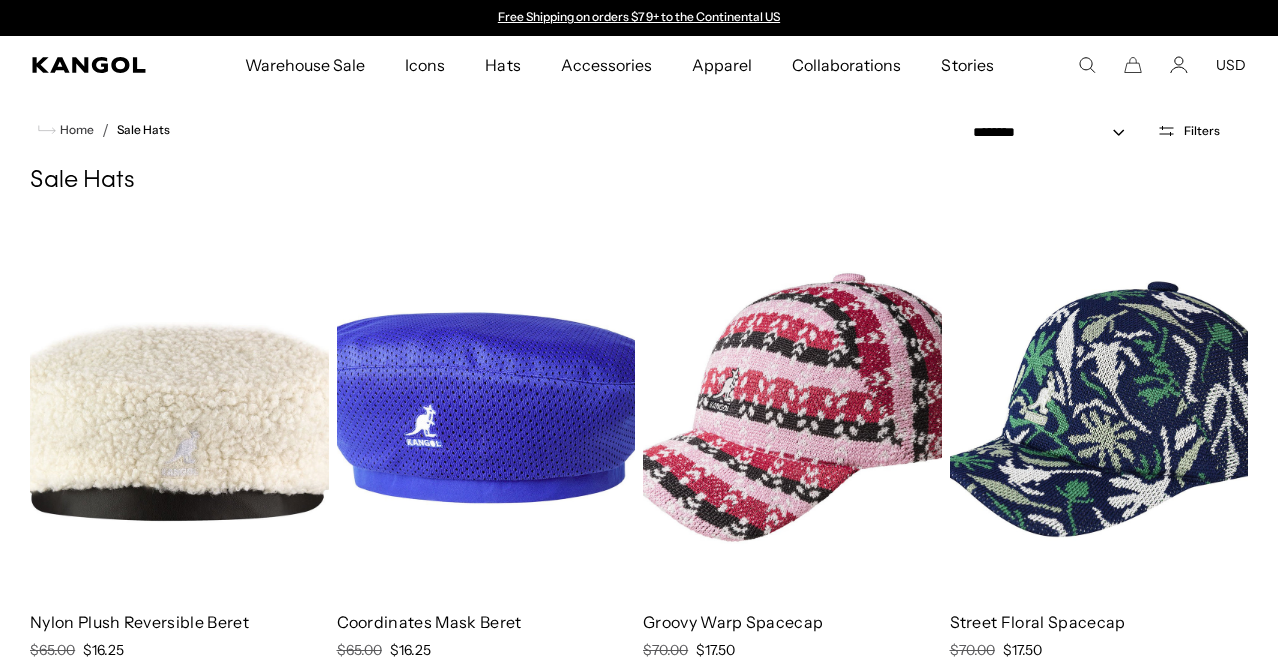 scroll, scrollTop: 68, scrollLeft: 0, axis: vertical 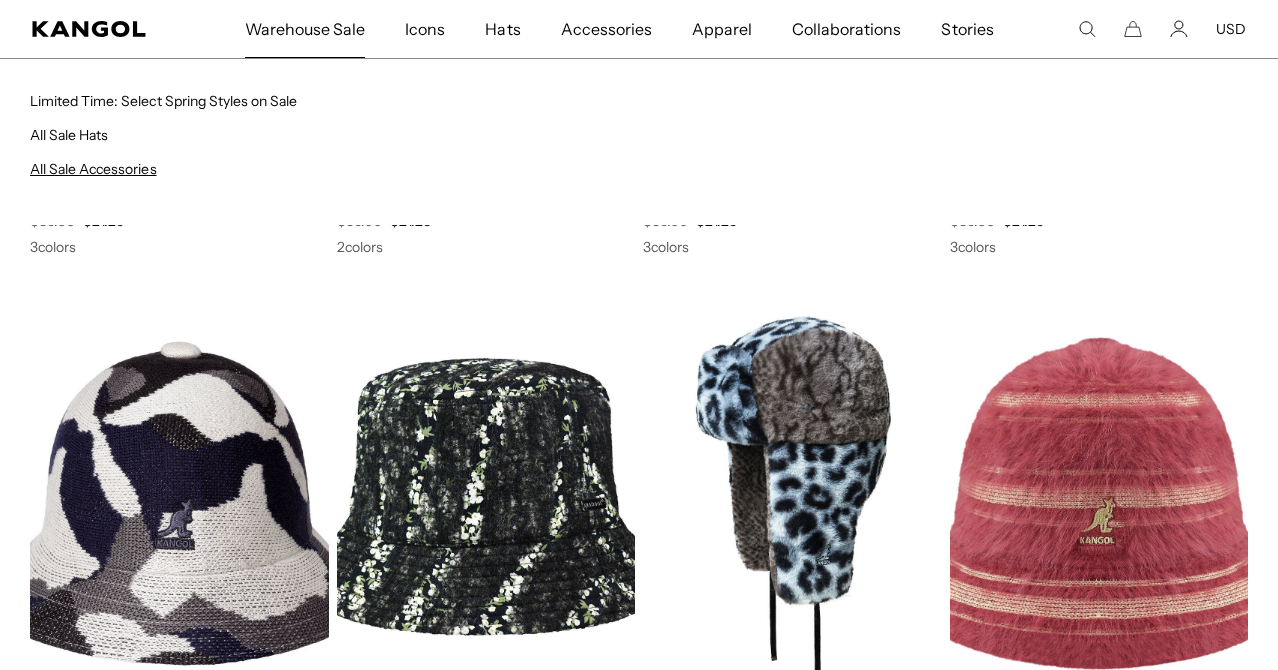 click on "All Sale Accessories" at bounding box center [93, 169] 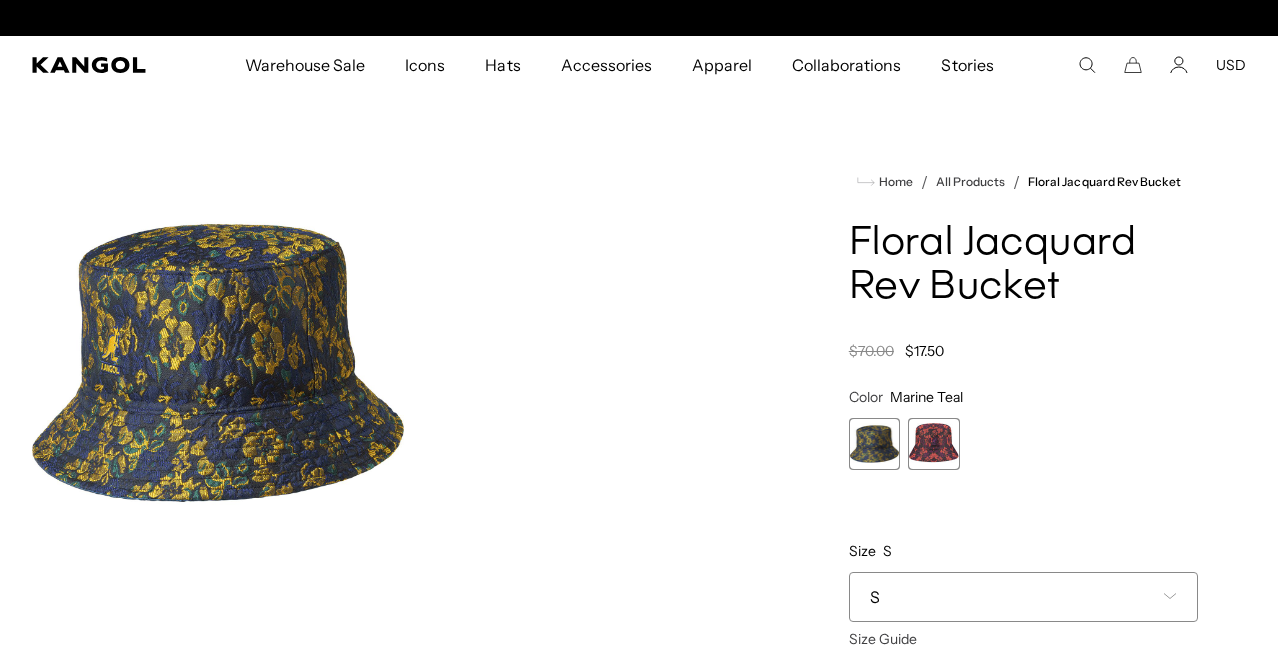 scroll, scrollTop: 0, scrollLeft: 0, axis: both 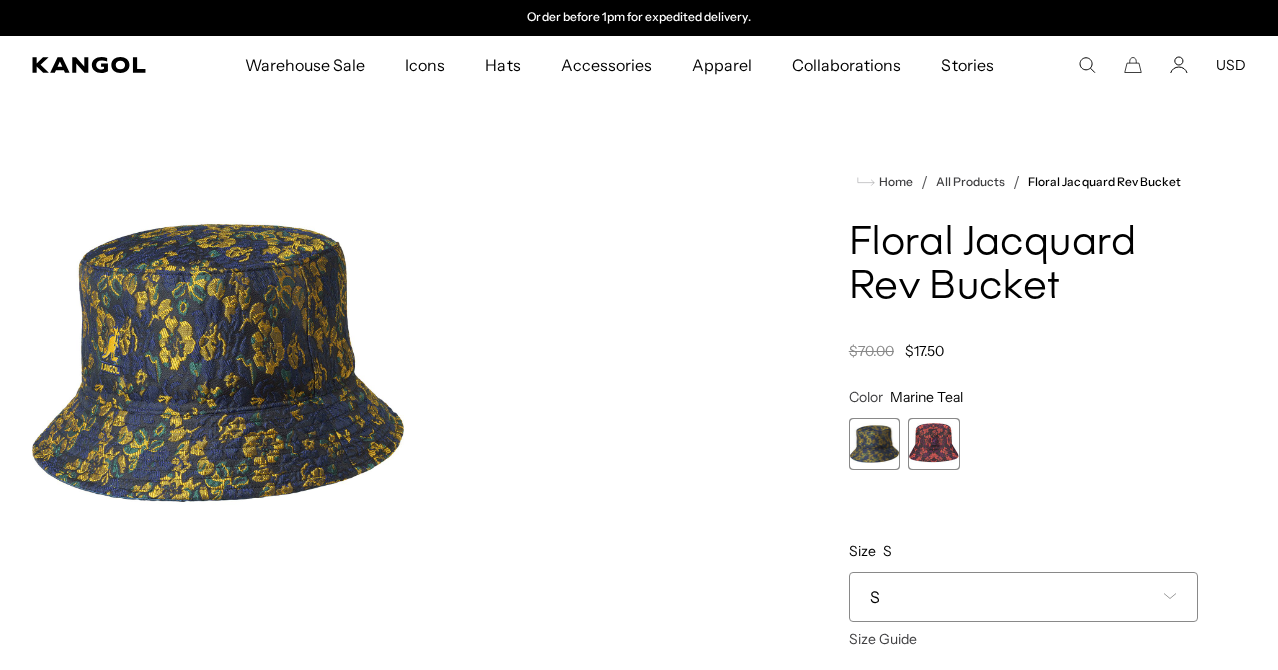 click at bounding box center (934, 444) 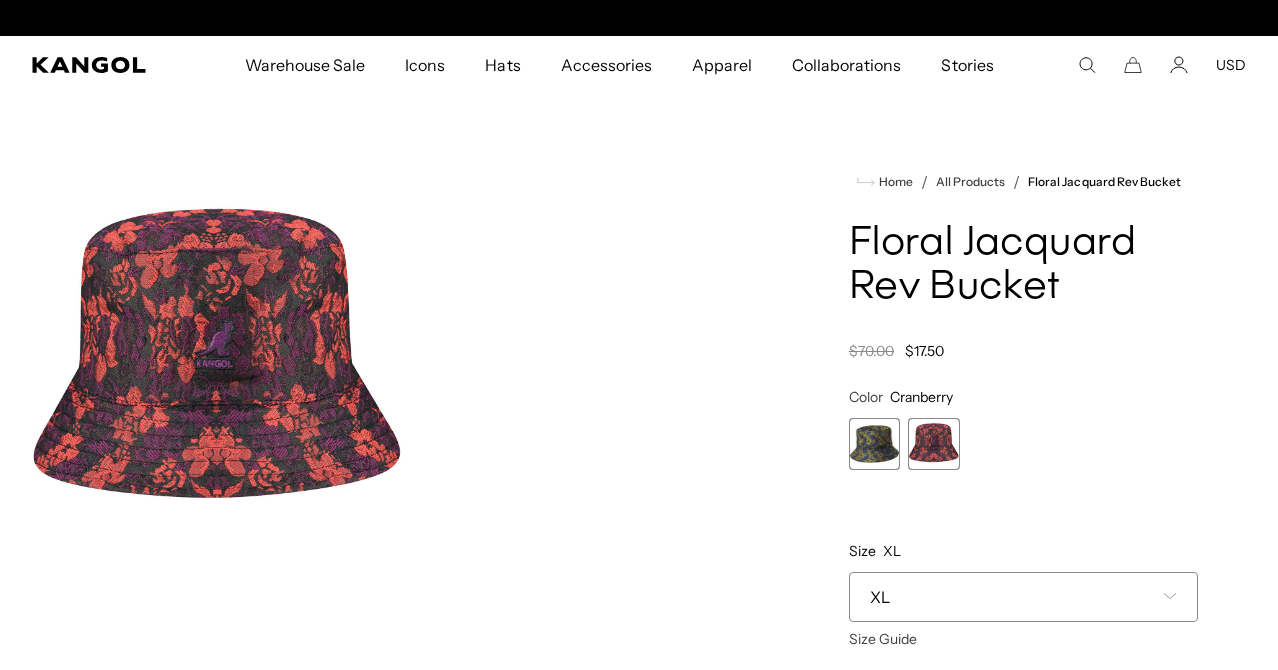 scroll, scrollTop: 0, scrollLeft: 0, axis: both 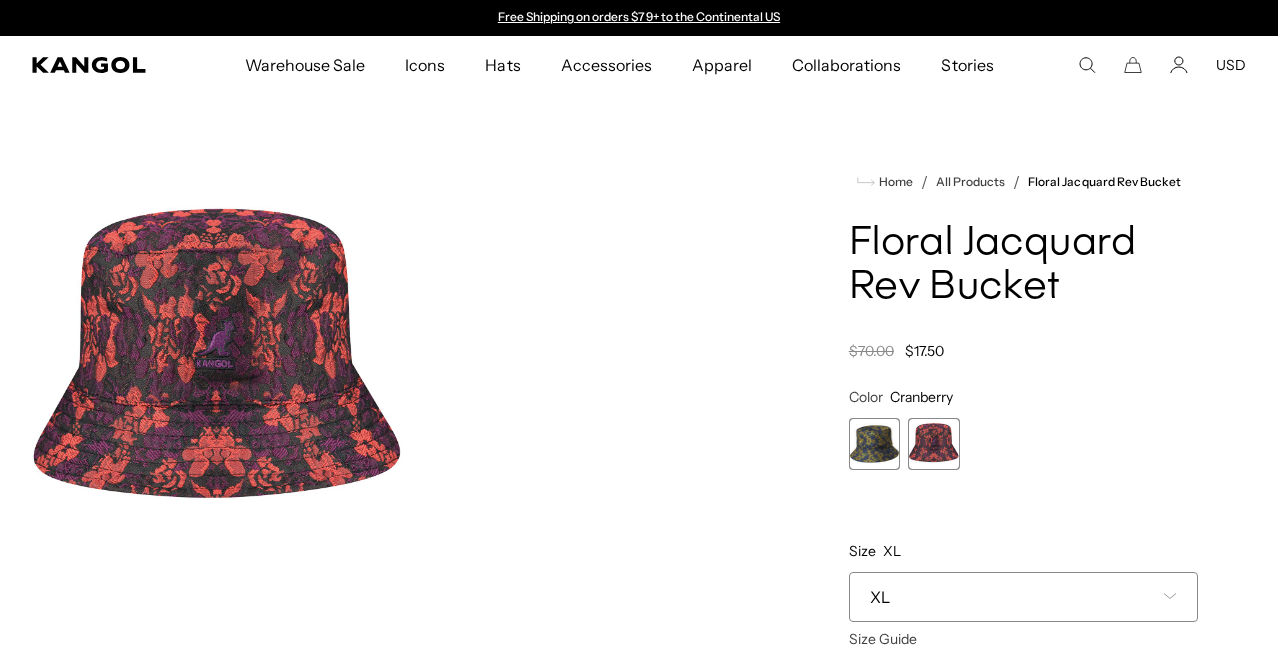 click at bounding box center [875, 444] 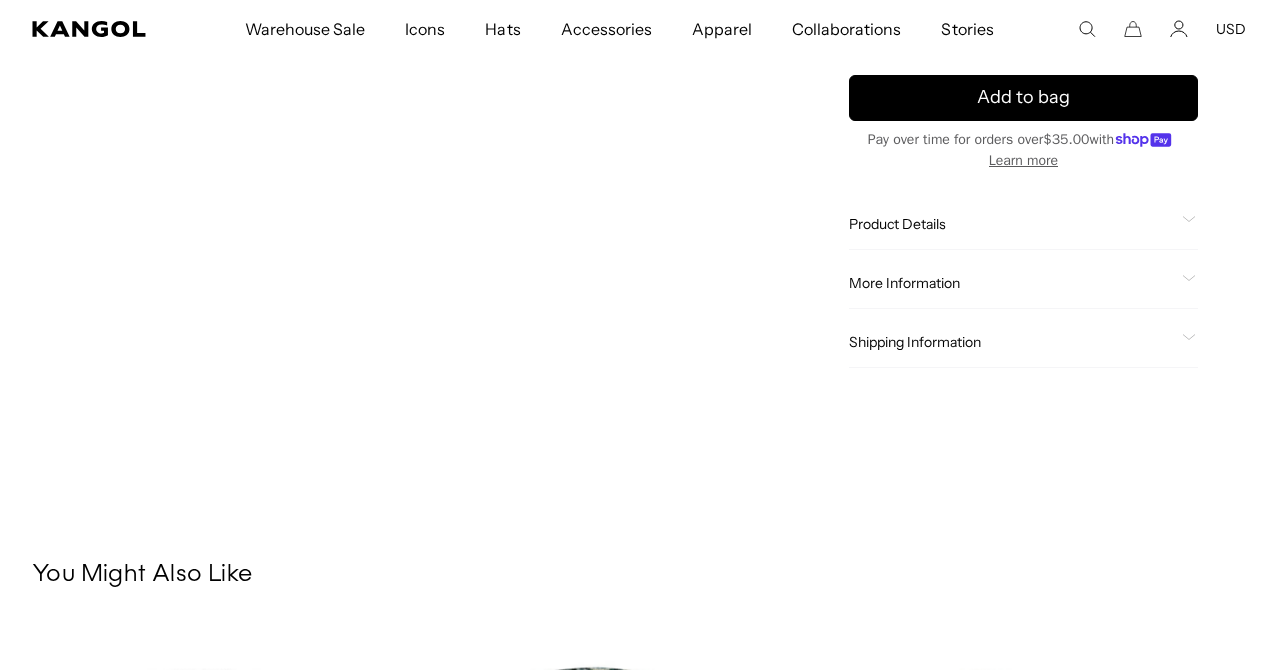 scroll, scrollTop: 613, scrollLeft: 0, axis: vertical 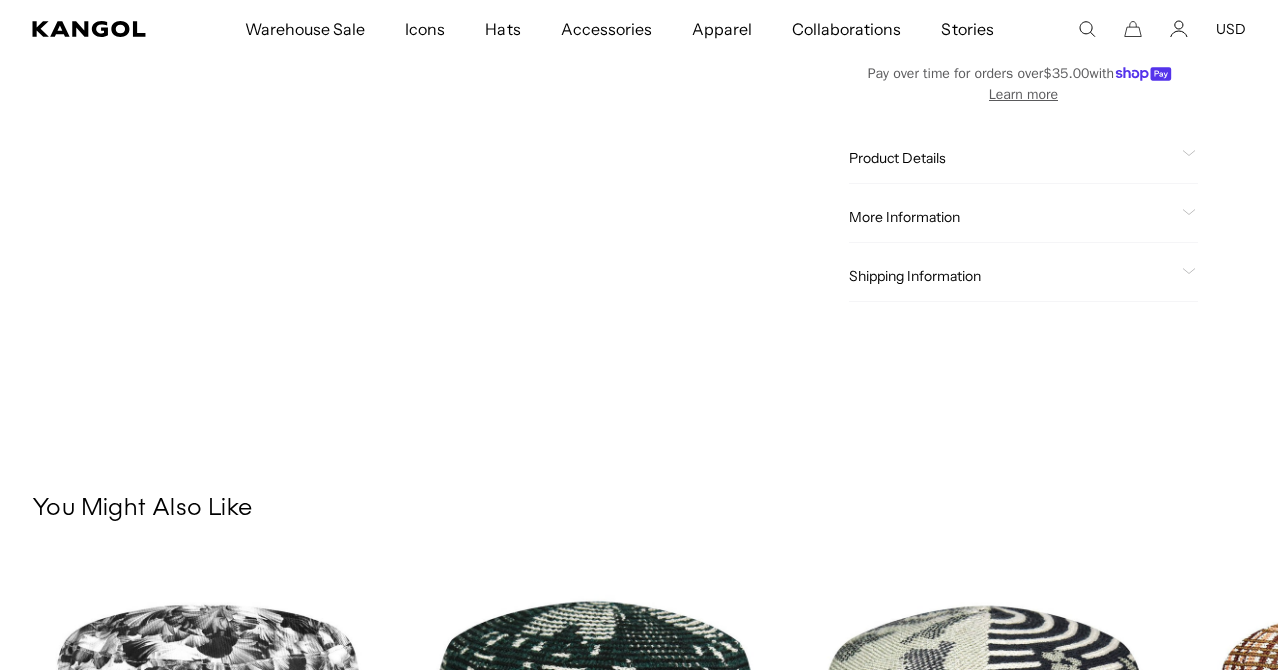 click on "Product Details
The Floral Jacquard Reversible Bucket is a 2-in-1 style that is functional and fun to wear. On one side, there is a floral jacquard fabric with a raised woven texture. It features our embroidery kangaroo logo as the final touch. On the reverse, there is a sleek water repellent single color ripstop combined with our high-density silicone kangaroo logo for a more tech, sporty look. It is easy to switch looks at any given moment and light enough to carry with you on all your adventures." 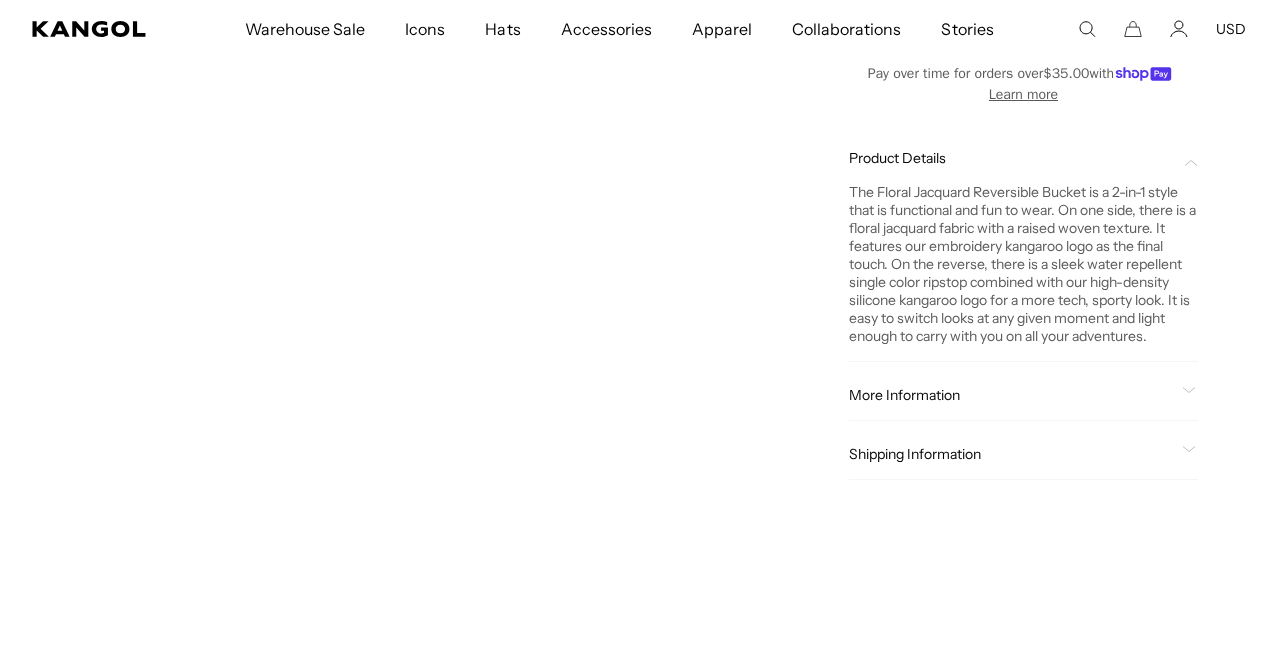 scroll, scrollTop: 0, scrollLeft: 0, axis: both 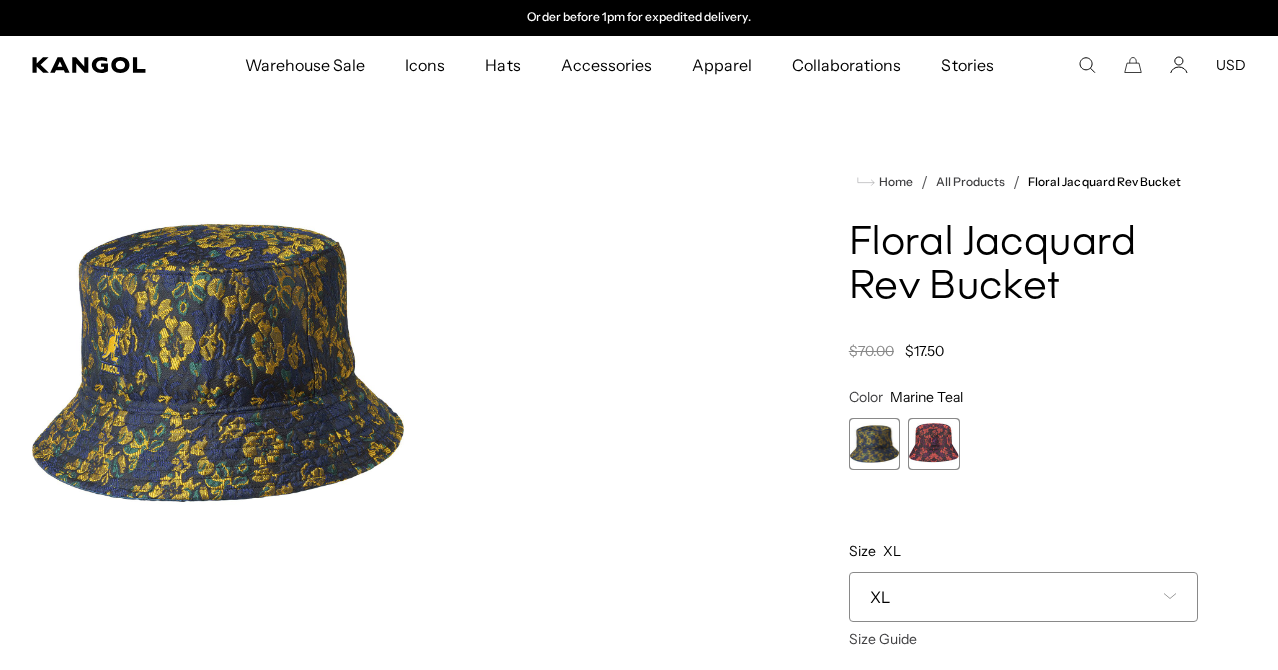 click at bounding box center [218, 362] 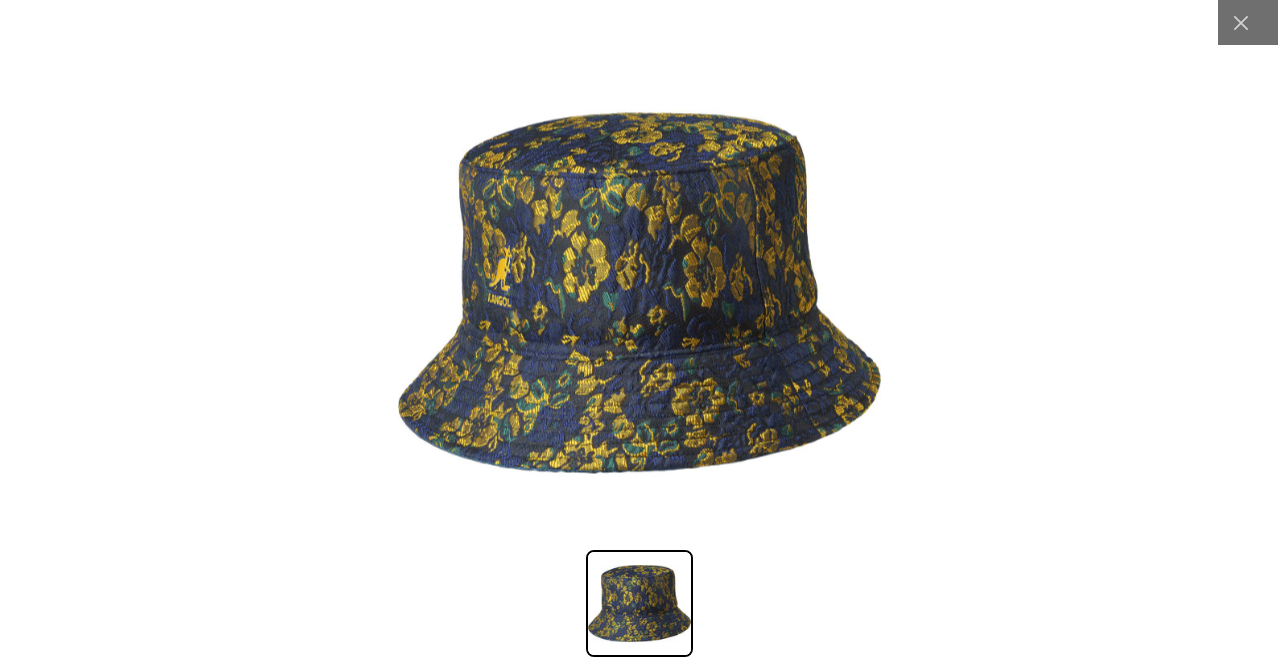 click at bounding box center [639, 292] 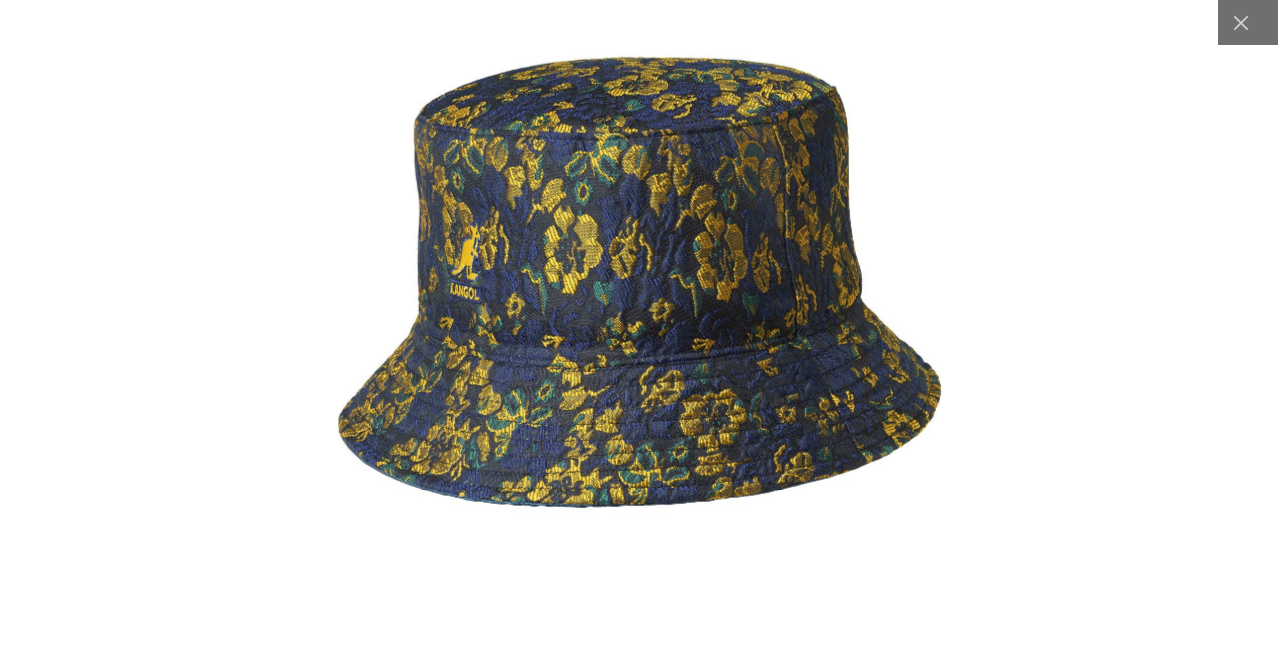 click at bounding box center (639, 282) 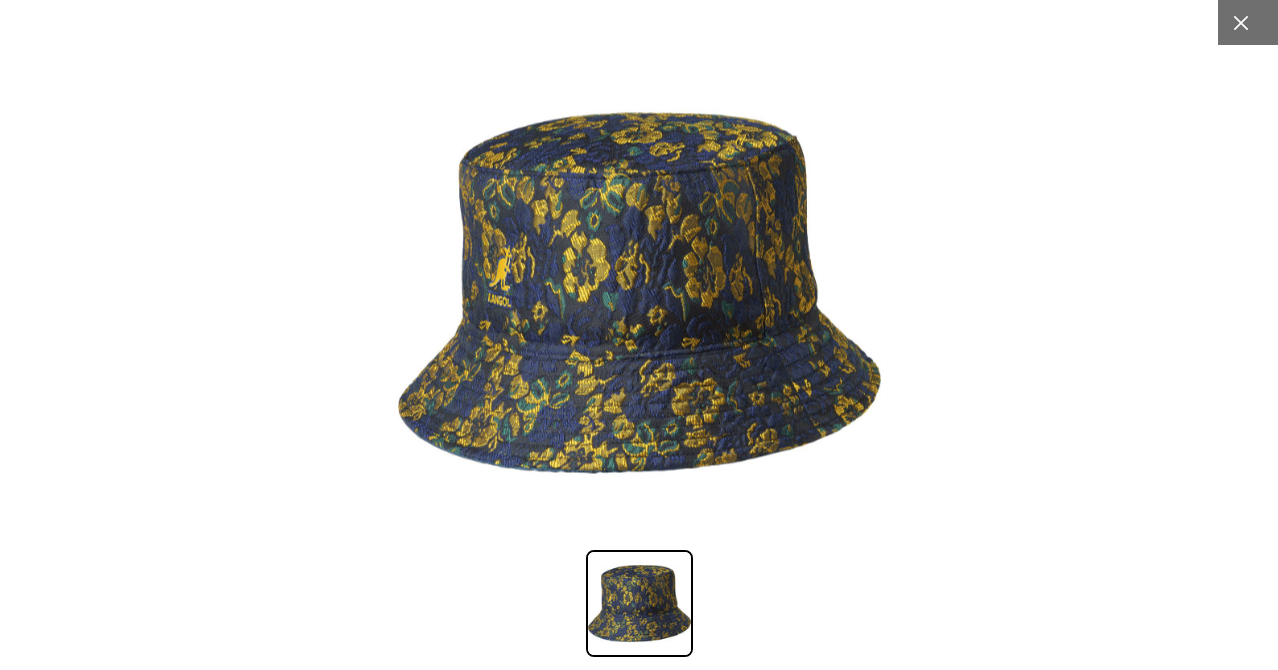 click 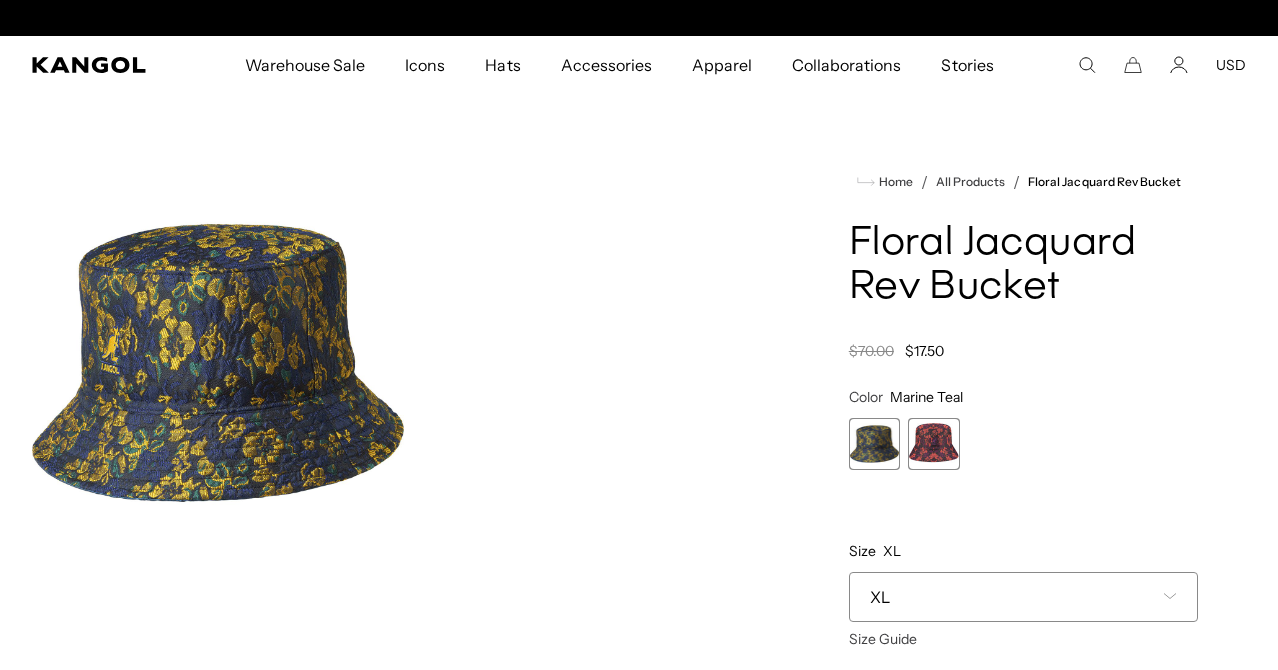 scroll, scrollTop: 0, scrollLeft: 0, axis: both 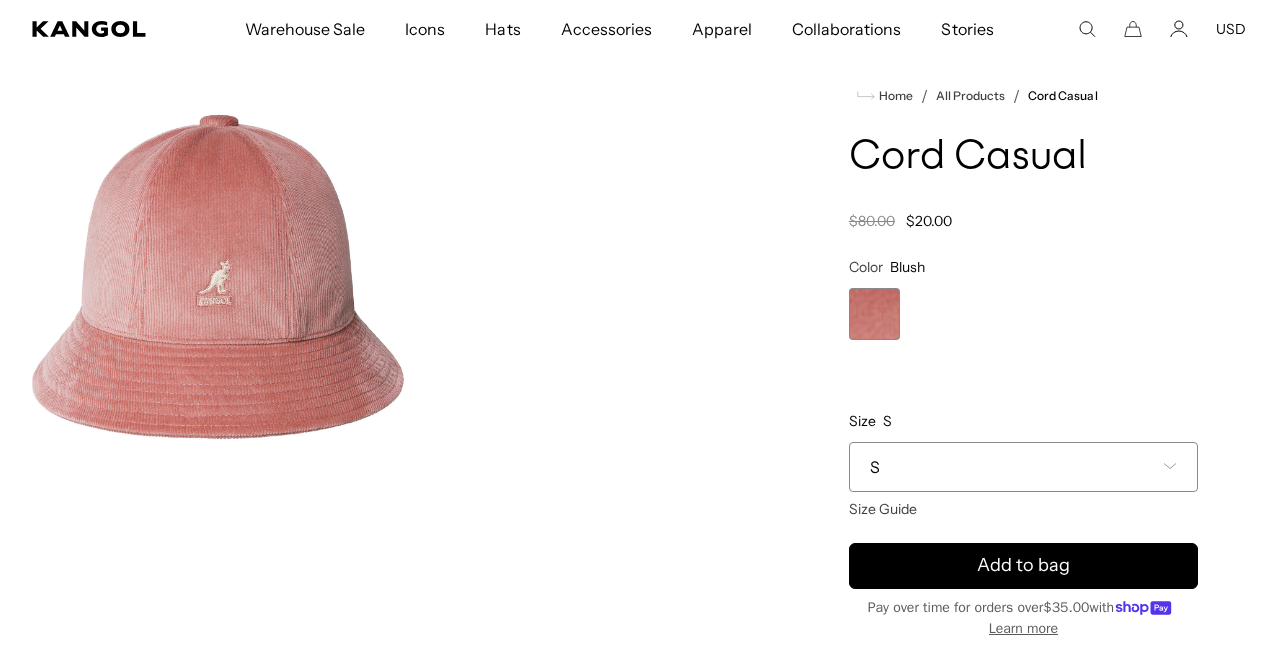 click on "S" at bounding box center (1023, 467) 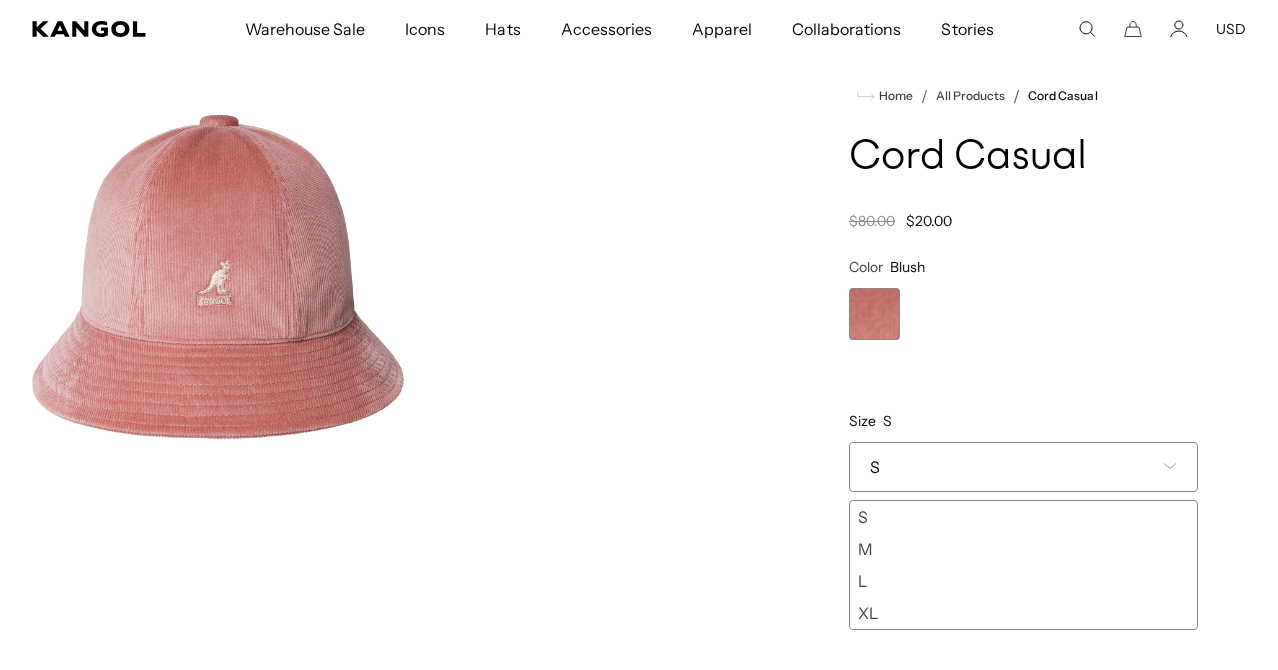 scroll, scrollTop: 0, scrollLeft: 412, axis: horizontal 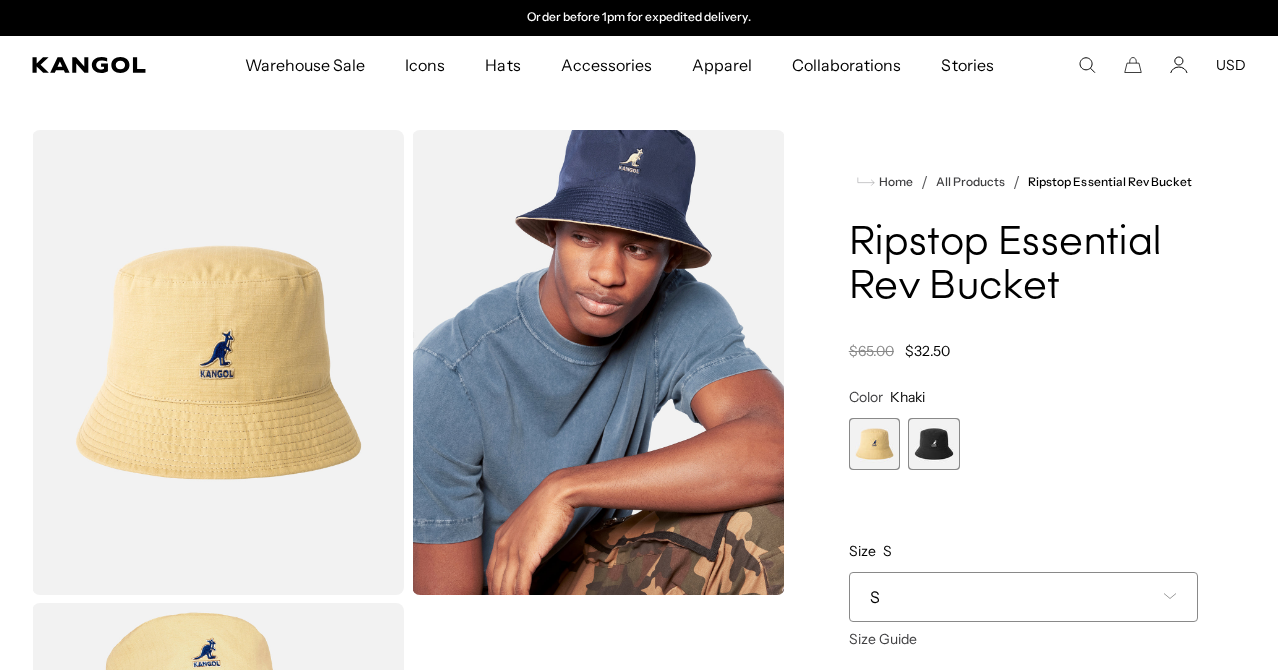 click at bounding box center [934, 444] 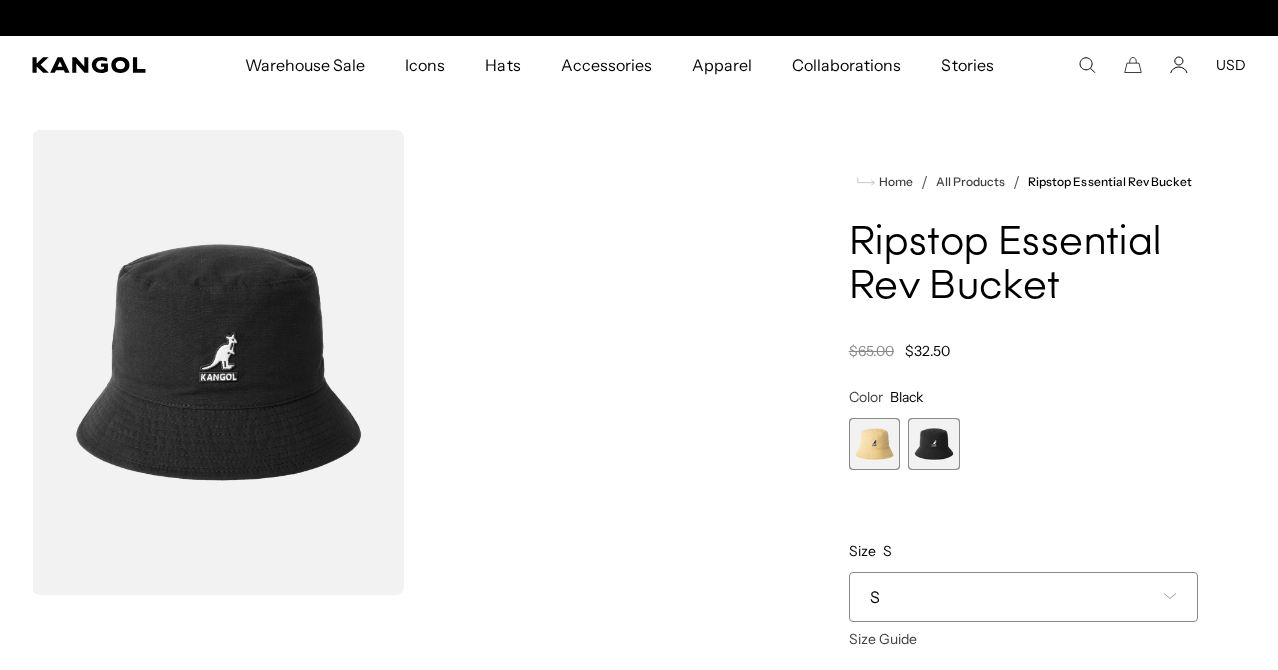 scroll, scrollTop: 0, scrollLeft: 0, axis: both 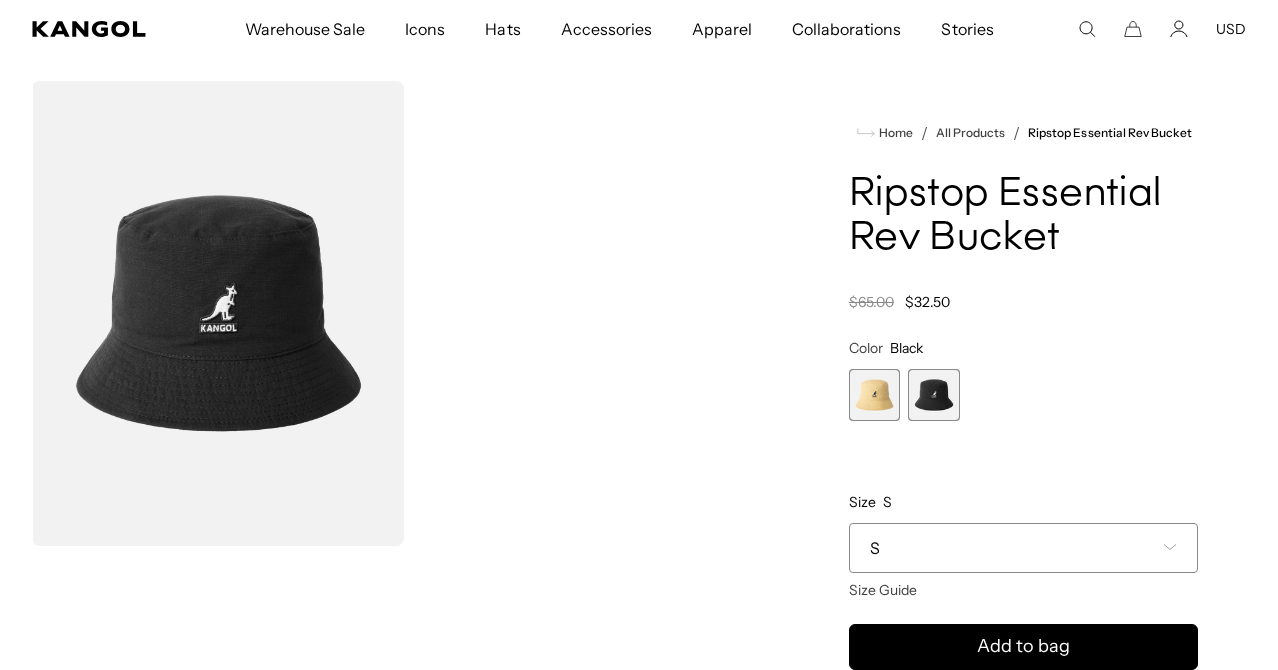 click on "S" at bounding box center [1023, 548] 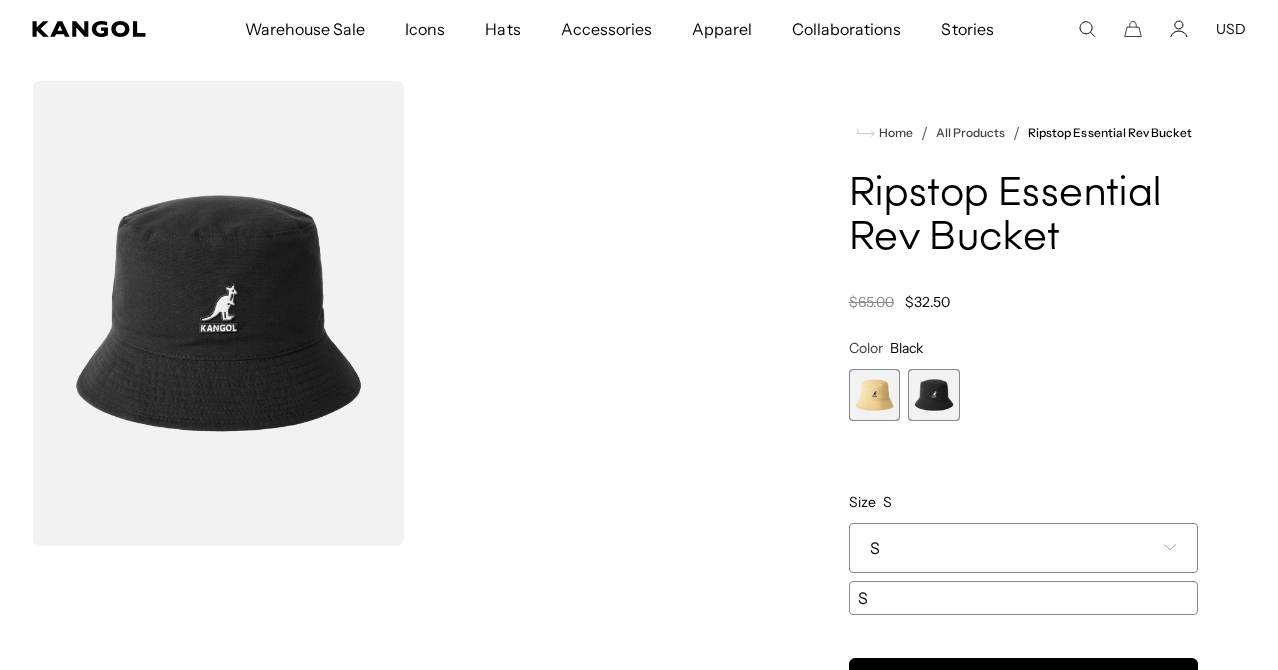 click on "S" at bounding box center [1023, 548] 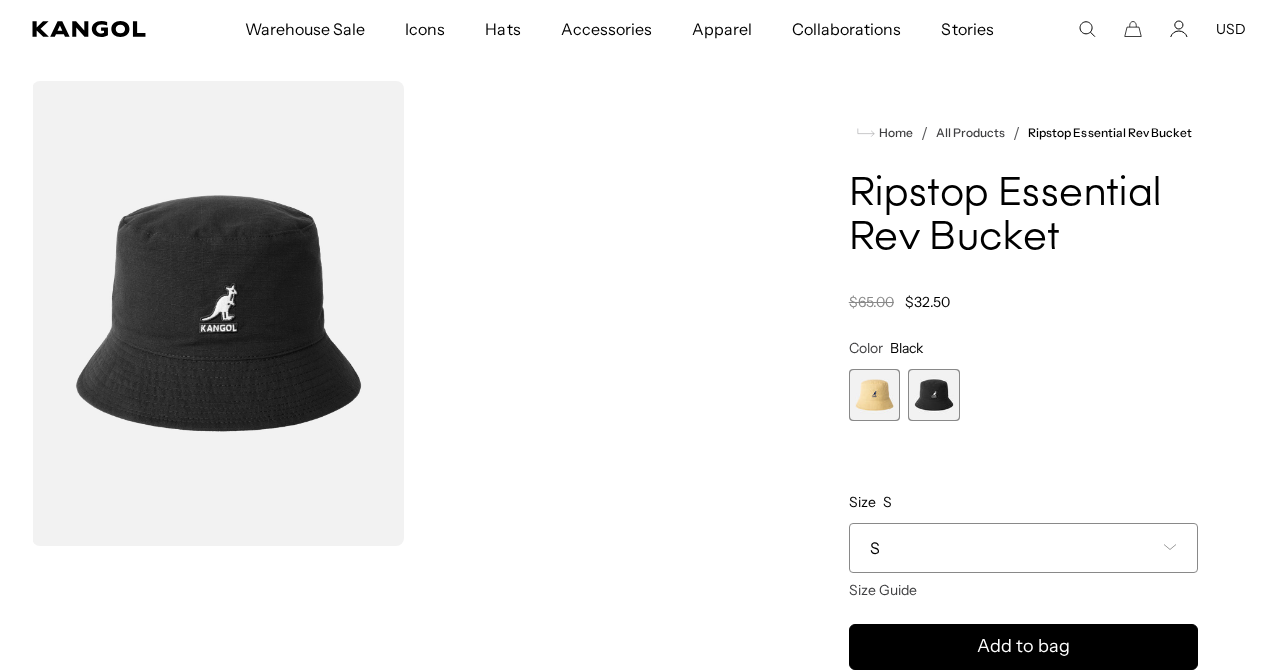 scroll, scrollTop: 179, scrollLeft: 0, axis: vertical 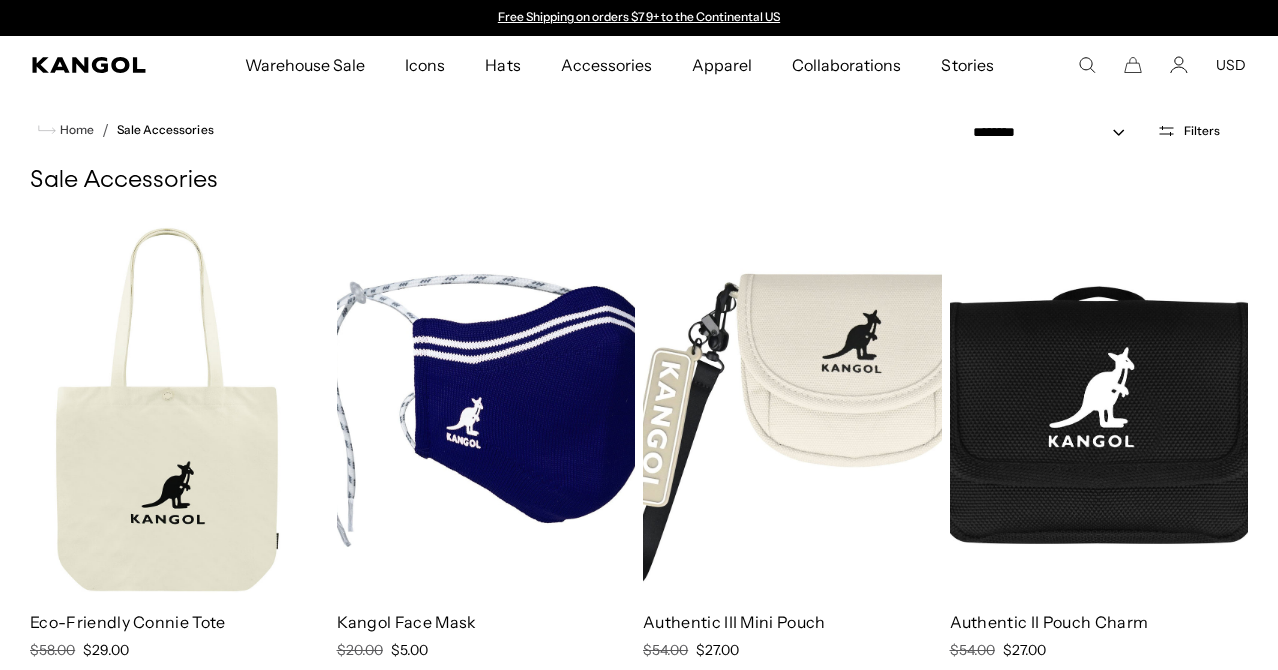 click on "Warehouse Sale" at bounding box center [305, 65] 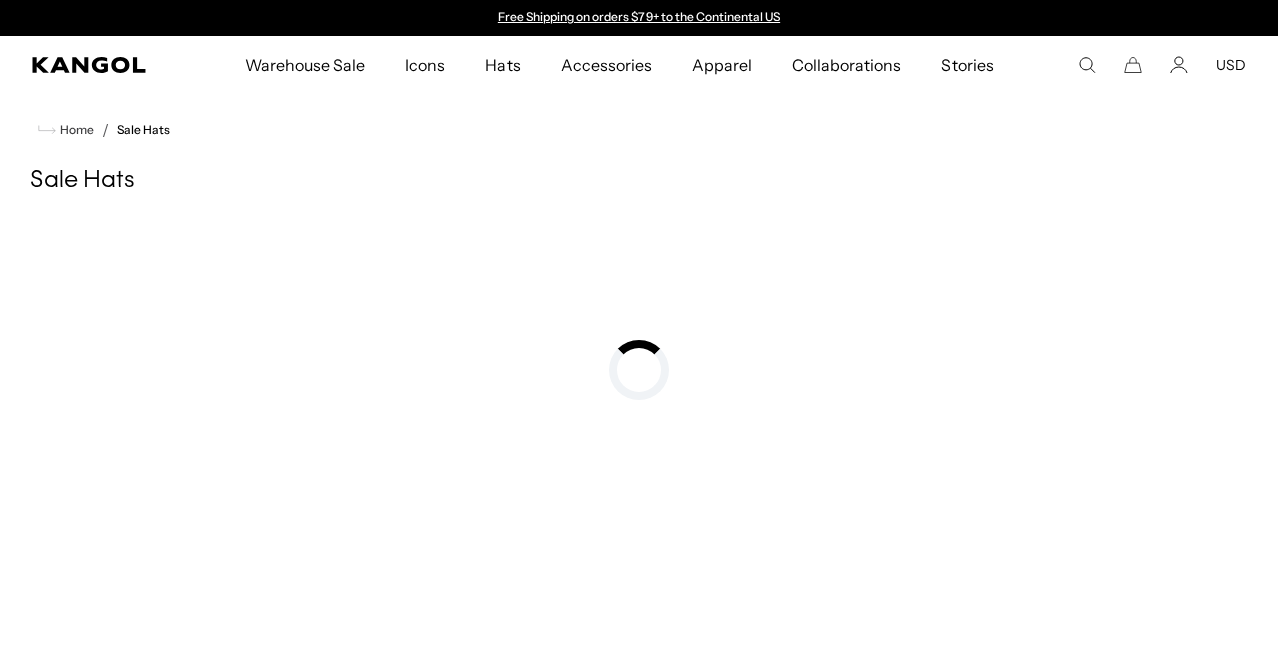 scroll, scrollTop: 0, scrollLeft: 0, axis: both 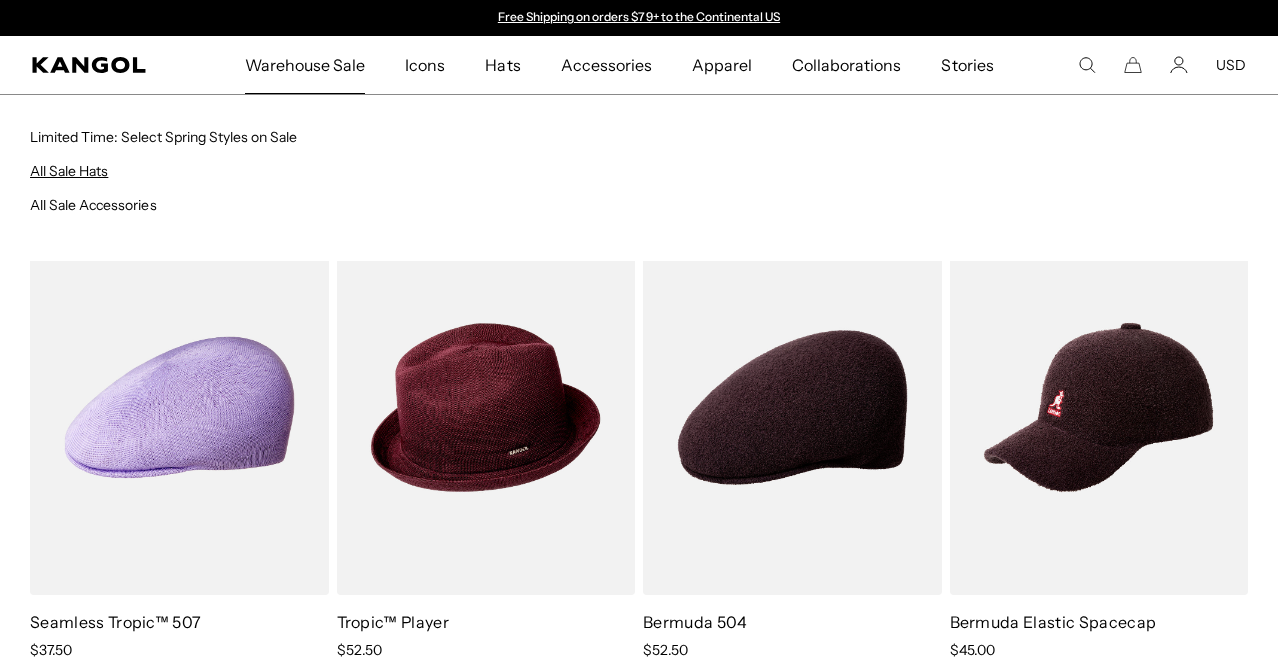 click on "All Sale Hats" at bounding box center [69, 171] 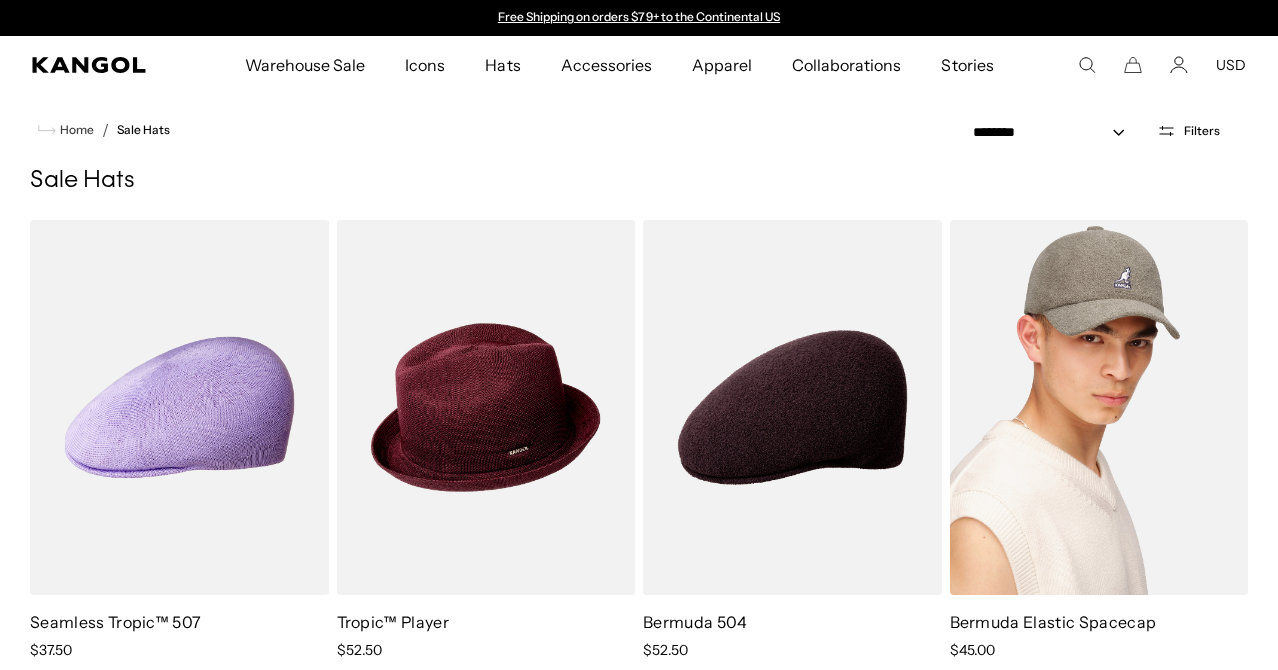 scroll, scrollTop: 0, scrollLeft: 0, axis: both 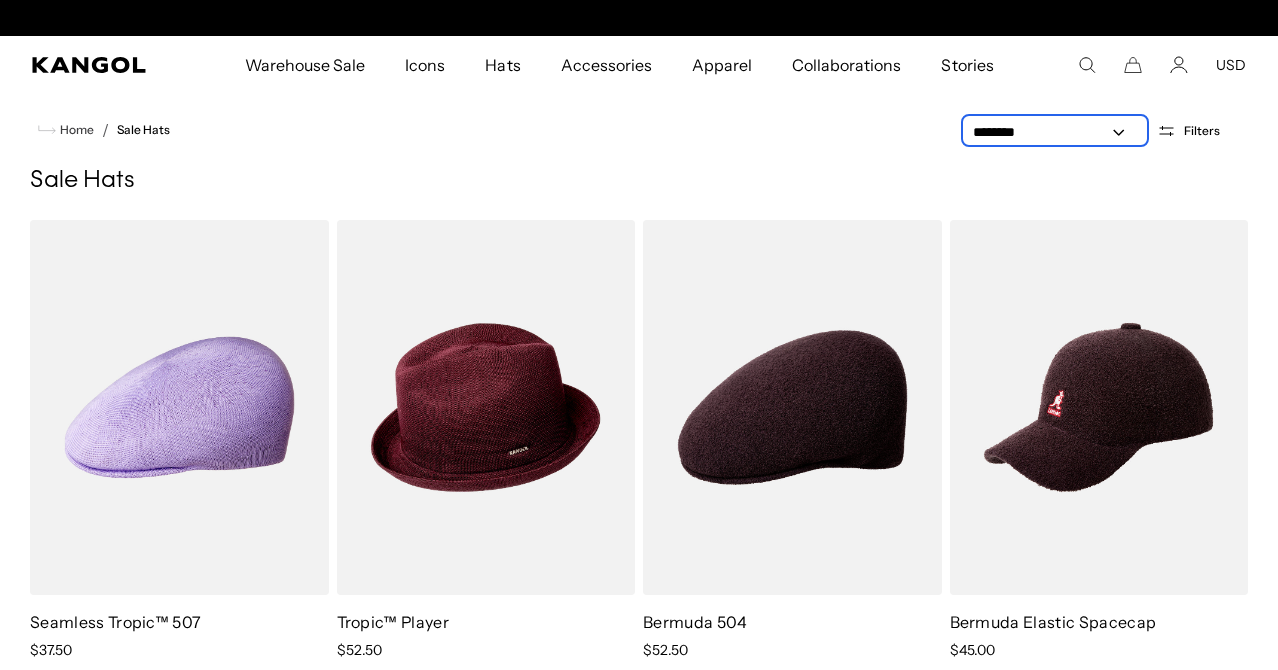 click on "**********" at bounding box center (1055, 132) 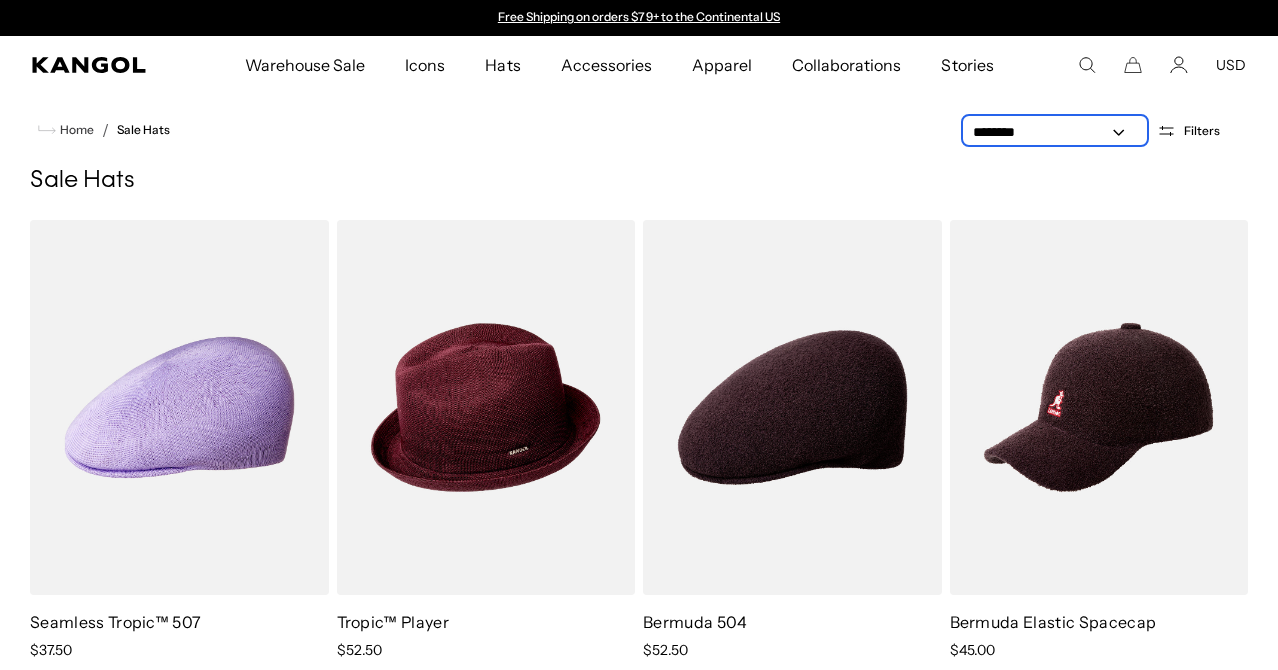 click on "**********" at bounding box center (1055, 132) 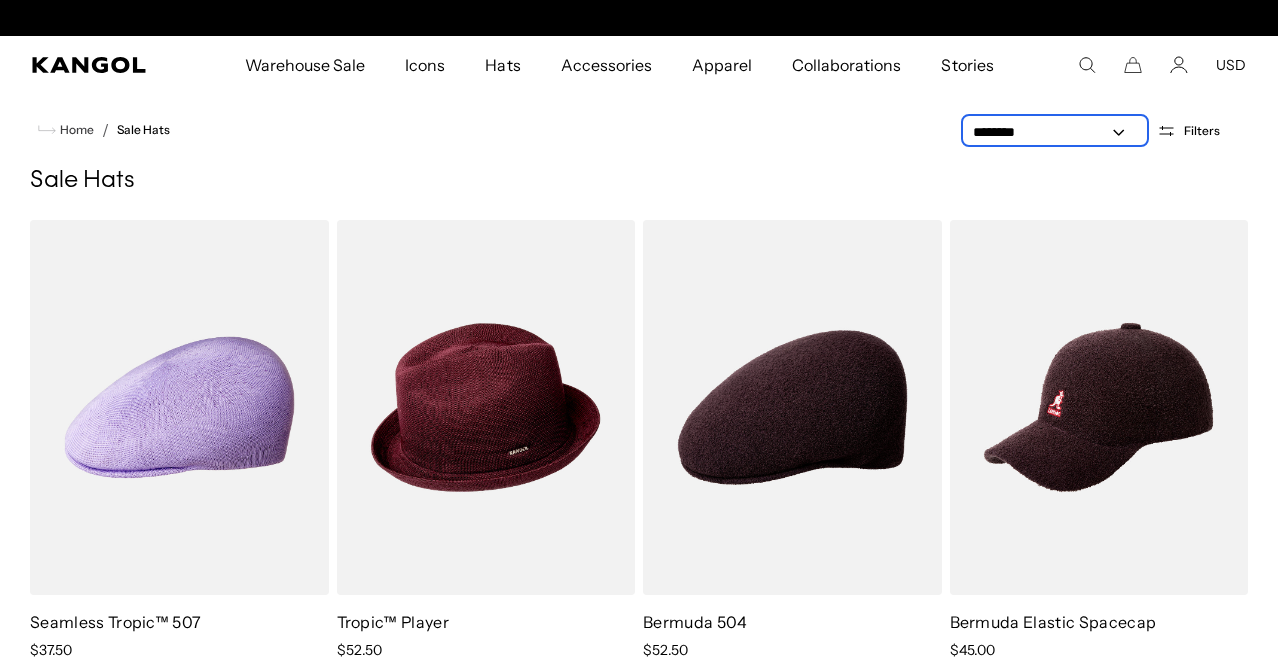 select on "*****" 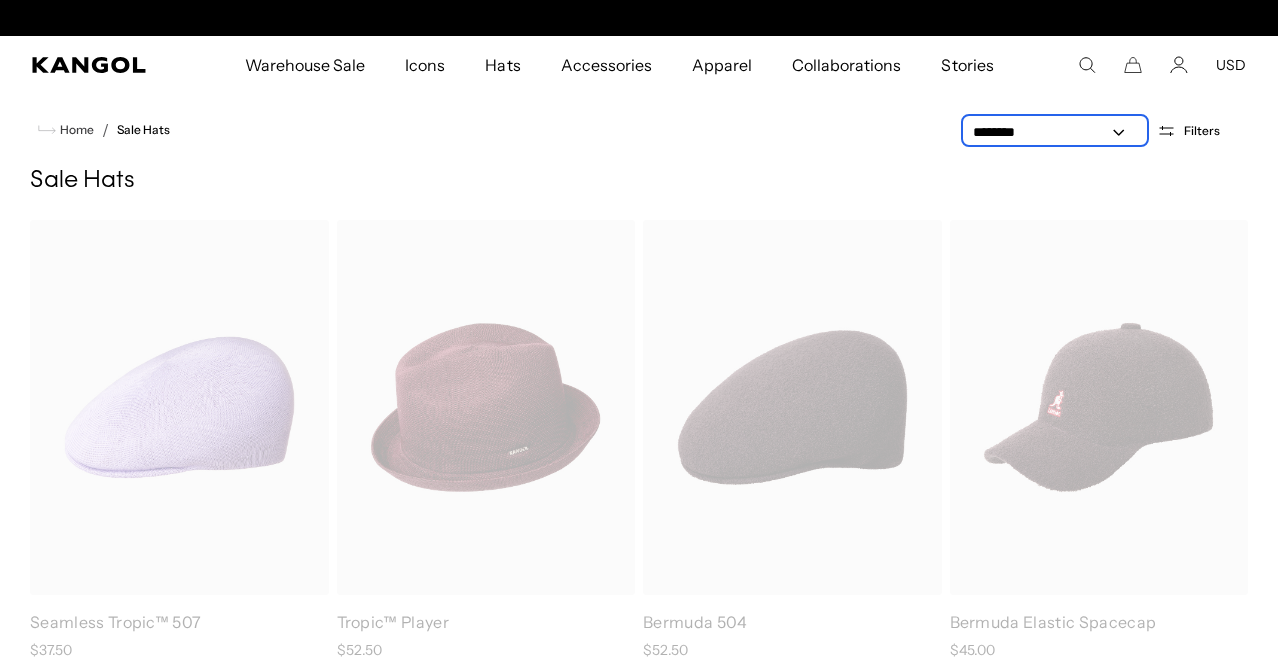 scroll, scrollTop: 0, scrollLeft: 412, axis: horizontal 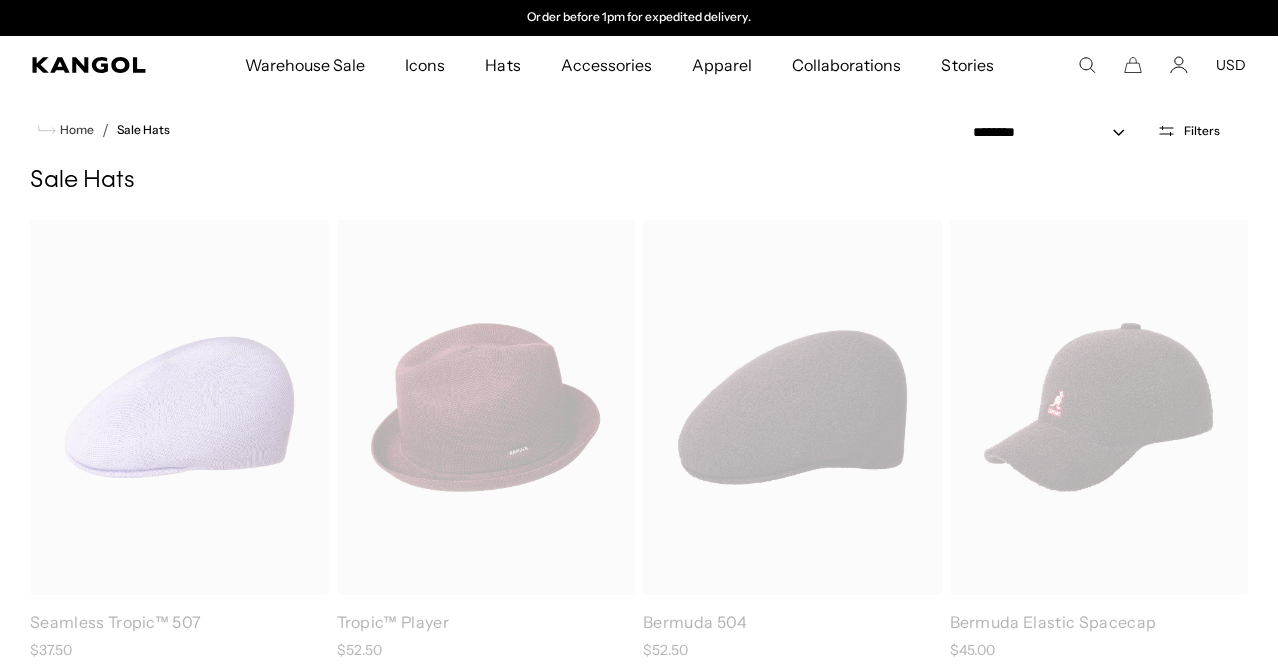 click on "Filters" at bounding box center (1202, 131) 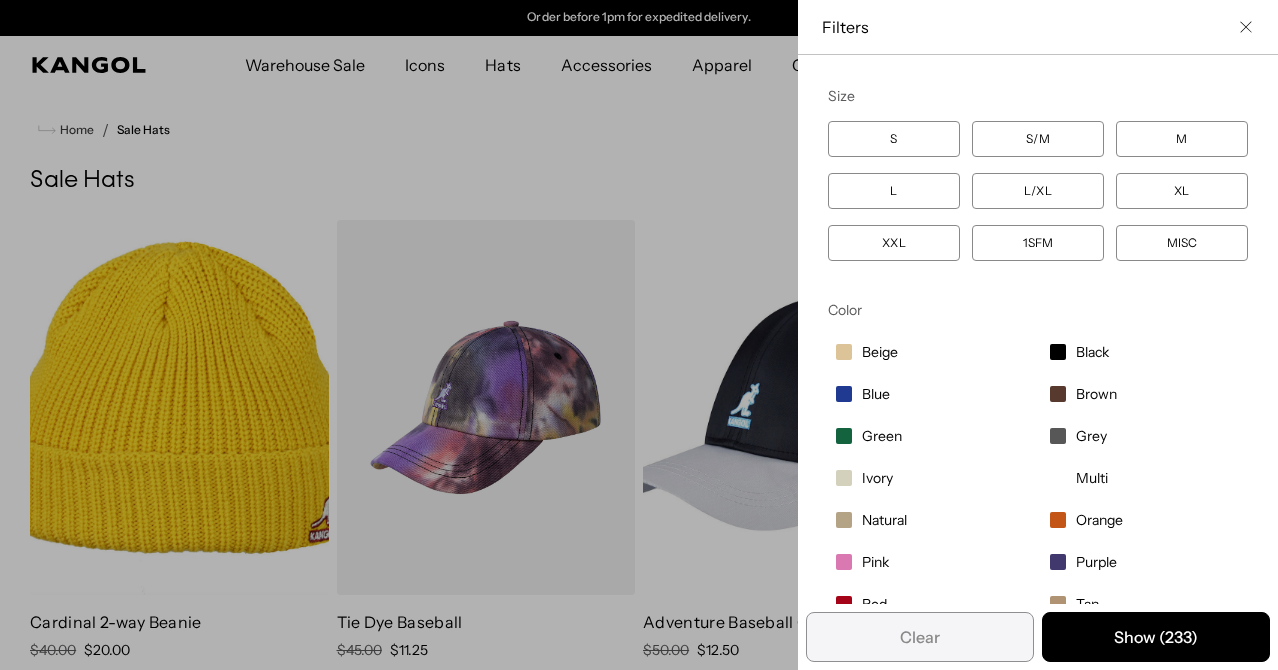 click at bounding box center (1058, 352) 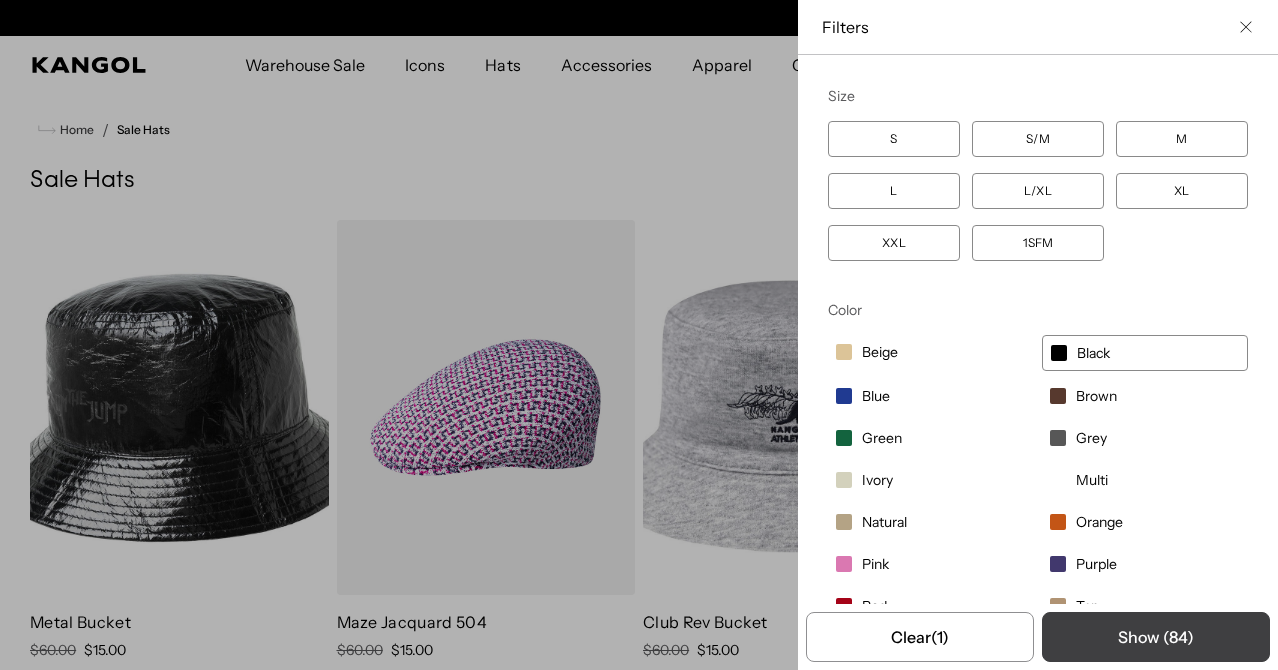 click on "Show ( 84 )" at bounding box center [1156, 637] 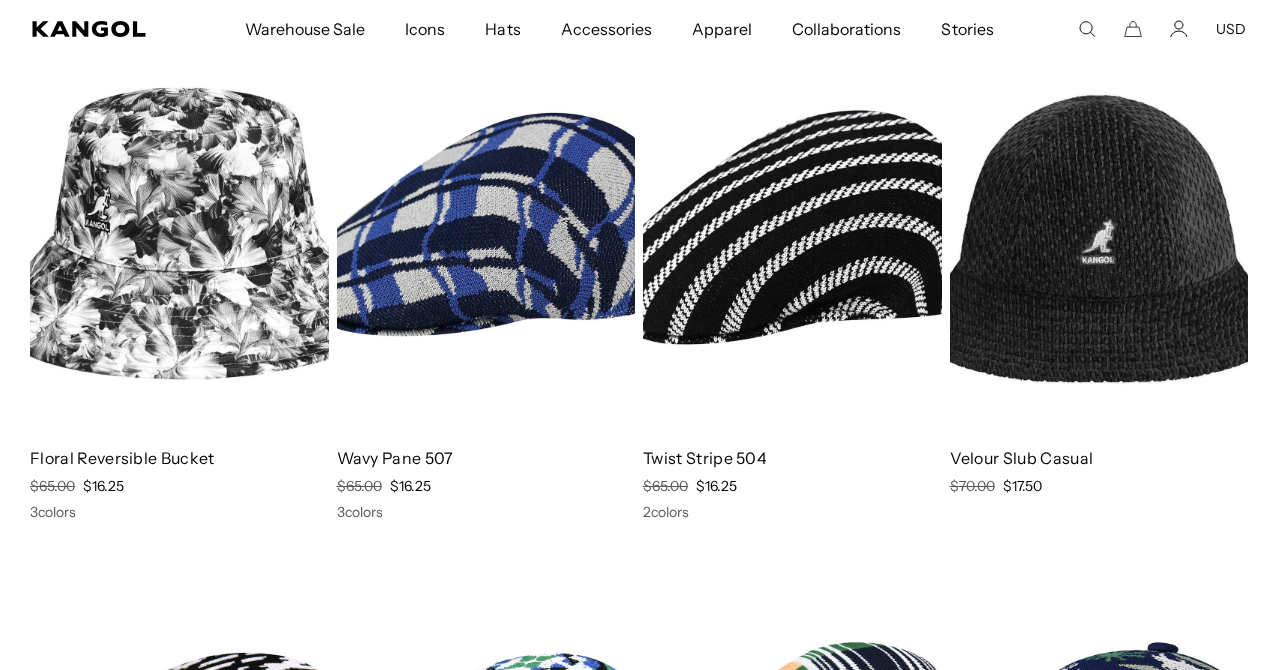 scroll, scrollTop: 996, scrollLeft: 0, axis: vertical 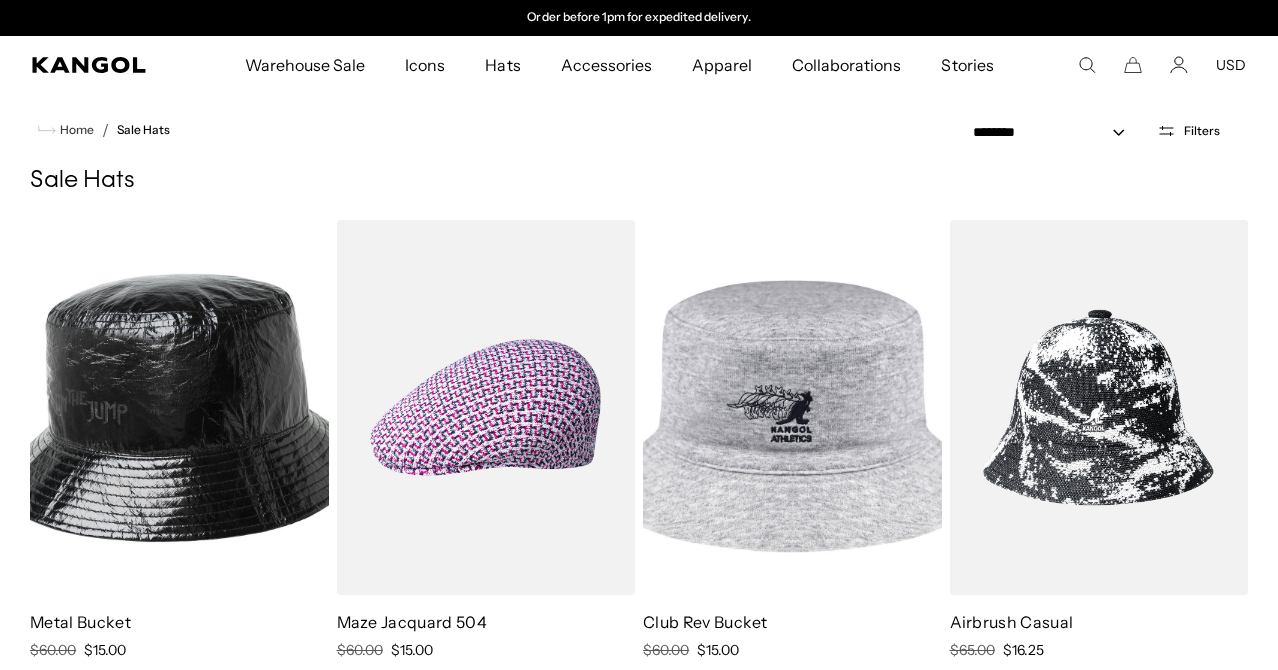 click on "Filters" at bounding box center (1188, 131) 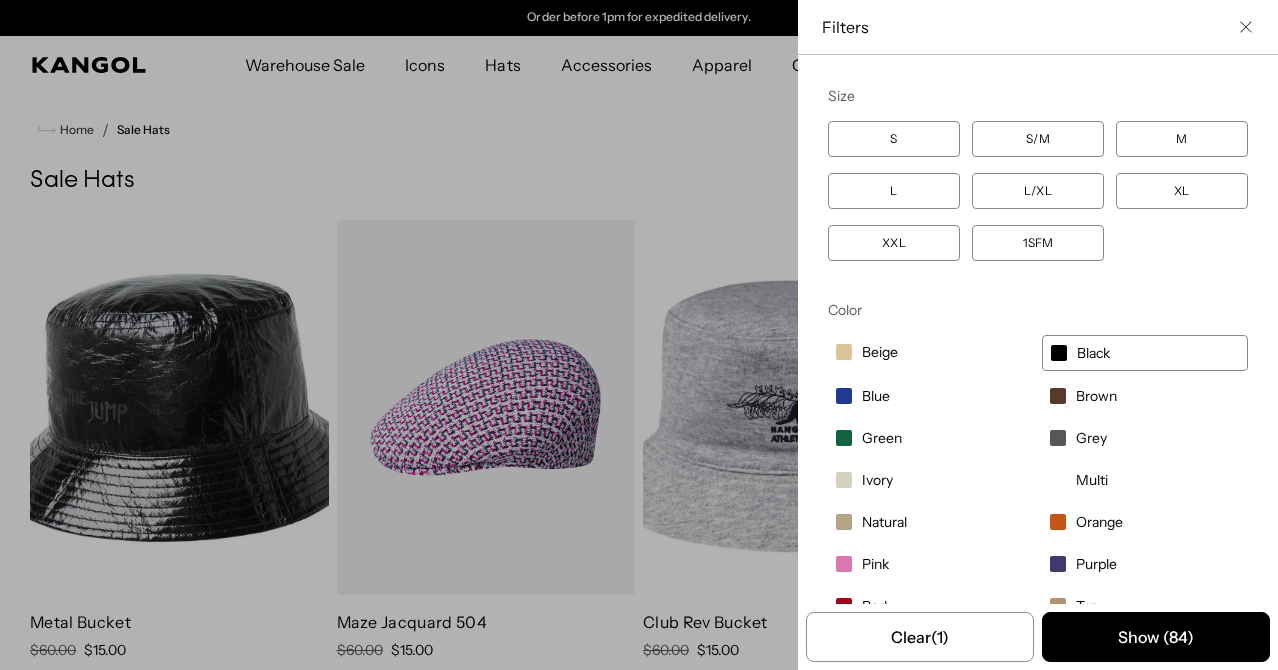 click on "Black" at bounding box center [1145, 353] 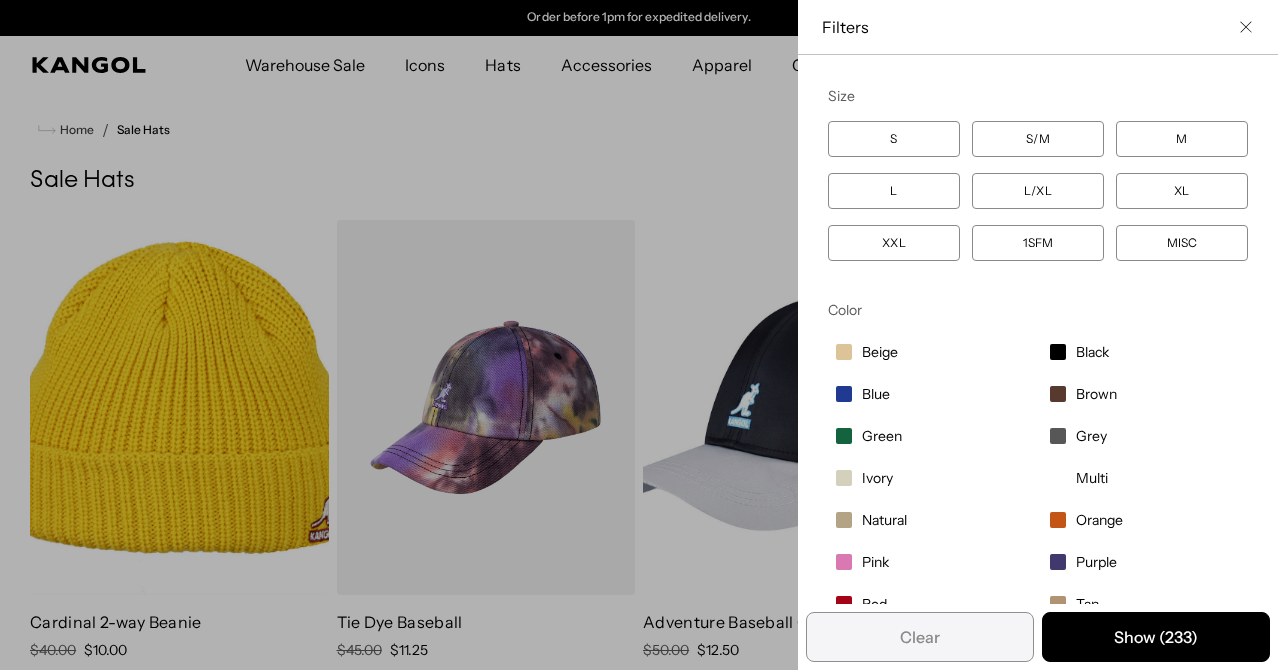 click on "L" at bounding box center [894, 191] 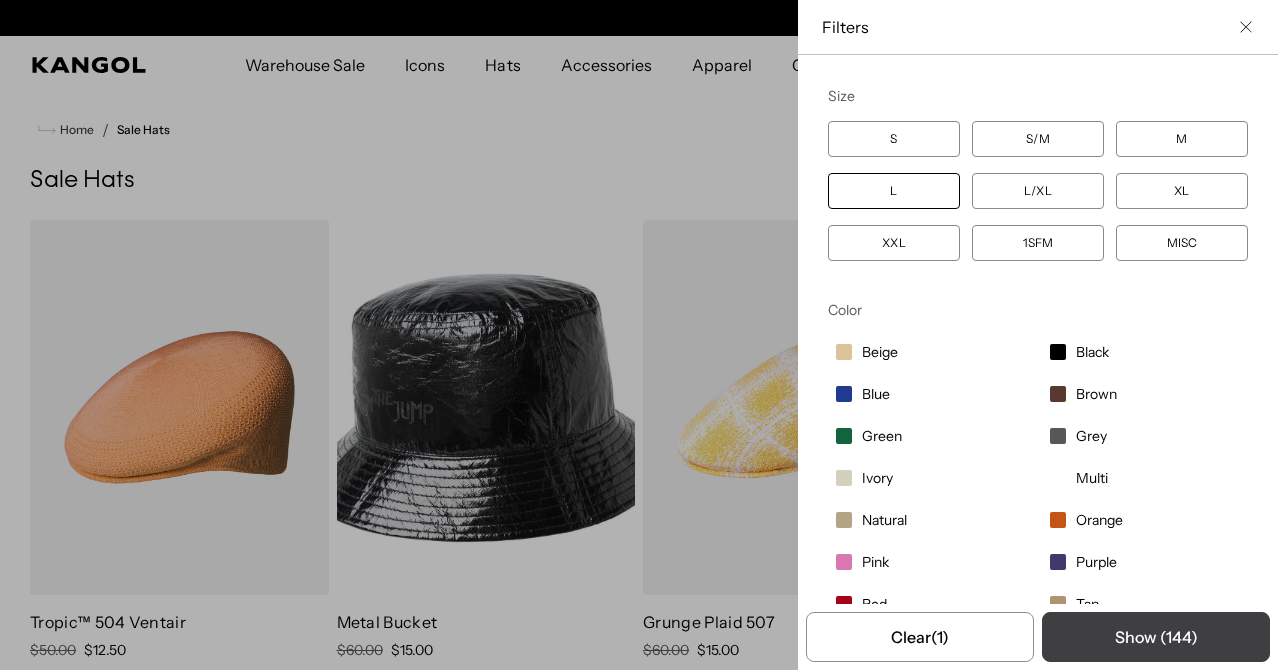 scroll, scrollTop: 0, scrollLeft: 0, axis: both 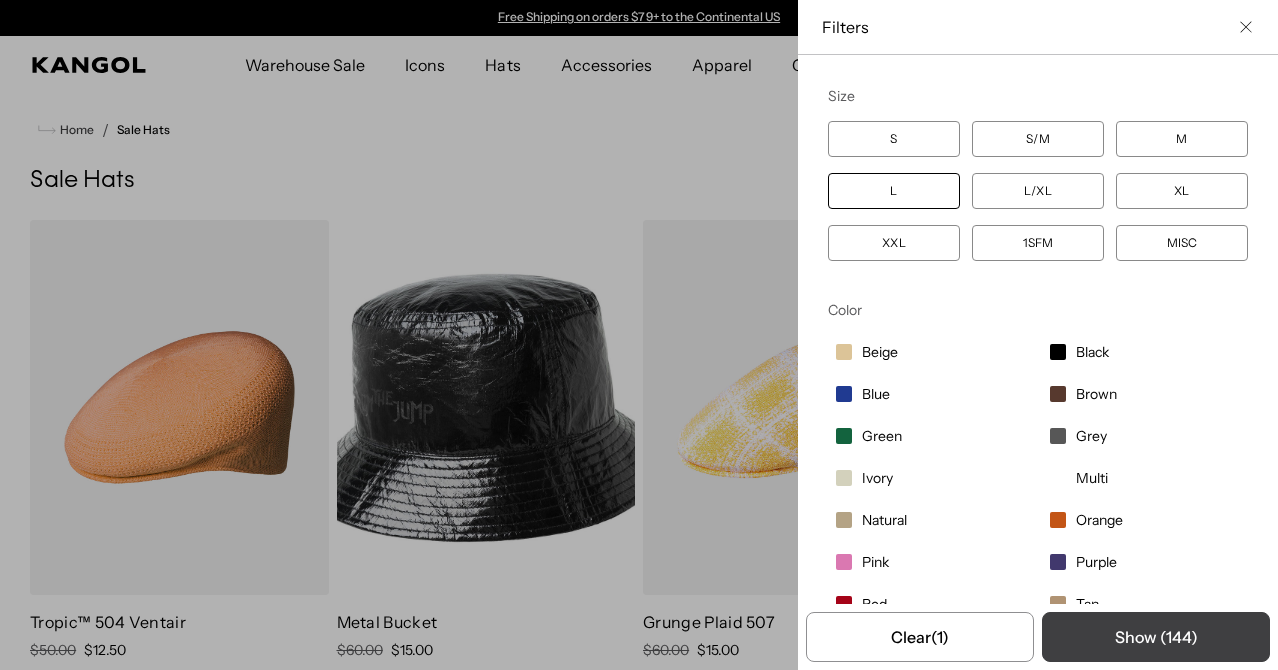 click on "Show ( 144 )" at bounding box center [1156, 637] 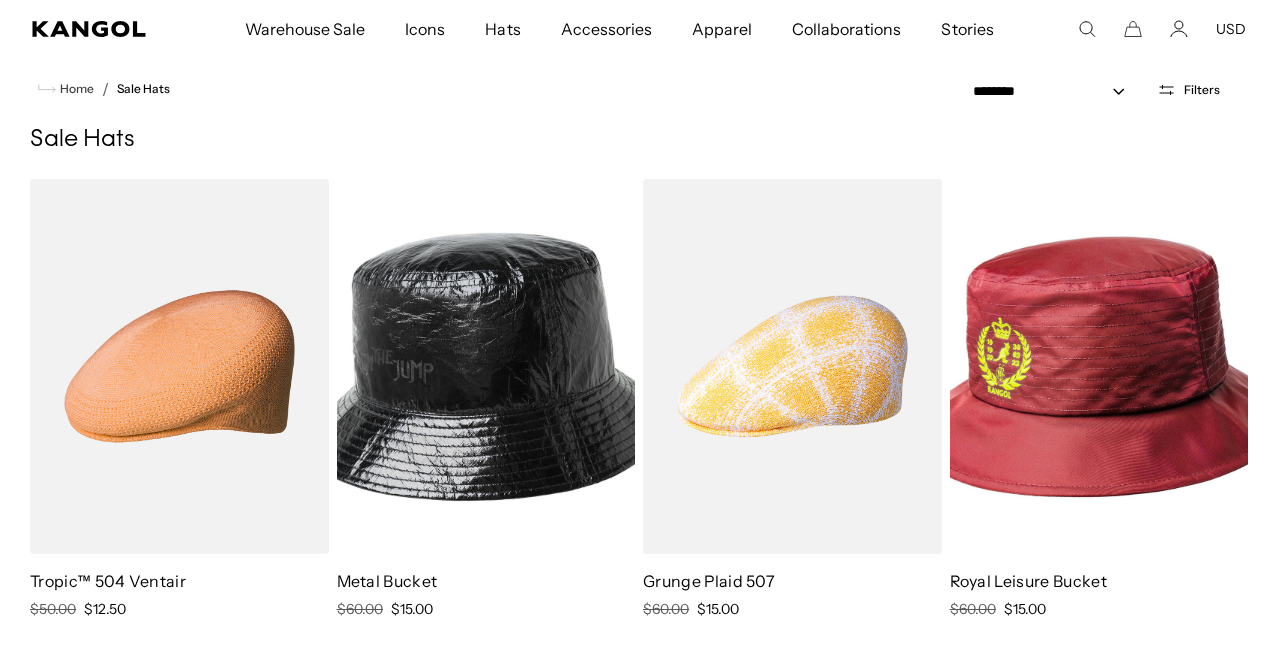 scroll, scrollTop: 124, scrollLeft: 0, axis: vertical 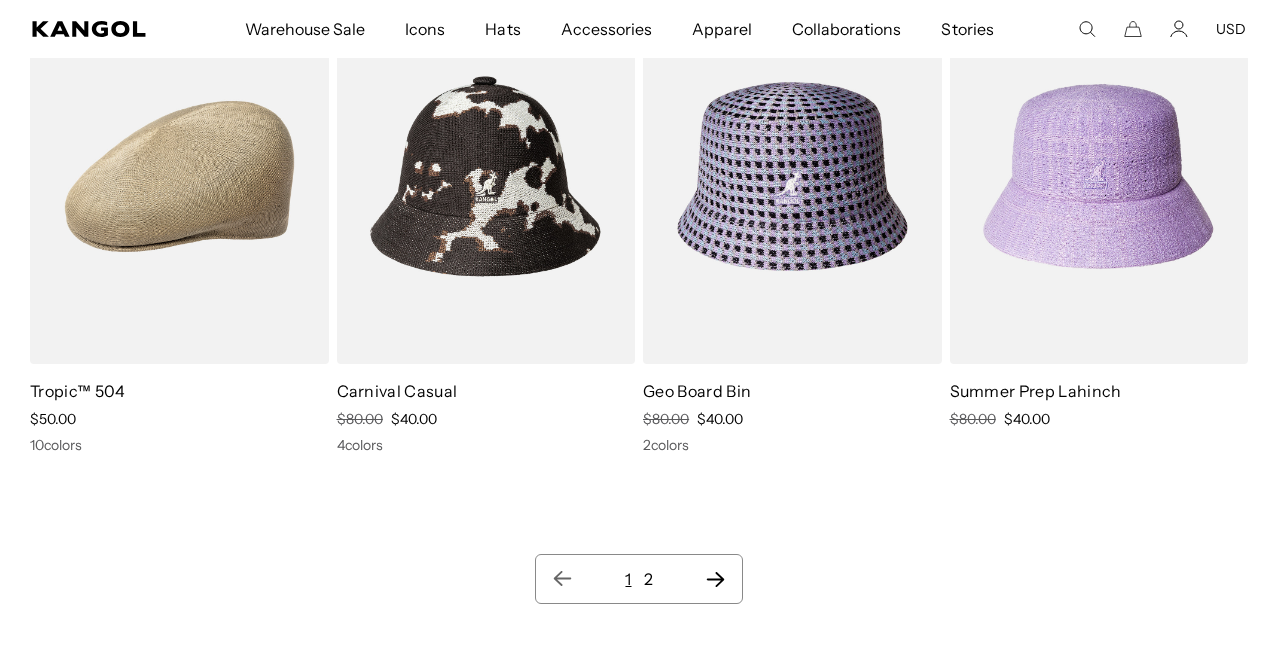 click 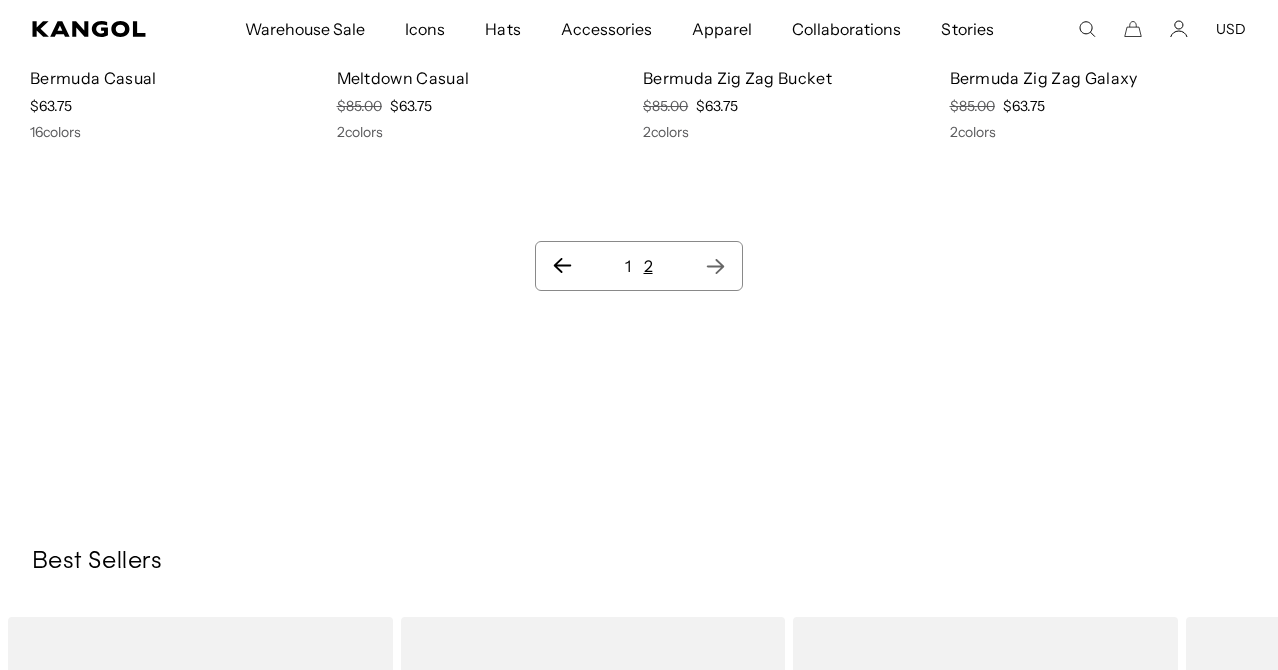 click 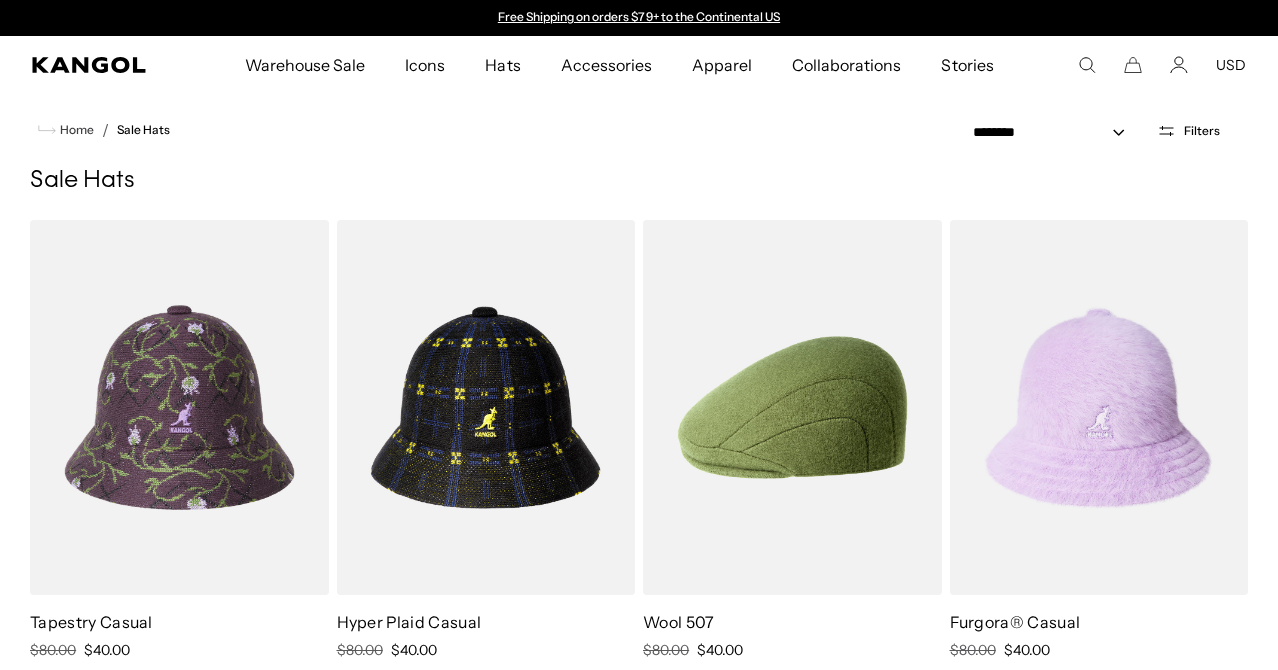 click 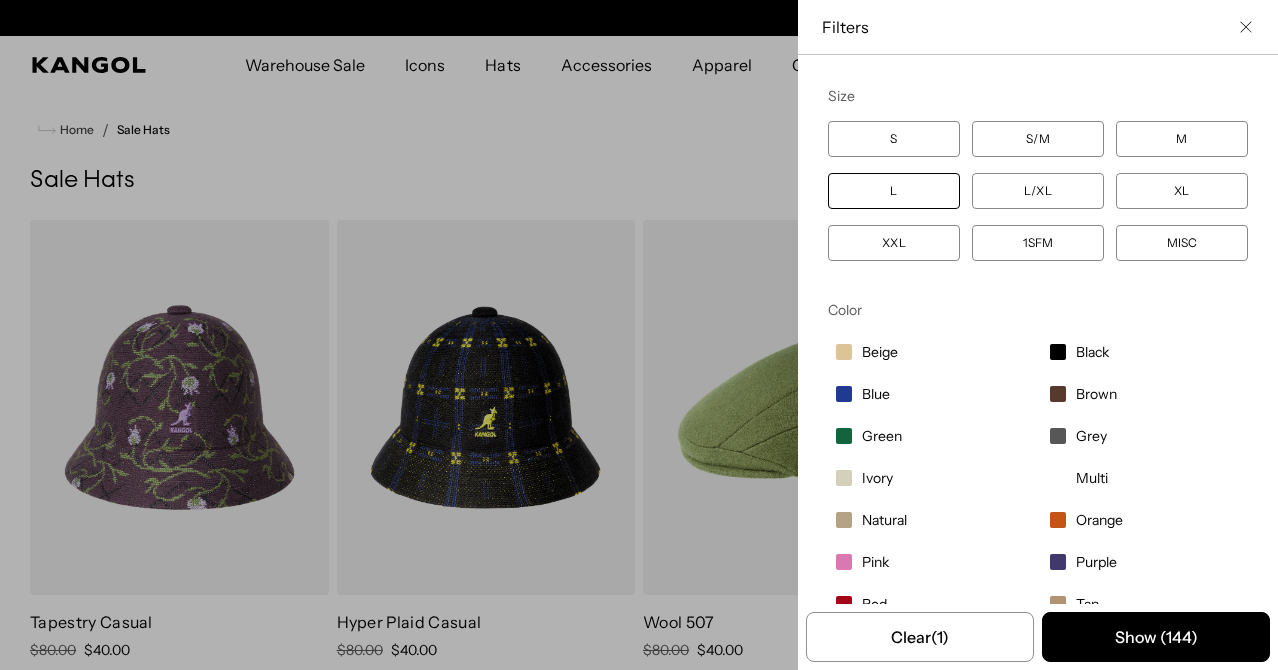click on "XL" at bounding box center [1182, 191] 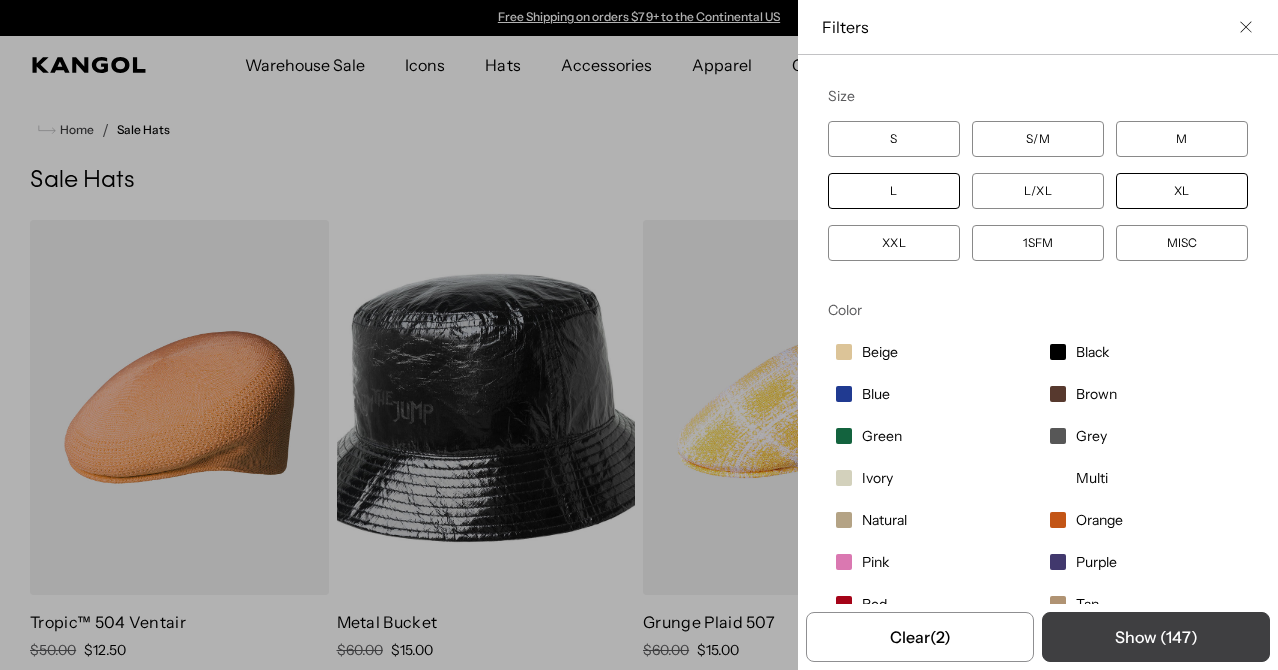 click on "Show ( 147 )" at bounding box center [1156, 637] 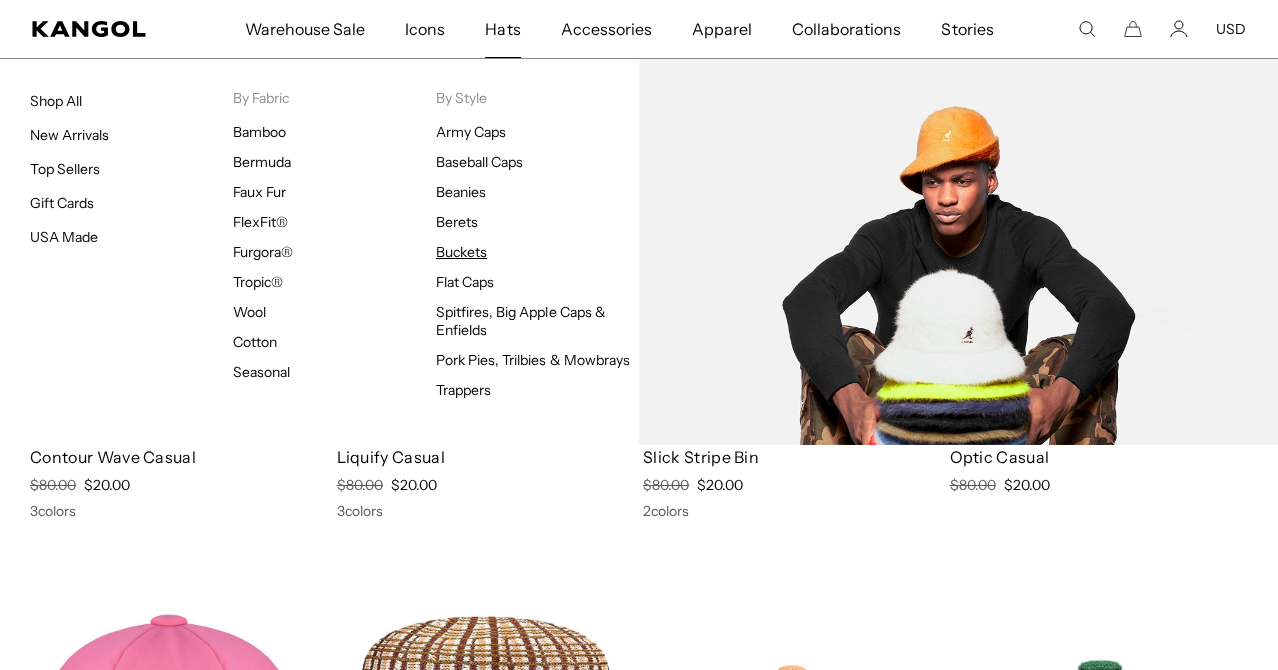 click on "Buckets" at bounding box center (461, 252) 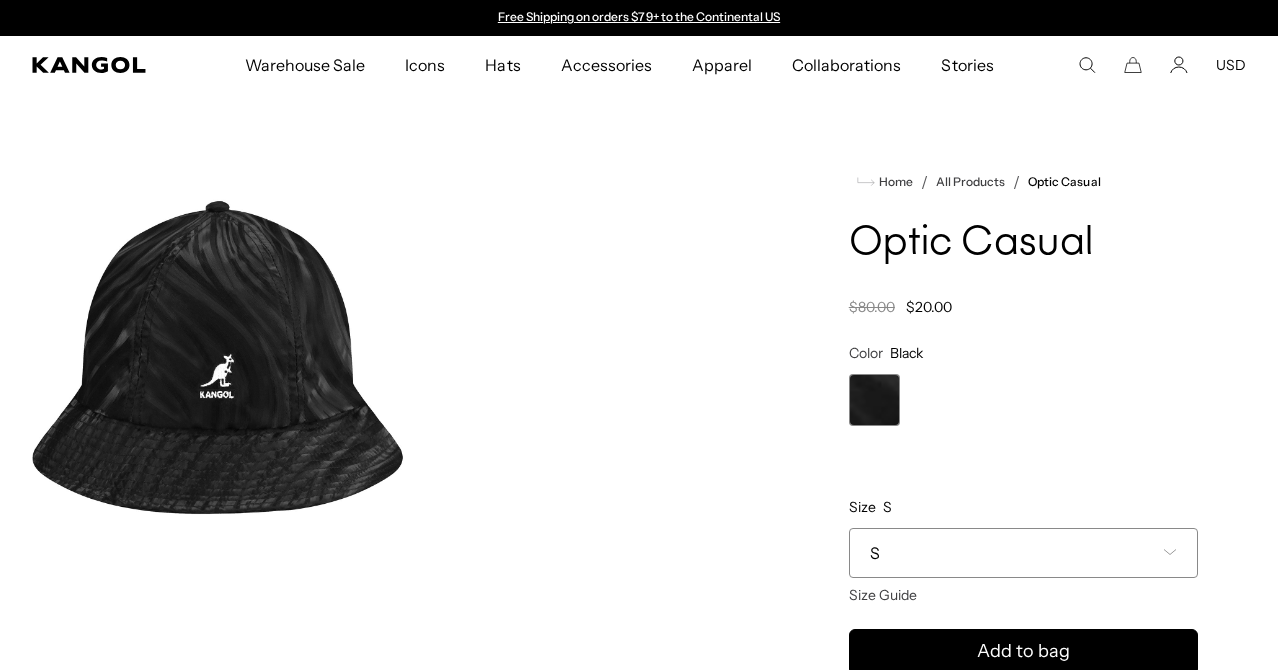 scroll, scrollTop: 82, scrollLeft: 0, axis: vertical 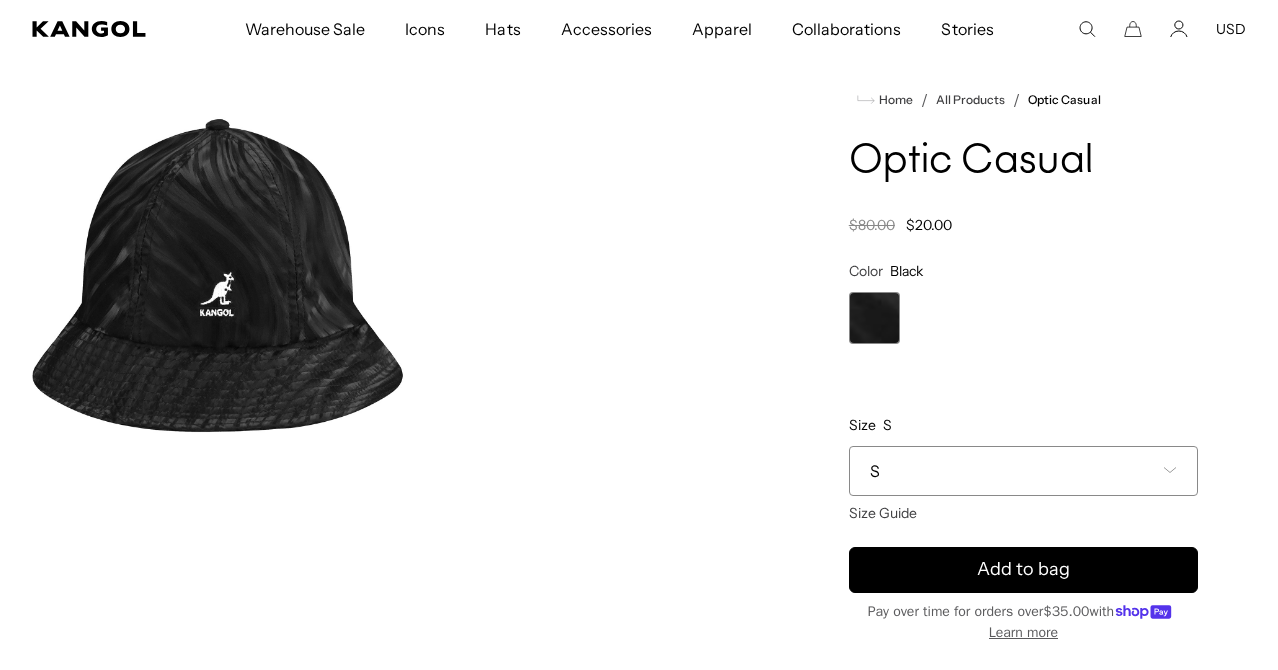 click on "S" at bounding box center (1023, 471) 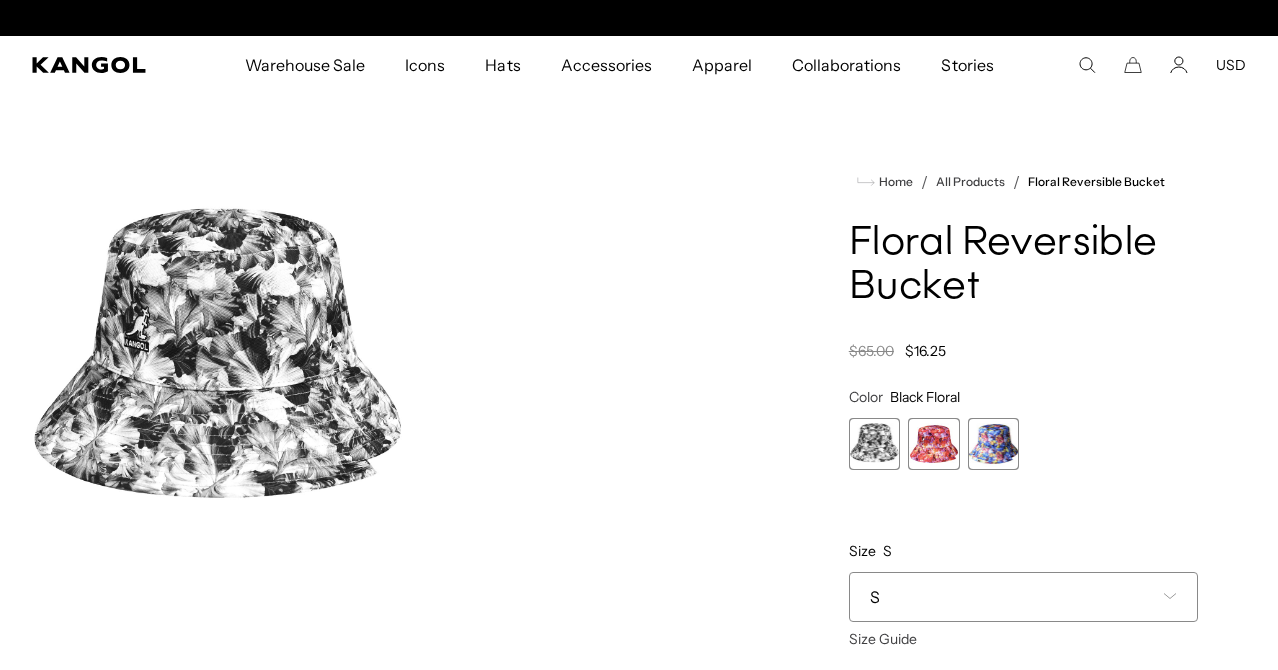 scroll, scrollTop: 0, scrollLeft: 0, axis: both 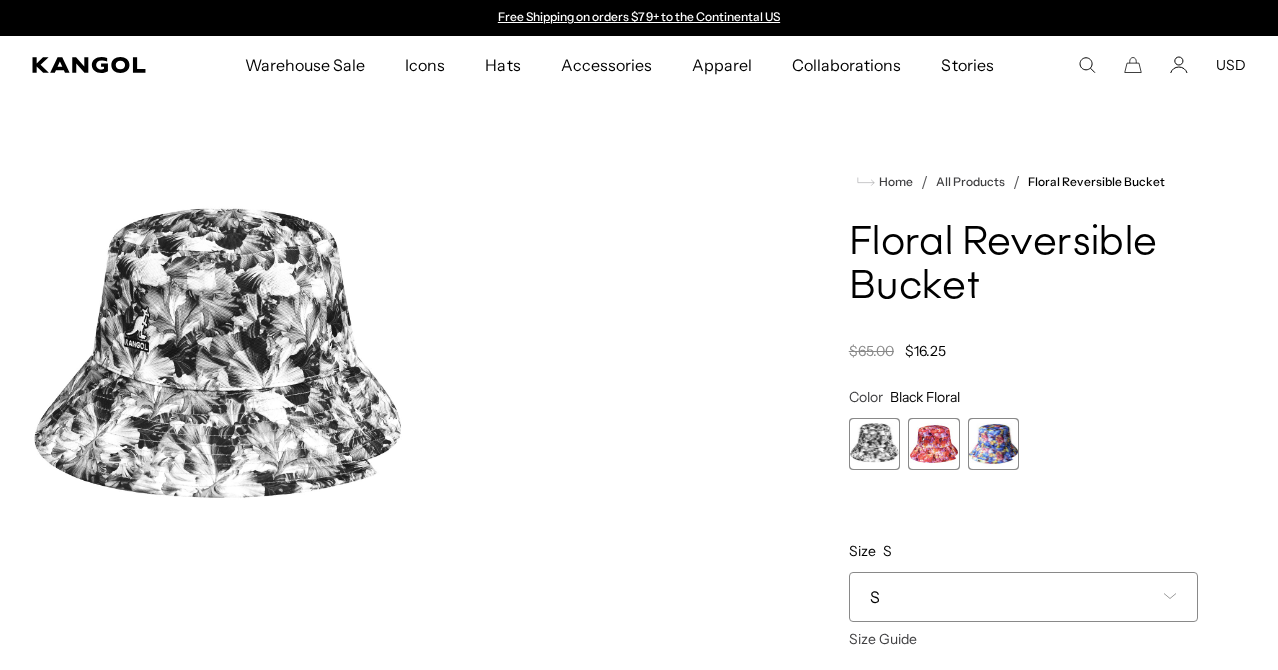 click on "S" at bounding box center [1023, 597] 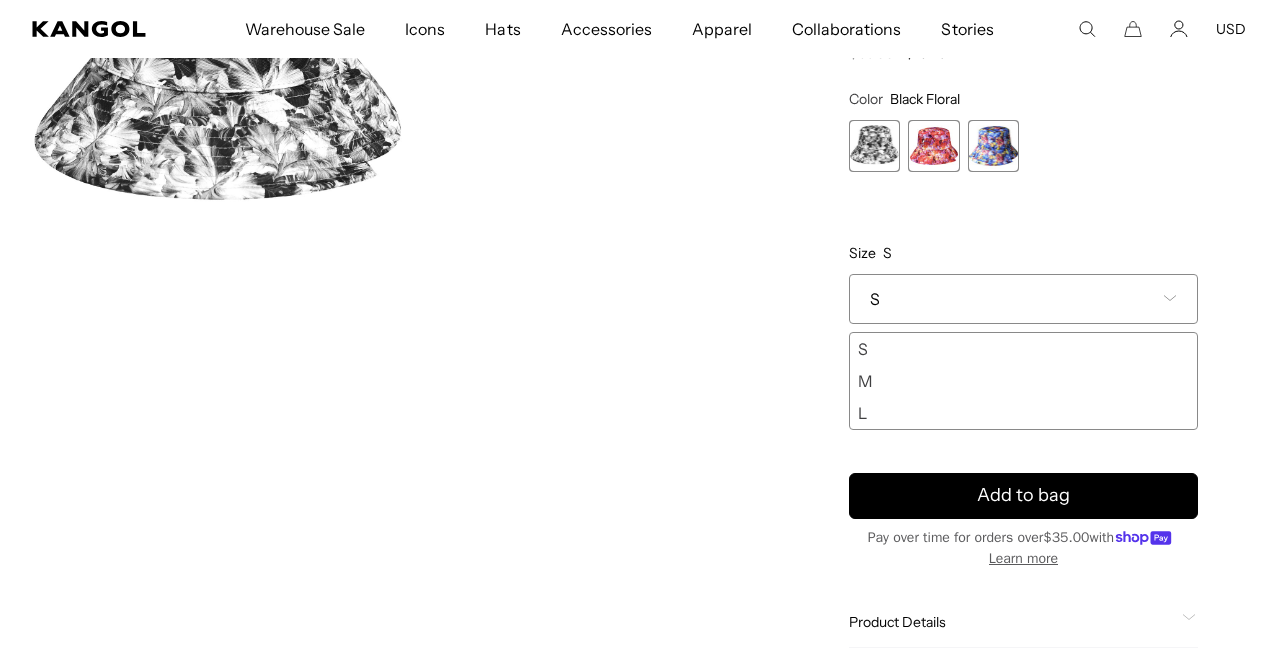 scroll, scrollTop: 387, scrollLeft: 0, axis: vertical 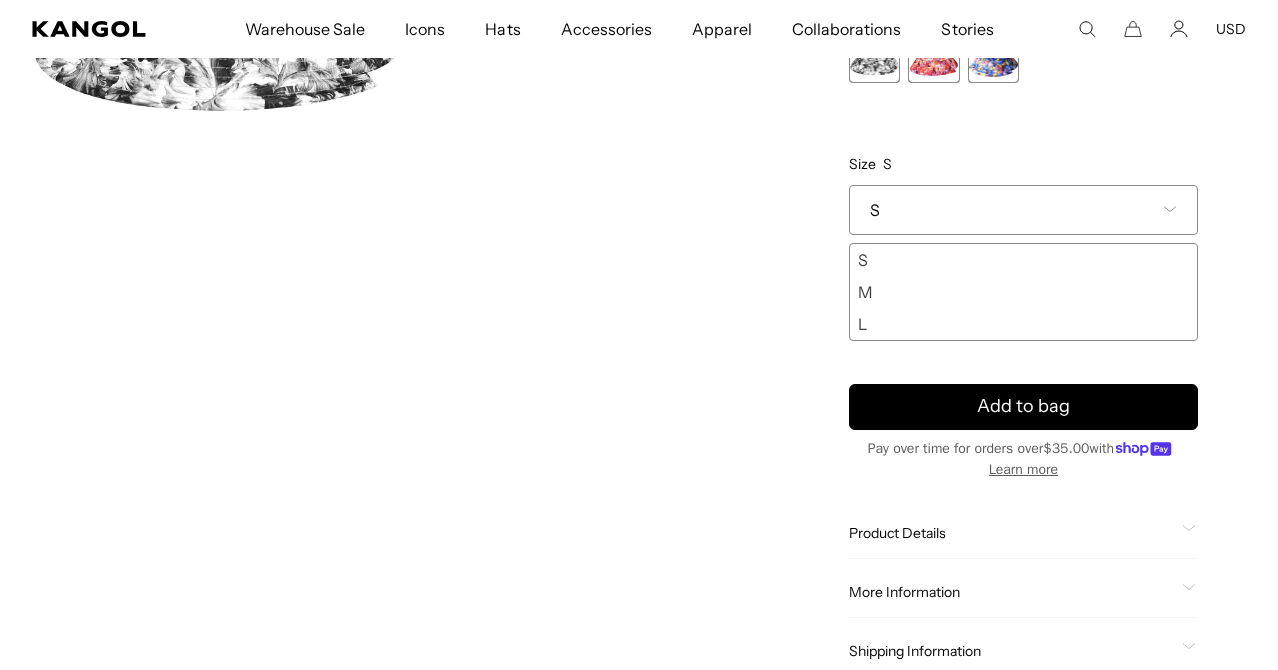 click on "L" at bounding box center [1023, 324] 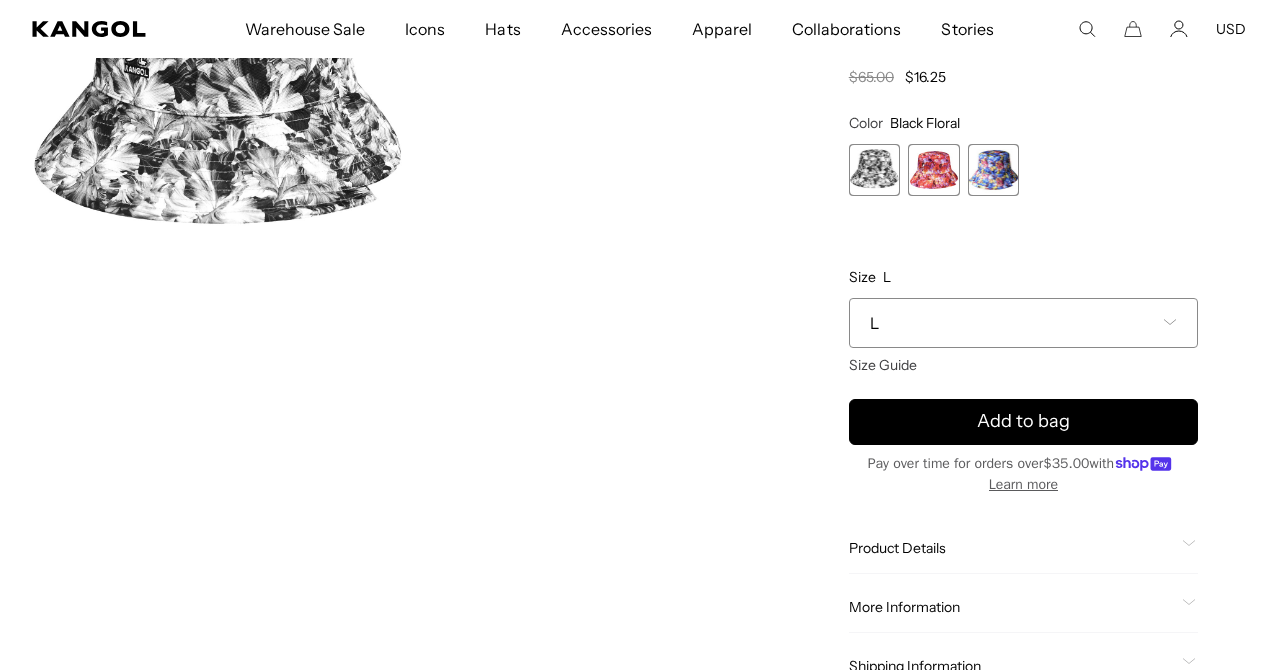 scroll, scrollTop: 170, scrollLeft: 0, axis: vertical 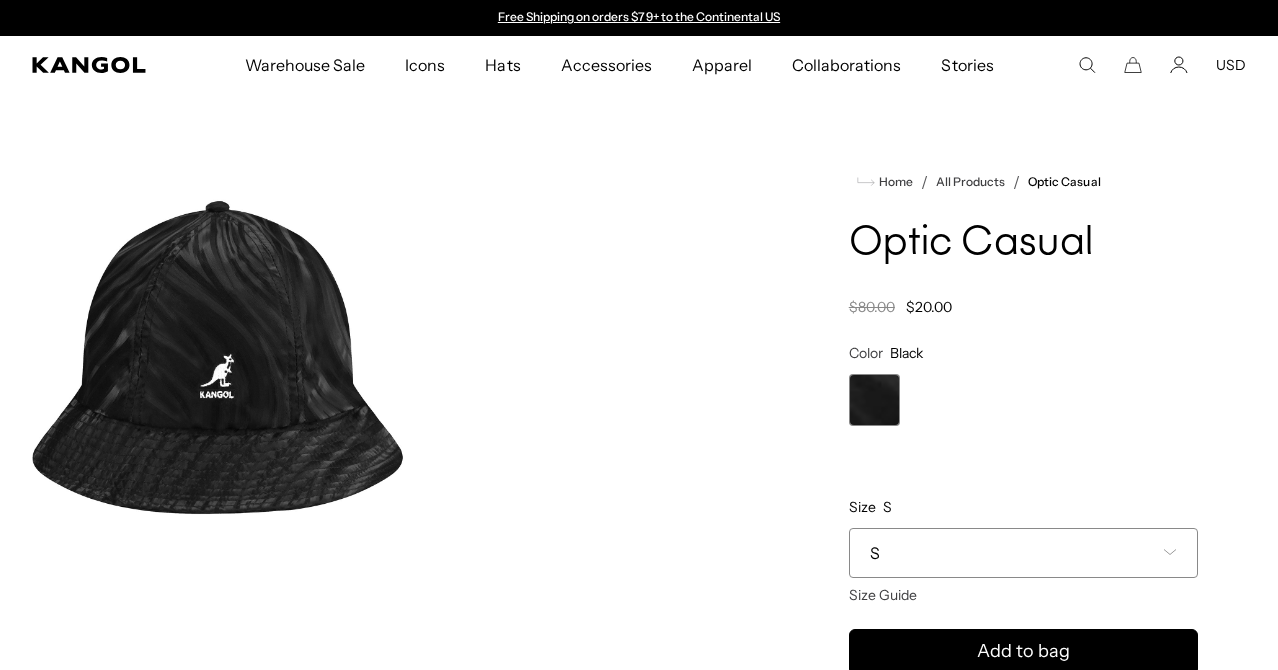 click on "S" at bounding box center (1023, 553) 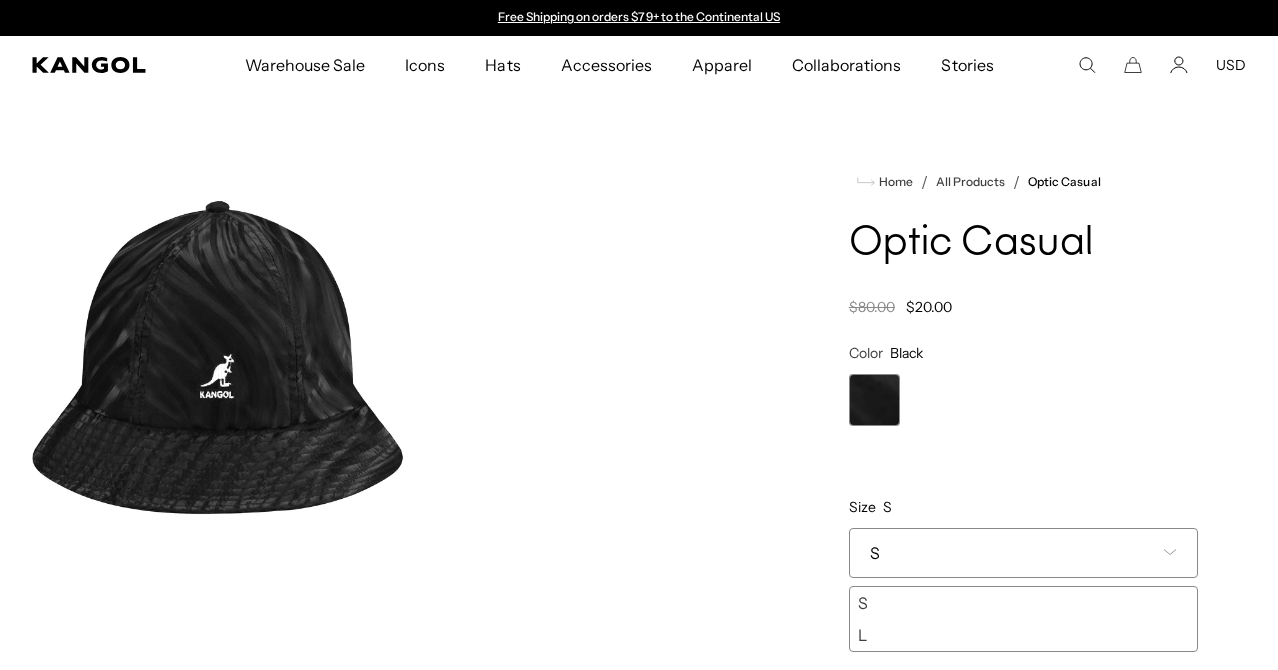 click on "L" at bounding box center (1023, 635) 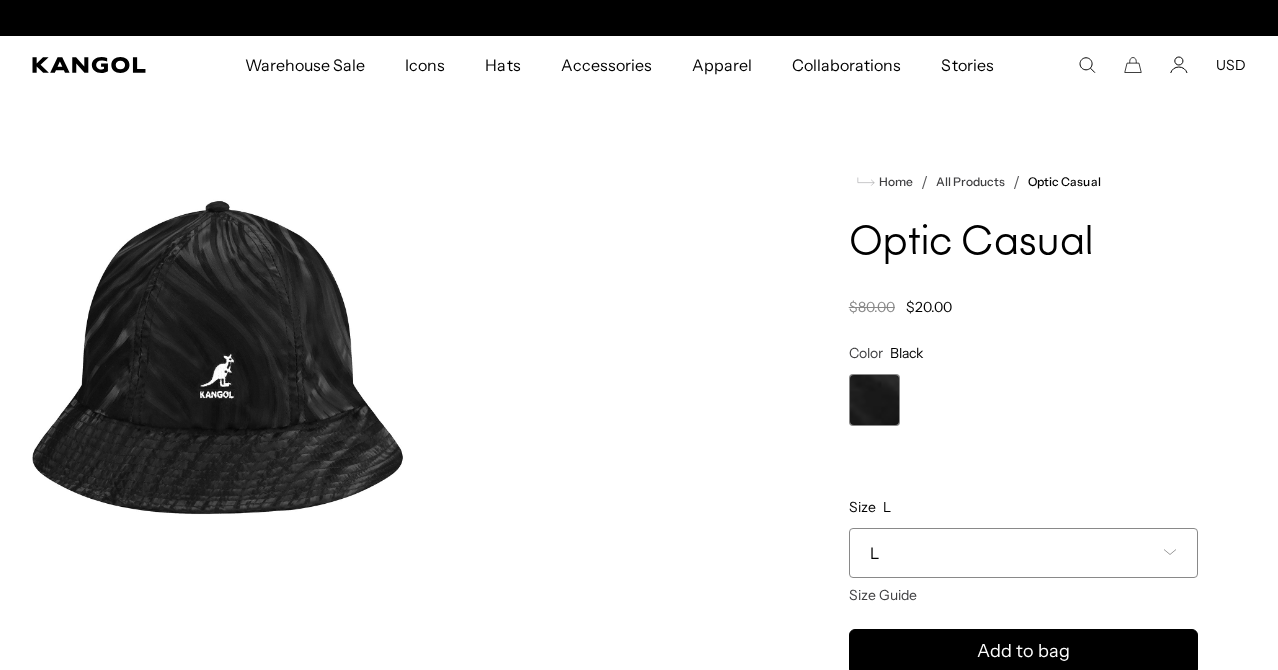 scroll, scrollTop: 0, scrollLeft: 412, axis: horizontal 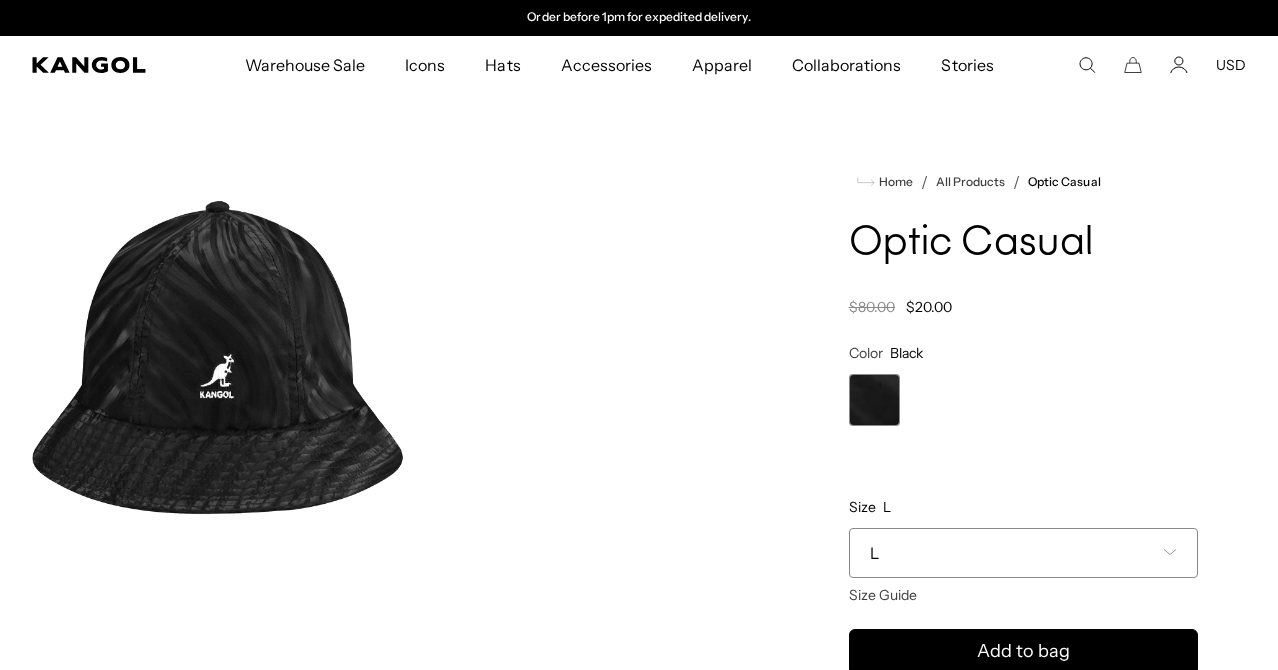 click at bounding box center (218, 362) 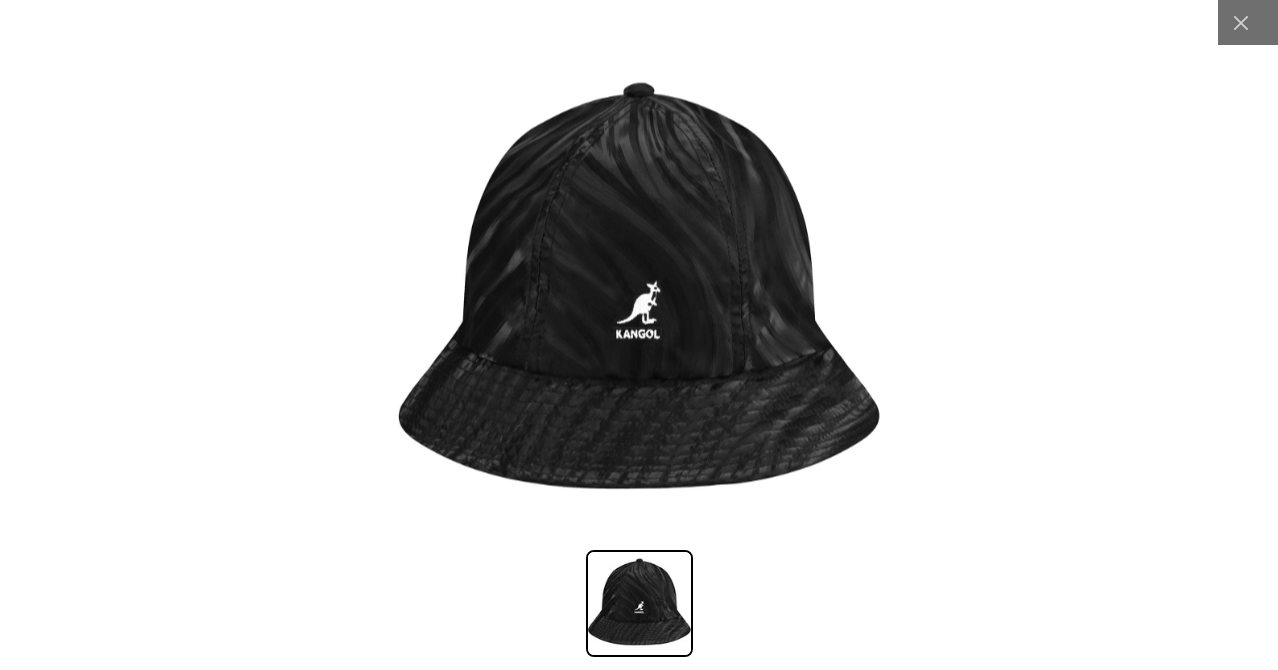 click at bounding box center (639, 292) 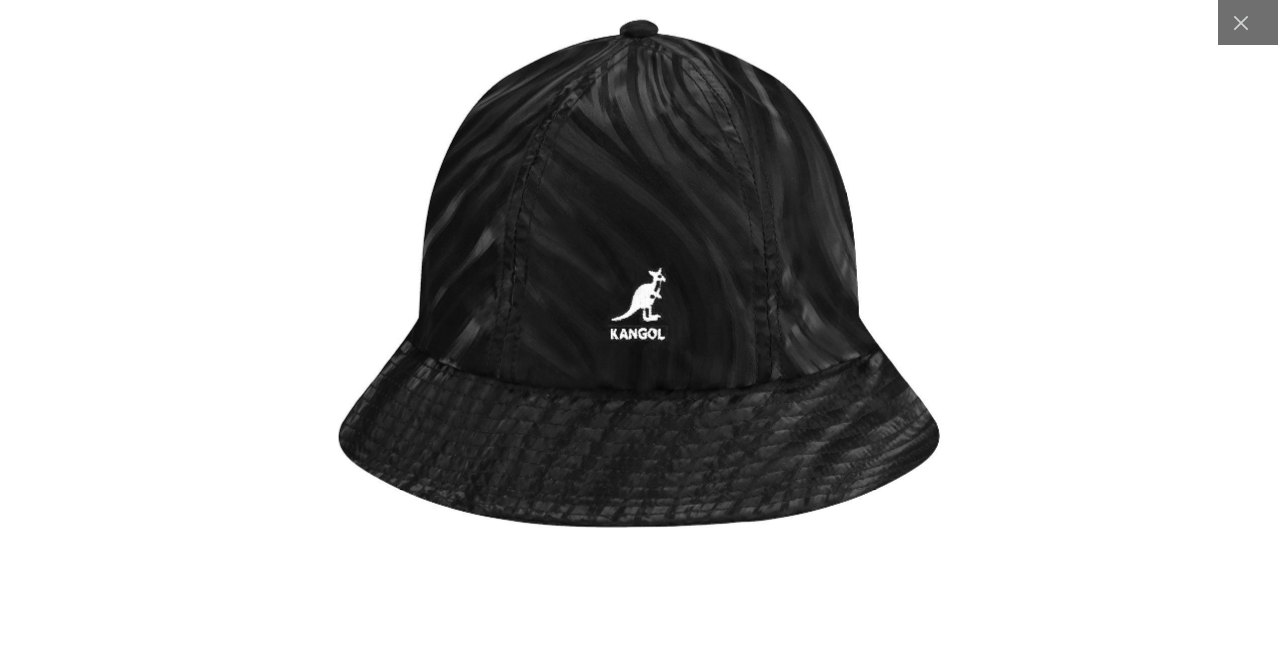 scroll, scrollTop: 0, scrollLeft: 0, axis: both 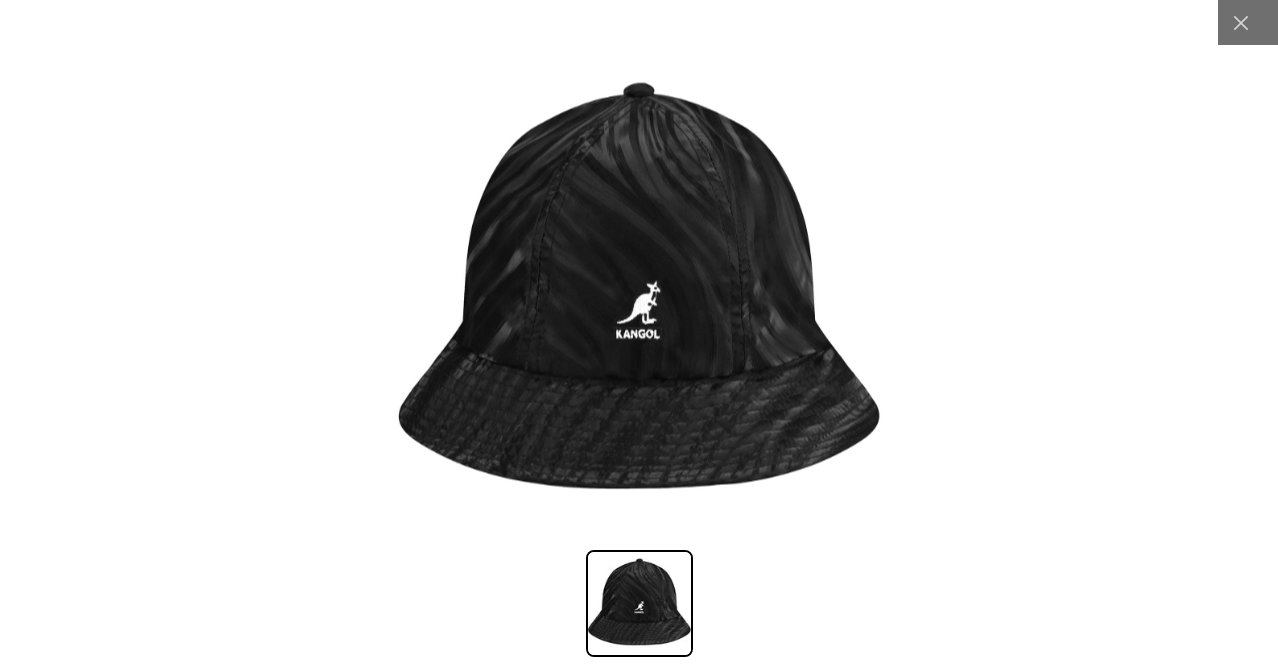 click at bounding box center (639, 335) 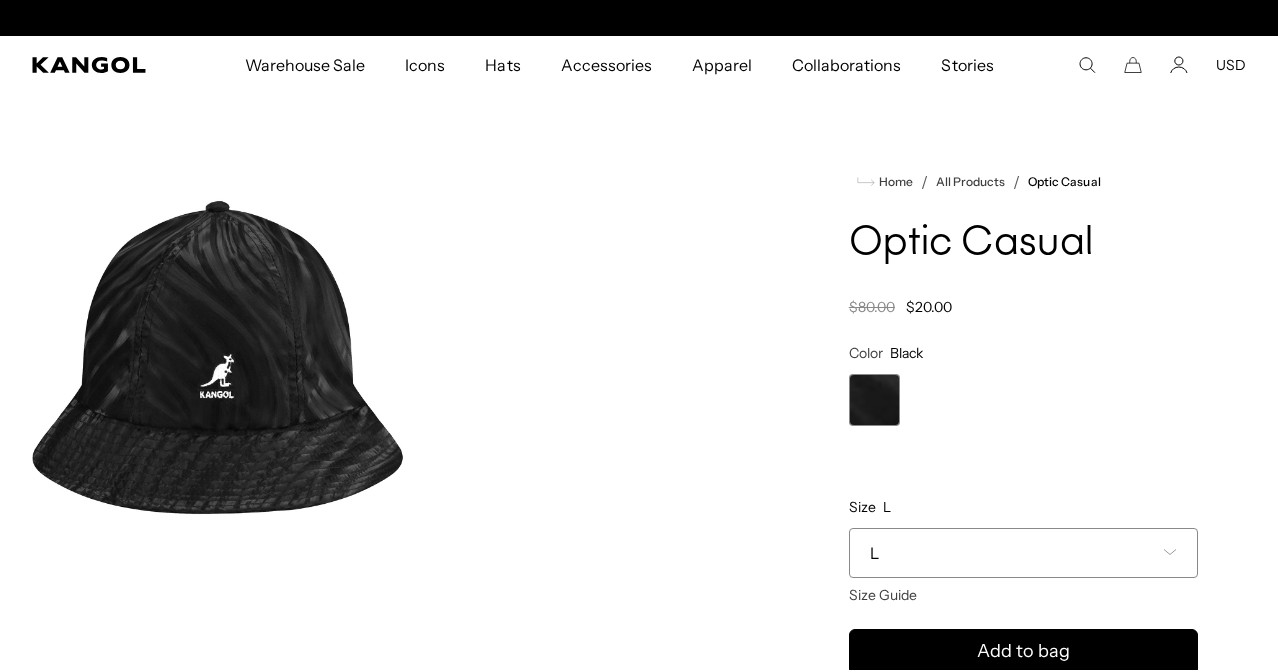 scroll, scrollTop: 0, scrollLeft: 412, axis: horizontal 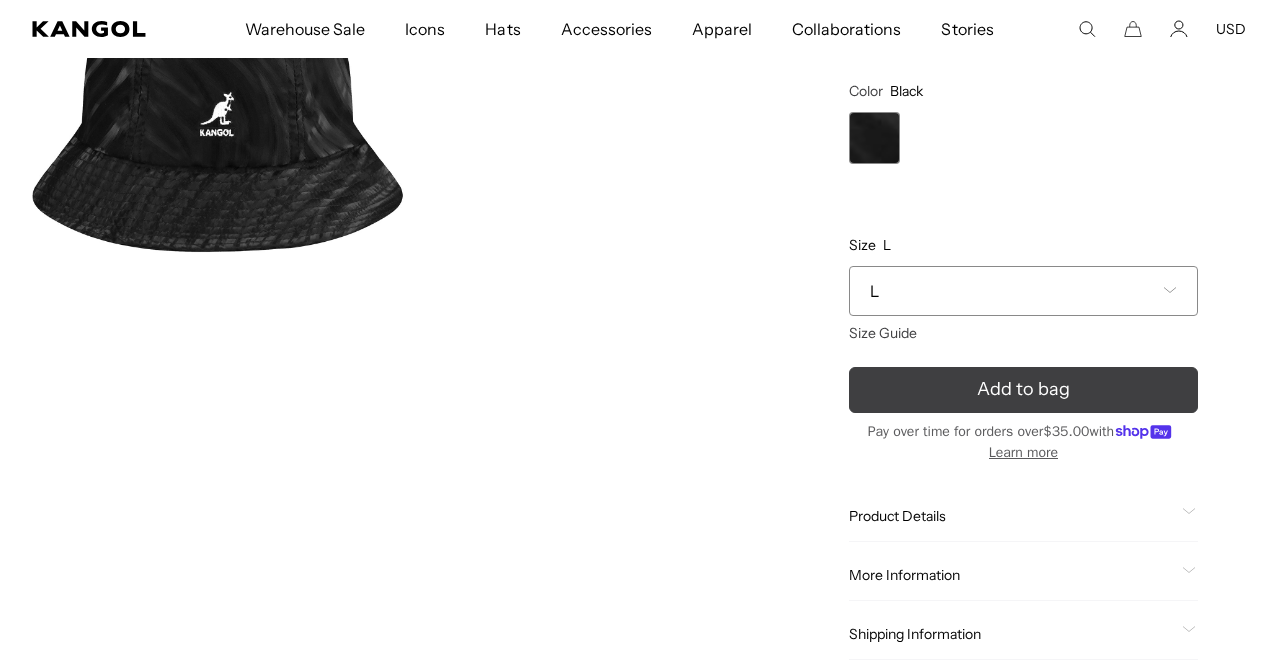 click on "Add to bag" at bounding box center [1023, 390] 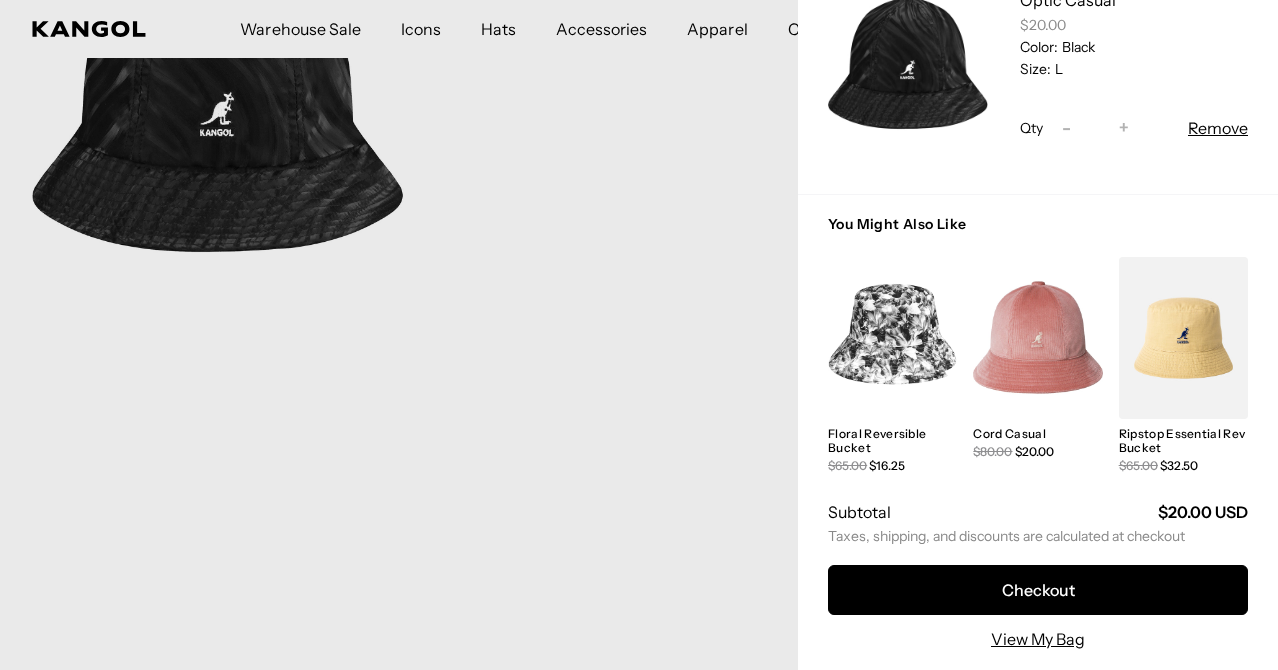 scroll, scrollTop: 214, scrollLeft: 0, axis: vertical 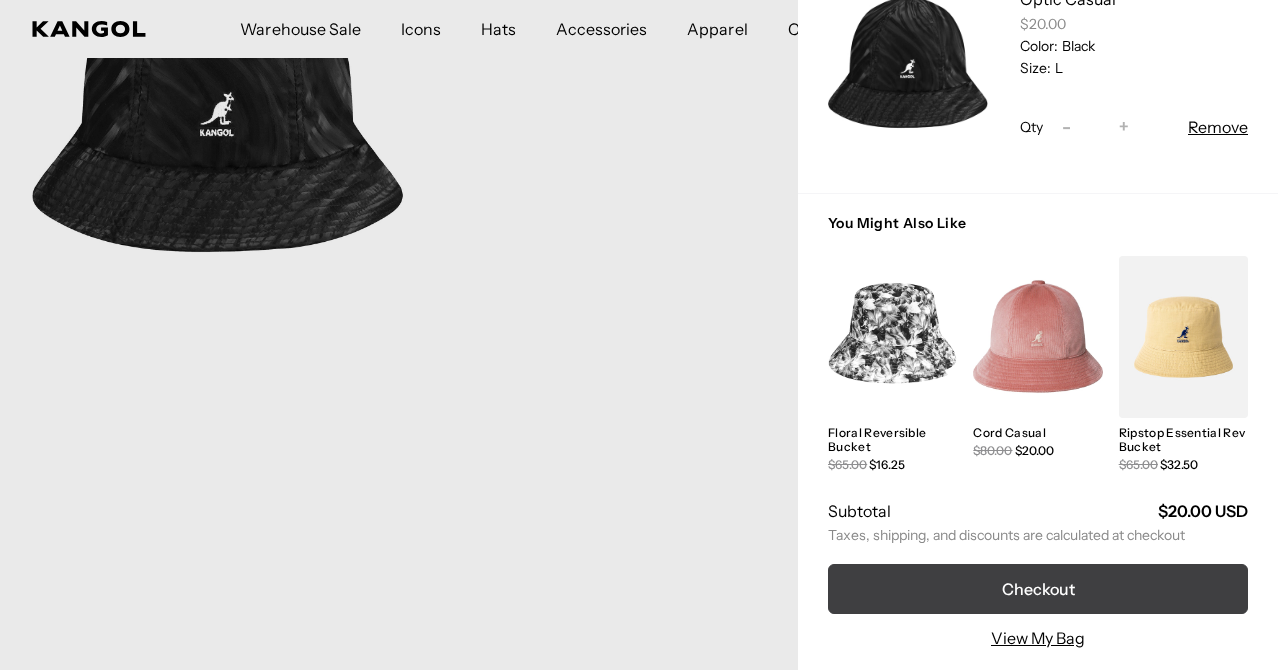 click on "Checkout" at bounding box center [1038, 589] 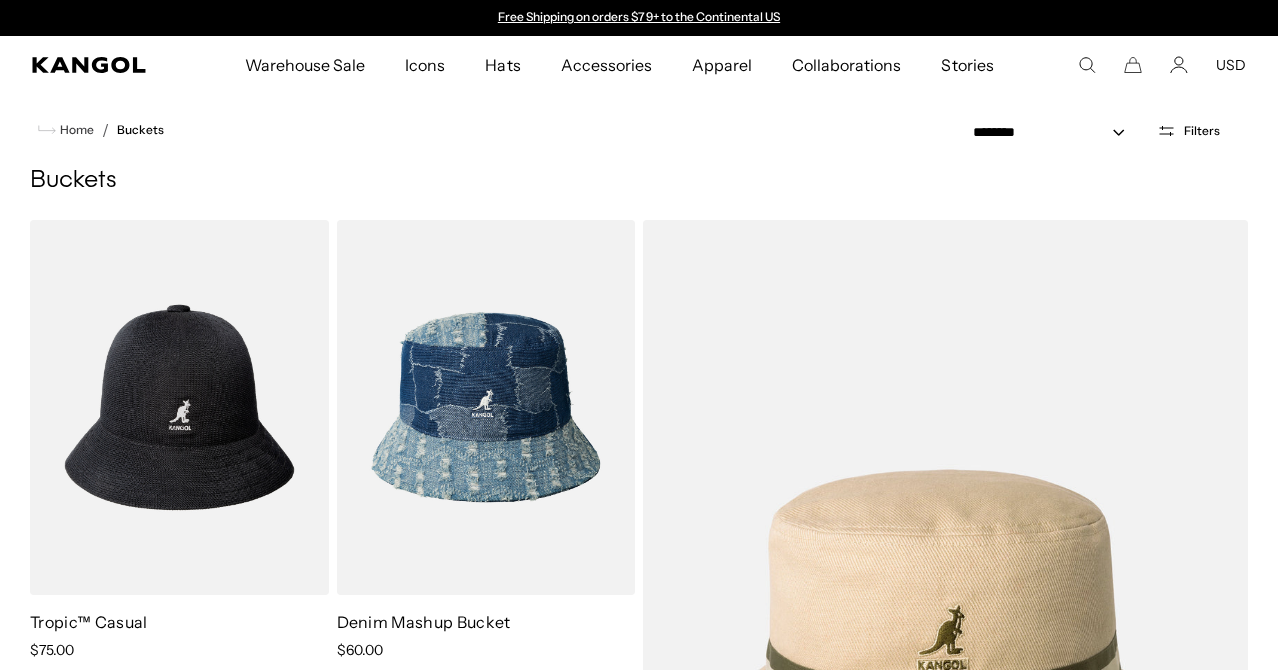 scroll, scrollTop: 0, scrollLeft: 0, axis: both 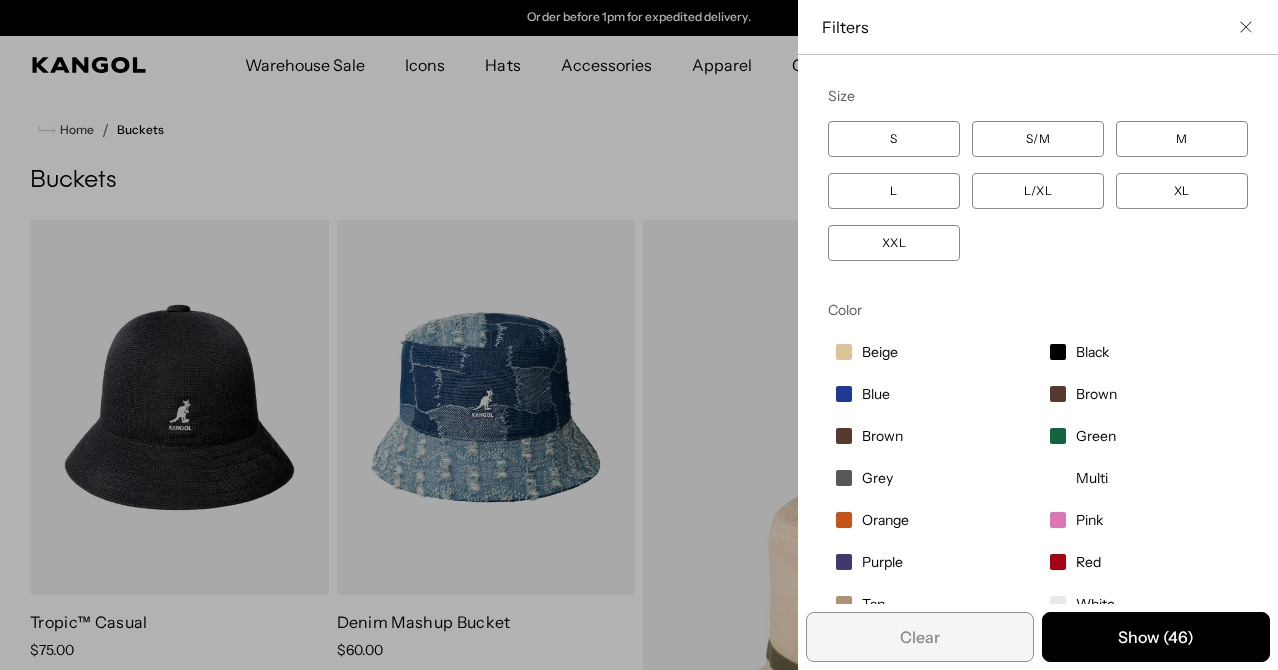click on "L" at bounding box center [894, 191] 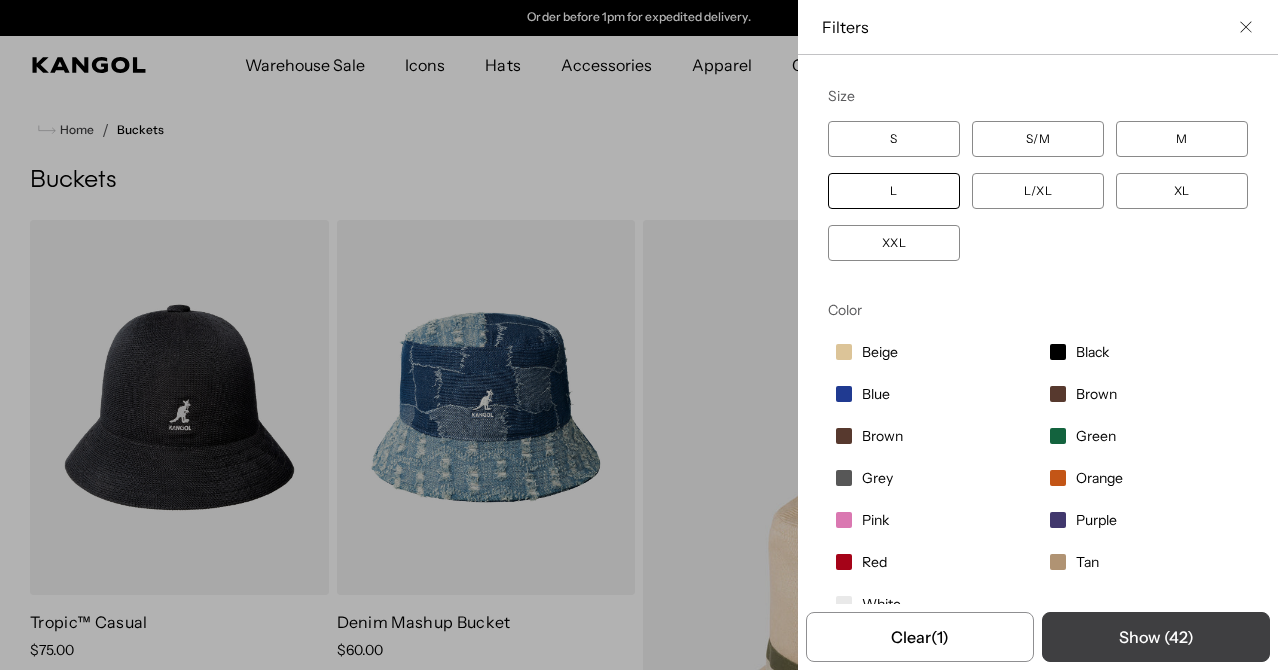 click on "Show ( 42 )" at bounding box center [1156, 637] 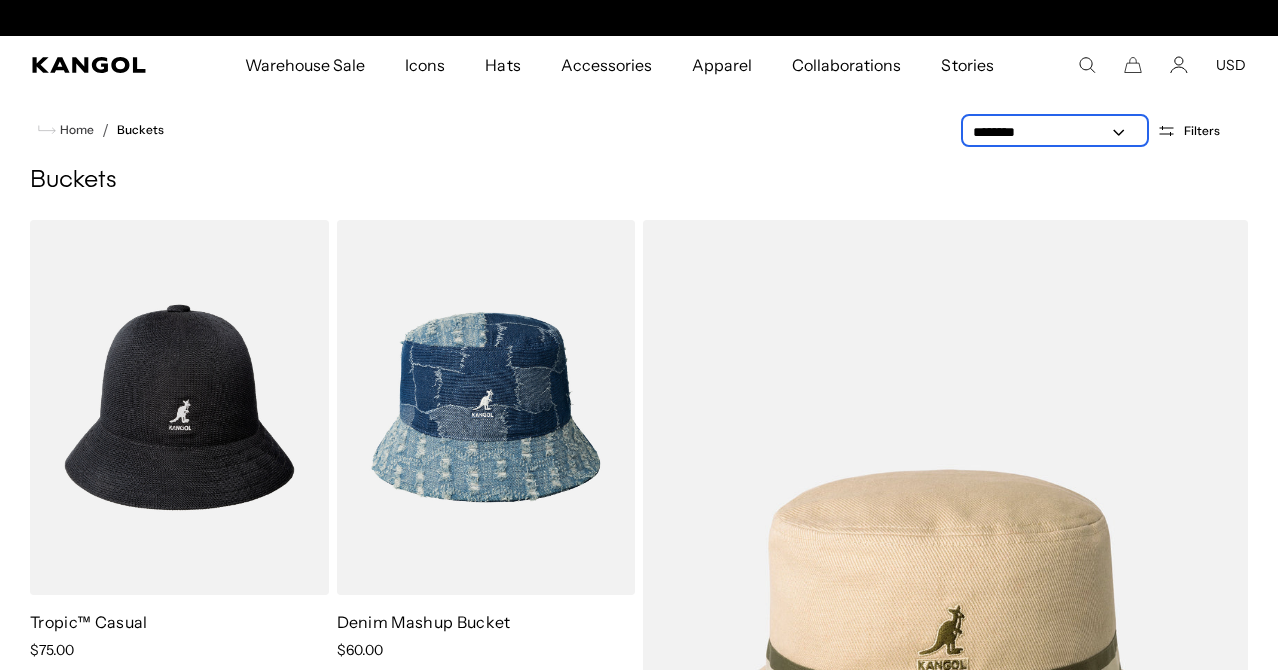 click on "**********" at bounding box center [1055, 132] 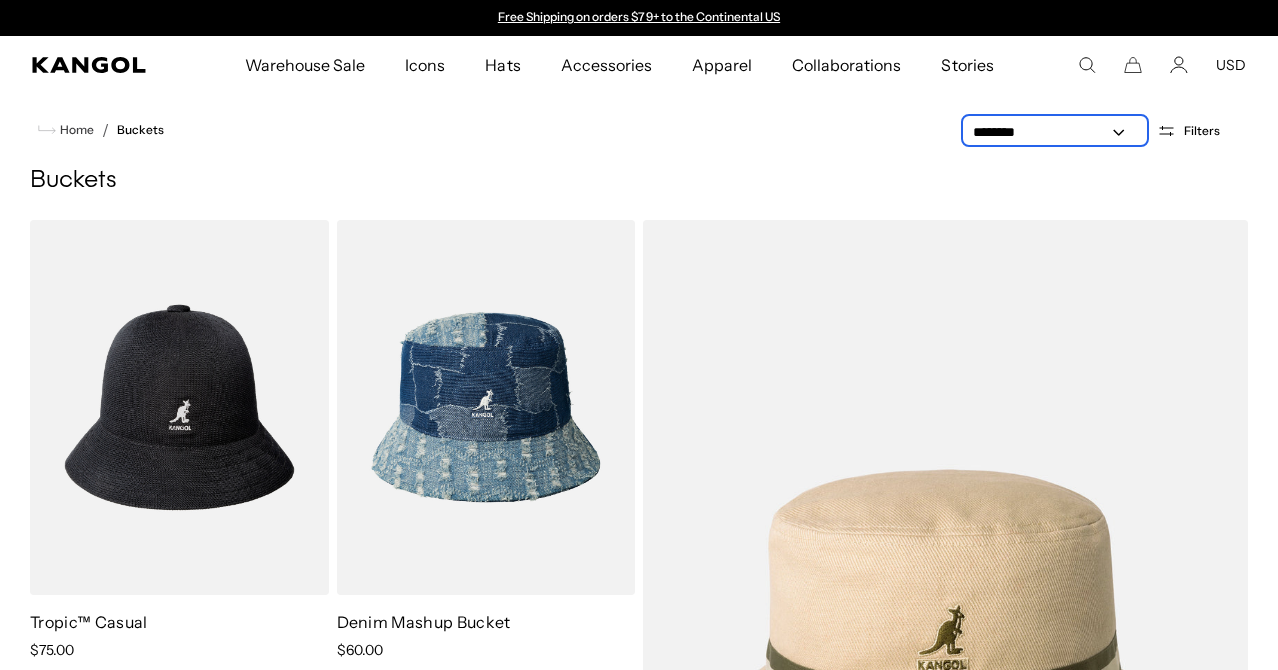 select on "*****" 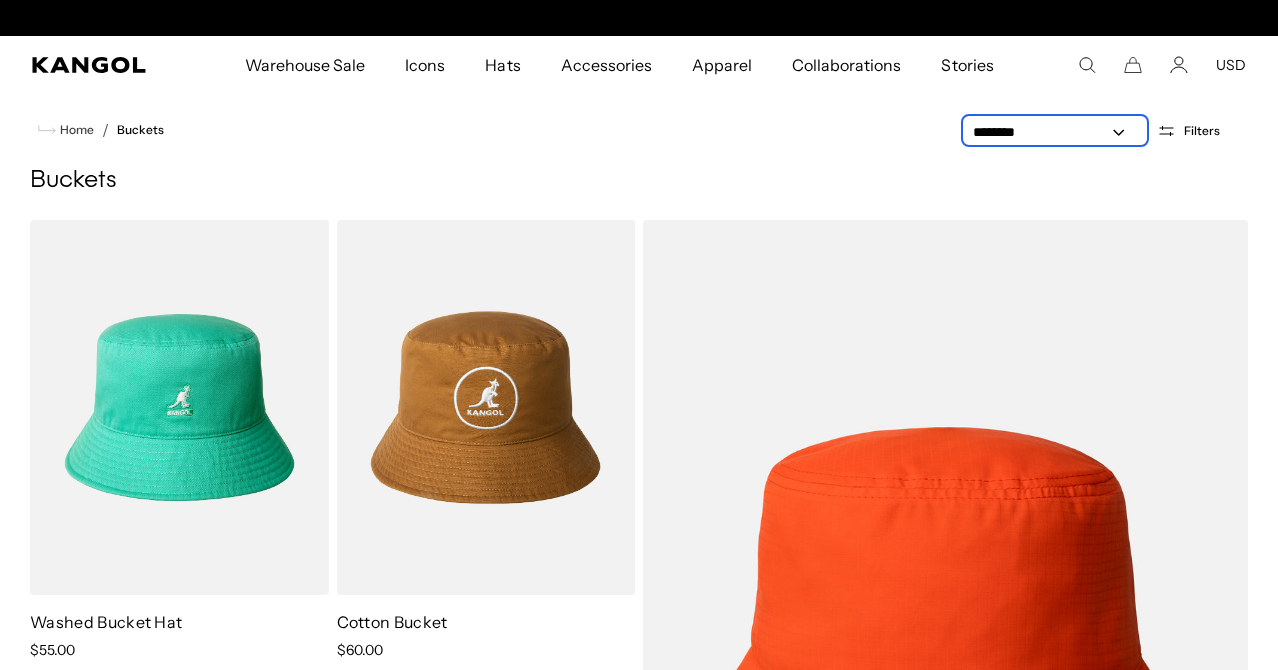 scroll, scrollTop: 0, scrollLeft: 0, axis: both 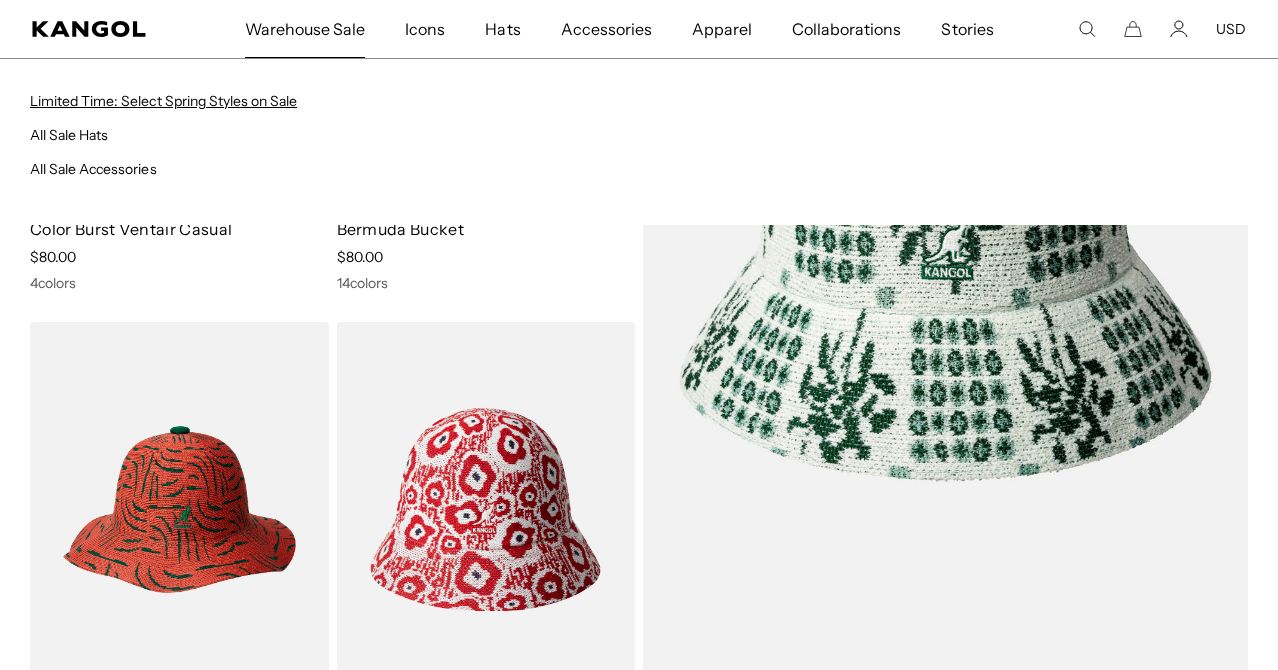 click on "Limited Time: Select Spring Styles on Sale" at bounding box center (163, 101) 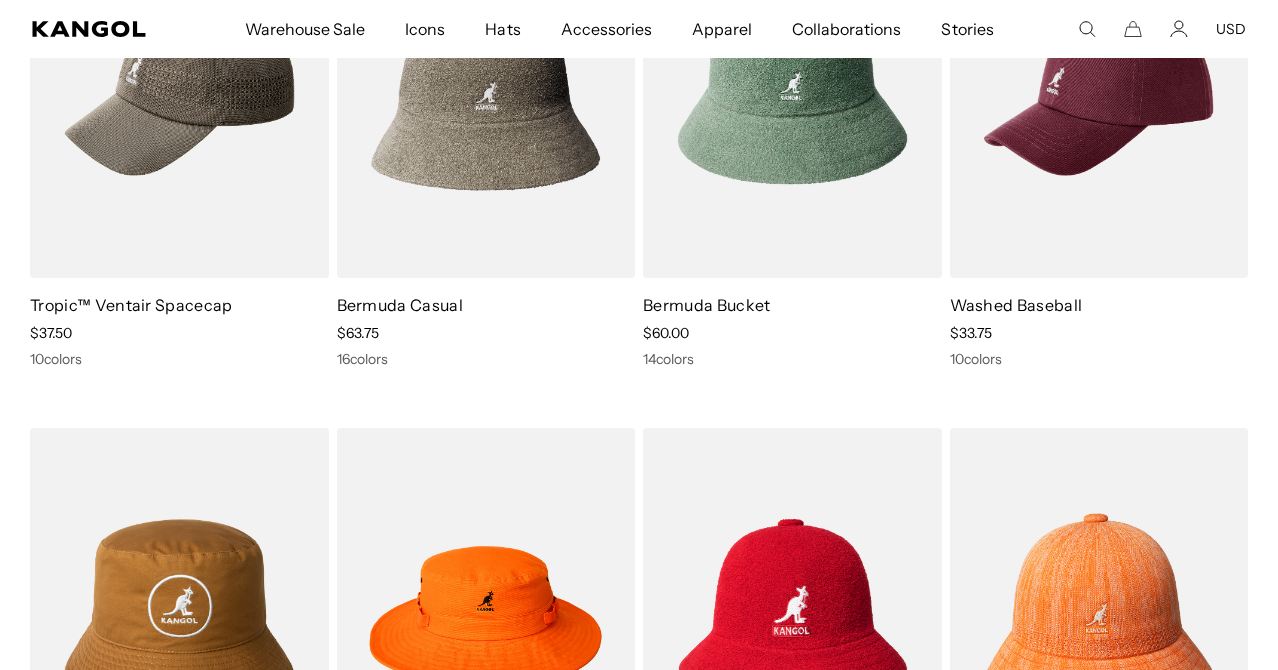 scroll, scrollTop: 1368, scrollLeft: 0, axis: vertical 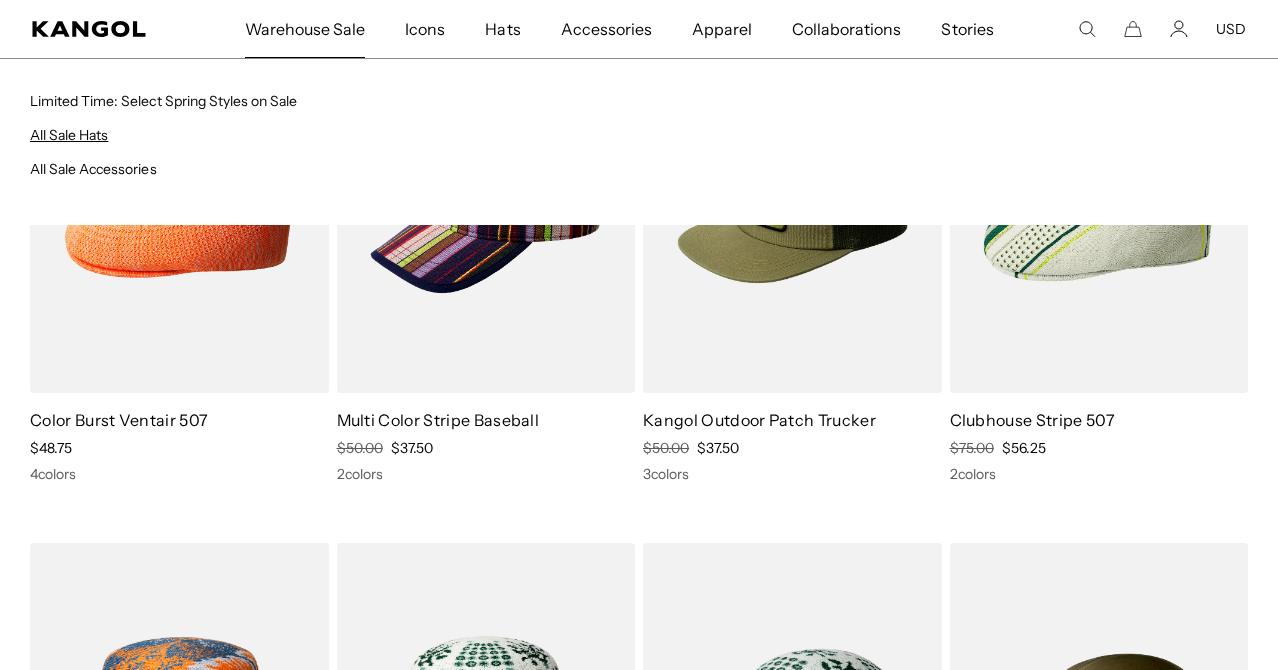 click on "All Sale Hats" at bounding box center [69, 135] 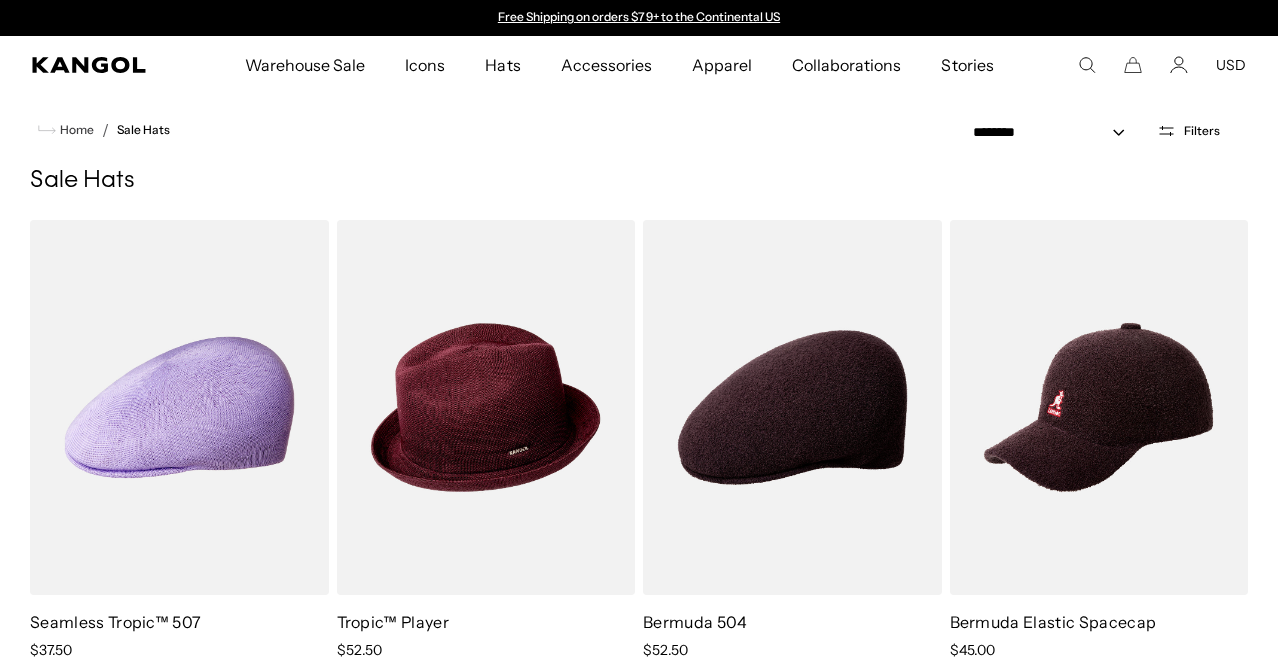 scroll, scrollTop: 0, scrollLeft: 0, axis: both 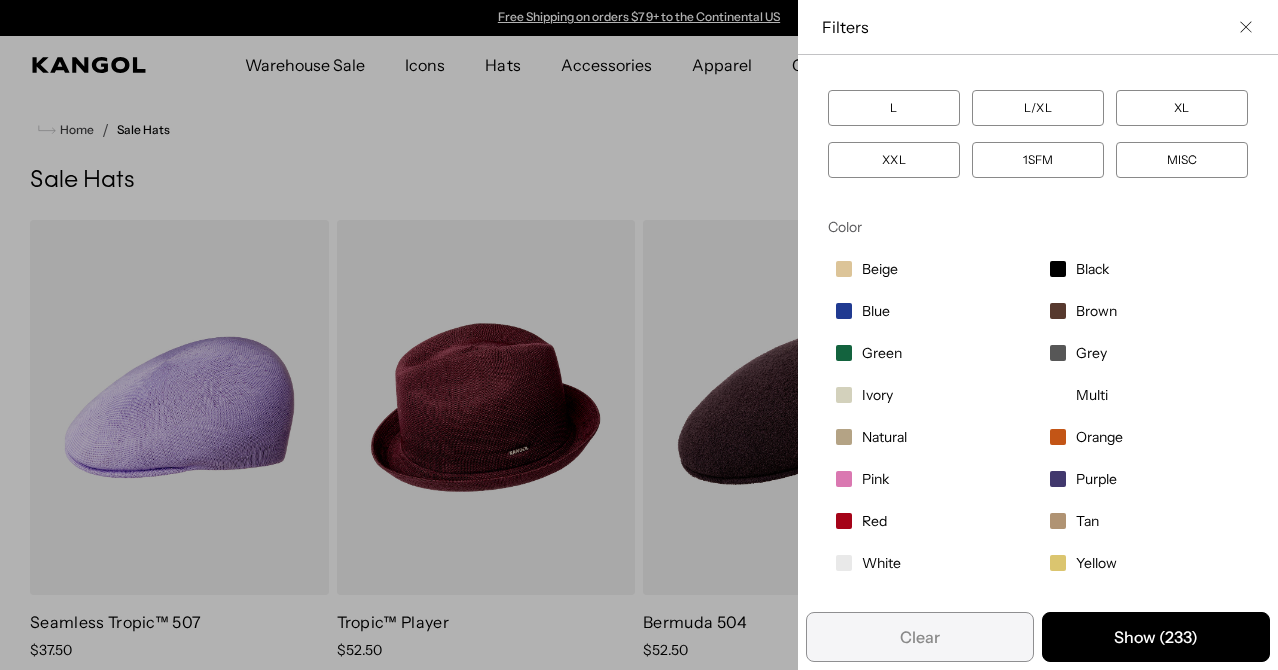 click at bounding box center [844, 311] 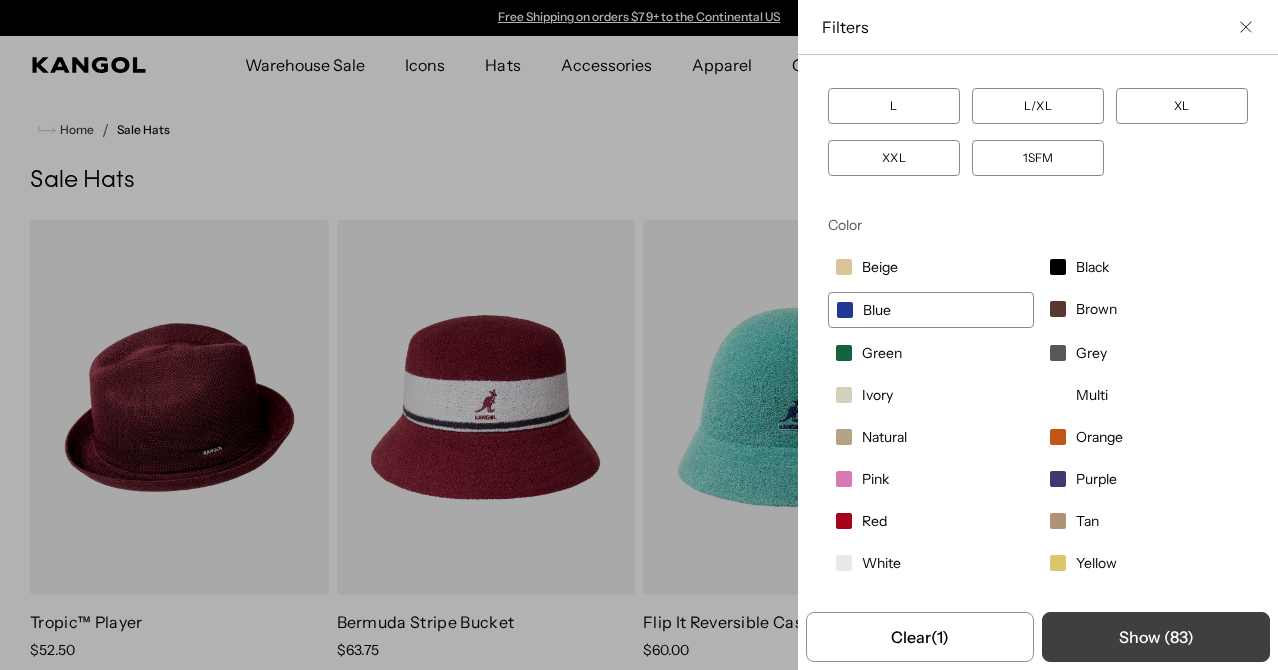 click on "Show ( 83 )" at bounding box center [1156, 637] 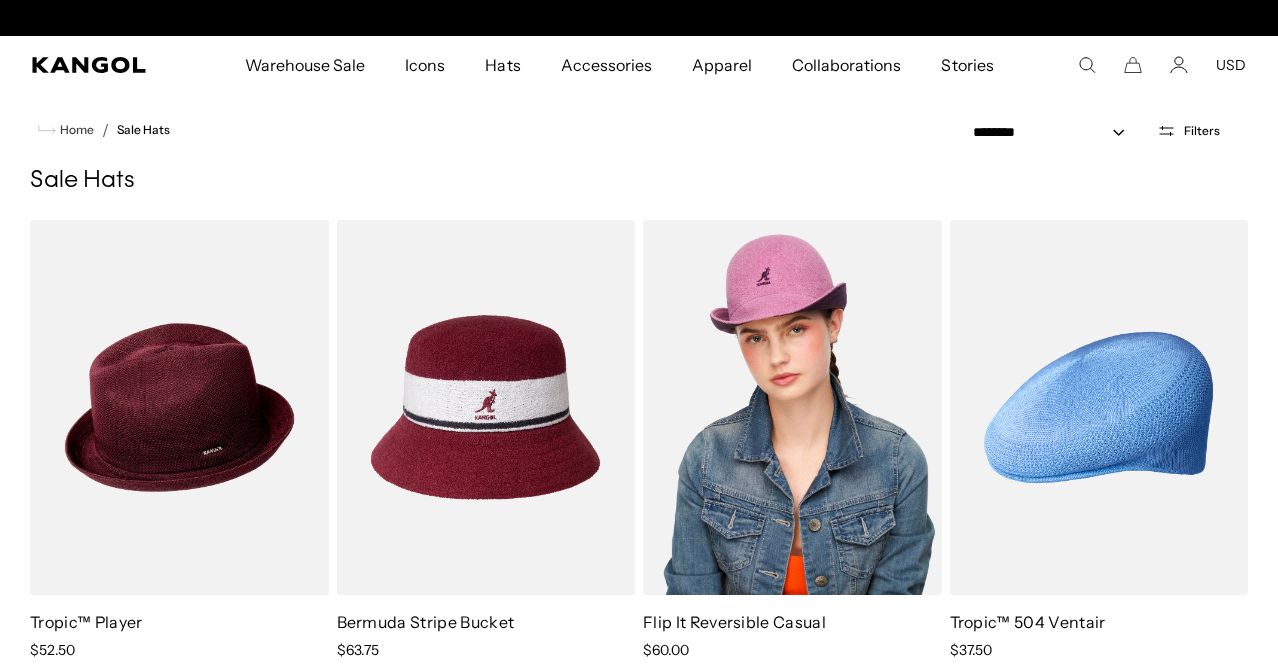 scroll, scrollTop: 0, scrollLeft: 412, axis: horizontal 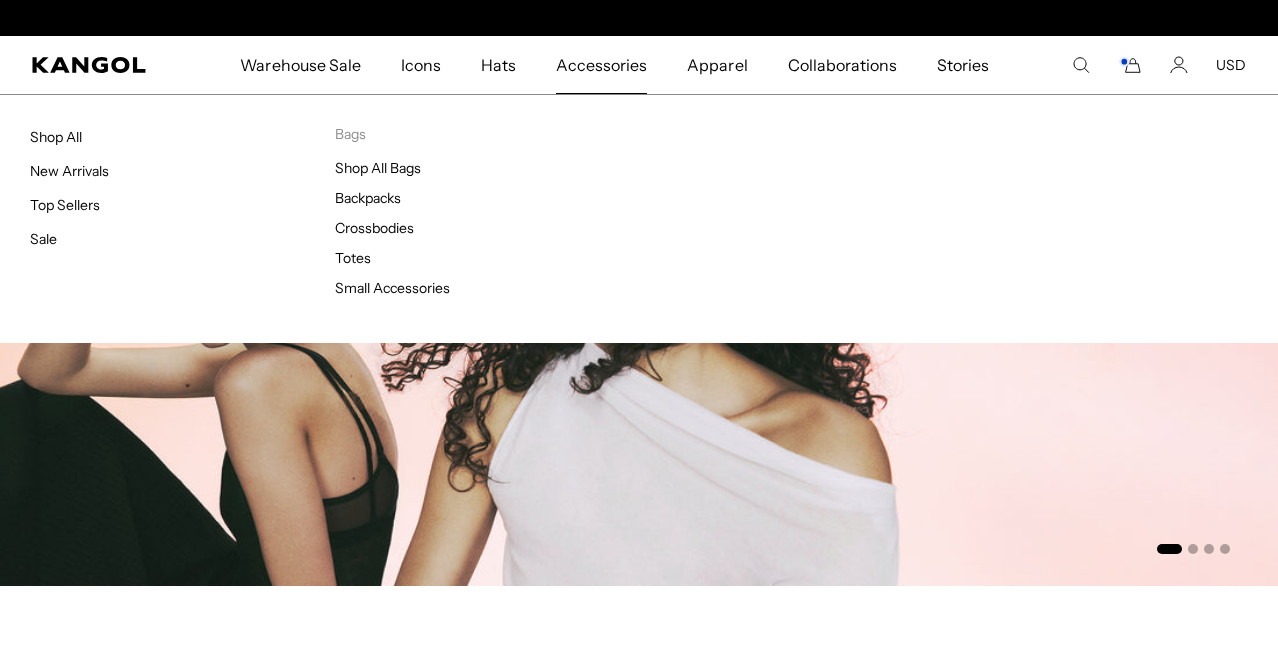 click on "Accessories" at bounding box center [601, 65] 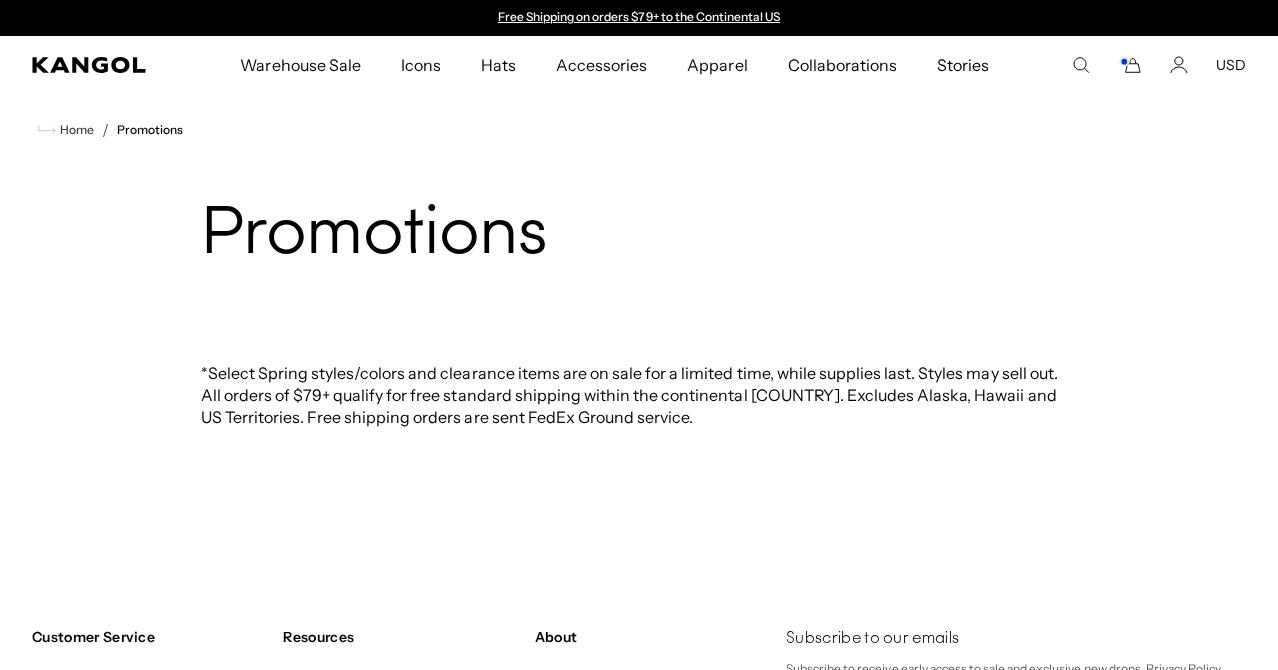 scroll, scrollTop: 0, scrollLeft: 0, axis: both 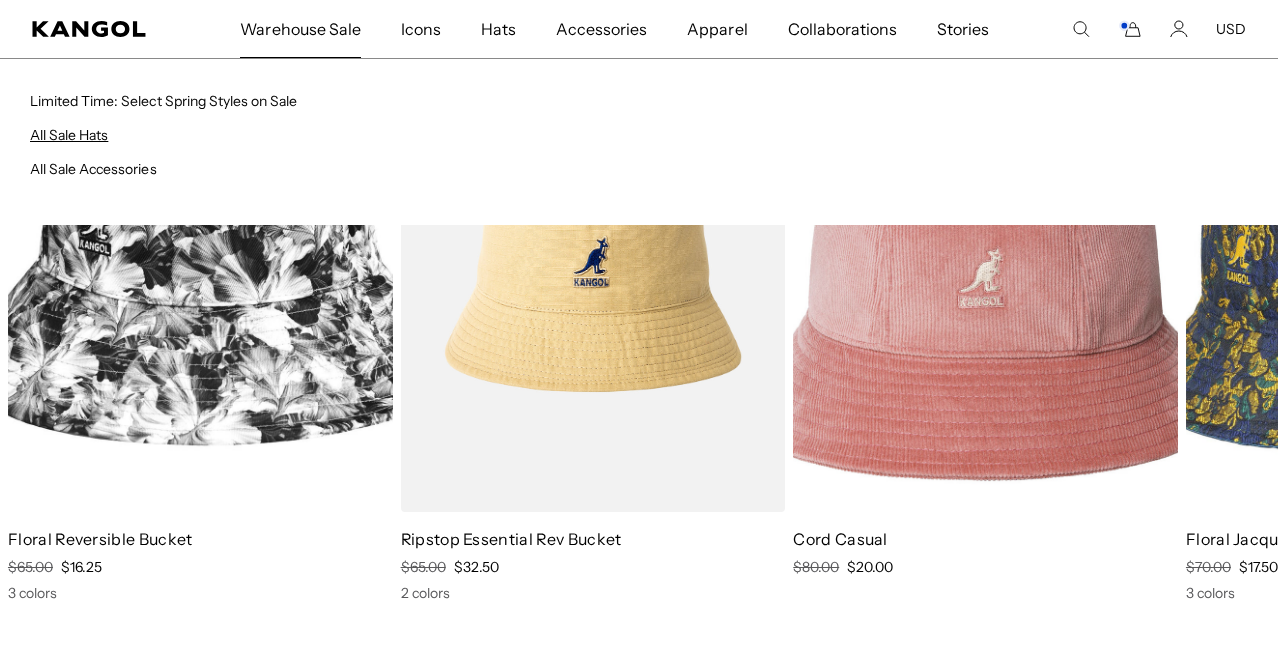 click on "All Sale Hats" at bounding box center [69, 135] 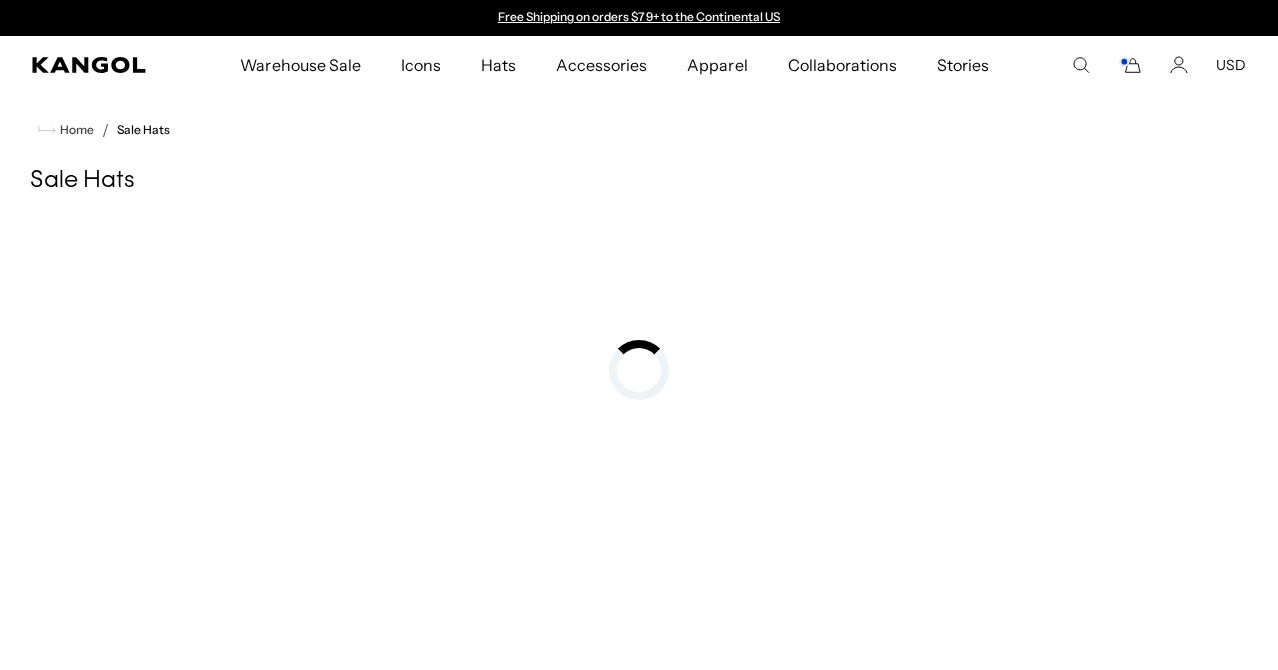 scroll, scrollTop: 0, scrollLeft: 0, axis: both 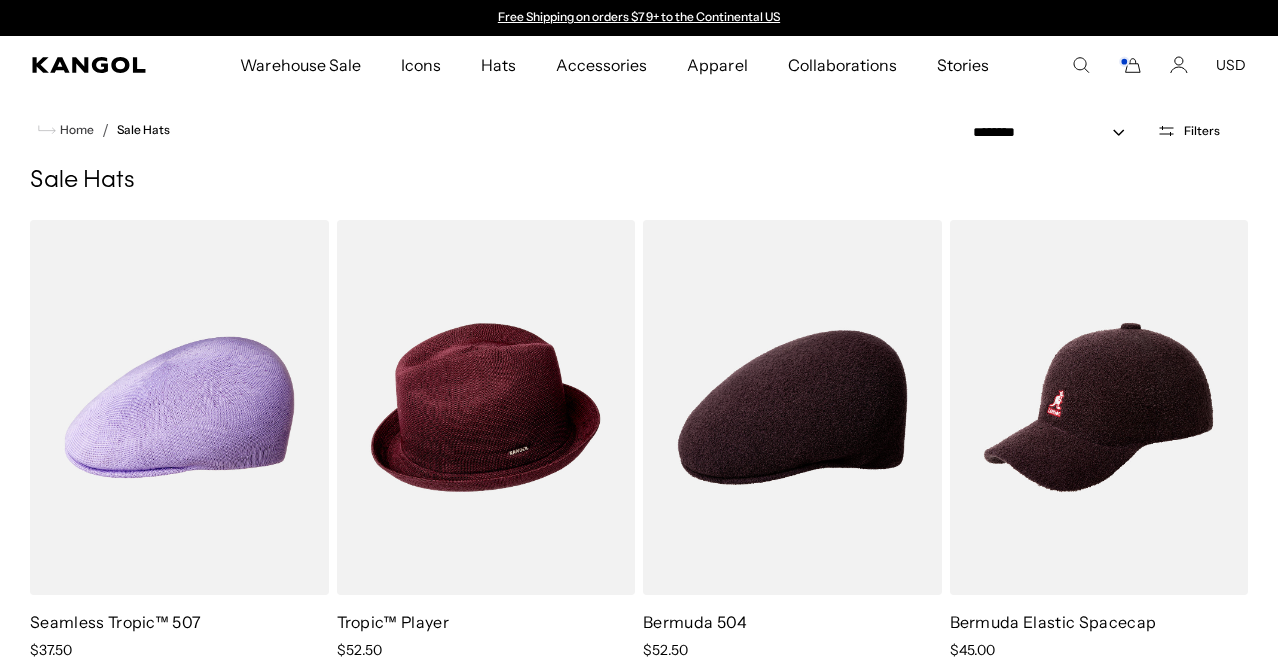 click on "Filters" at bounding box center [1202, 131] 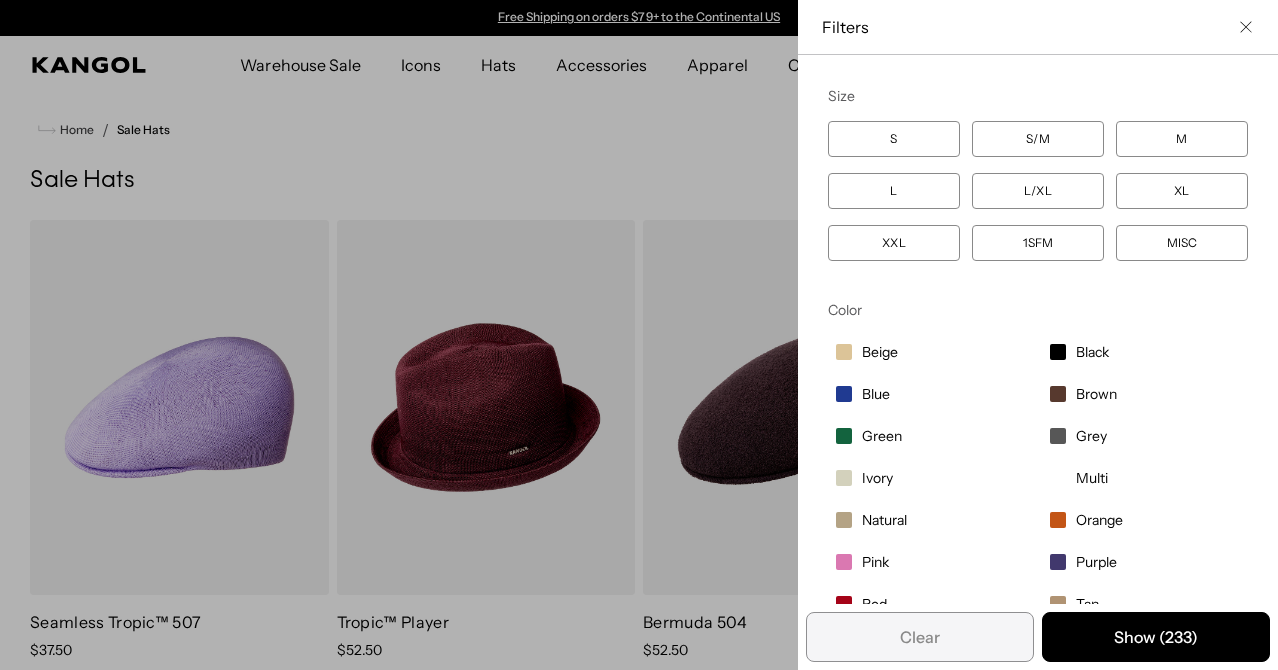 click on "Black" at bounding box center (1092, 352) 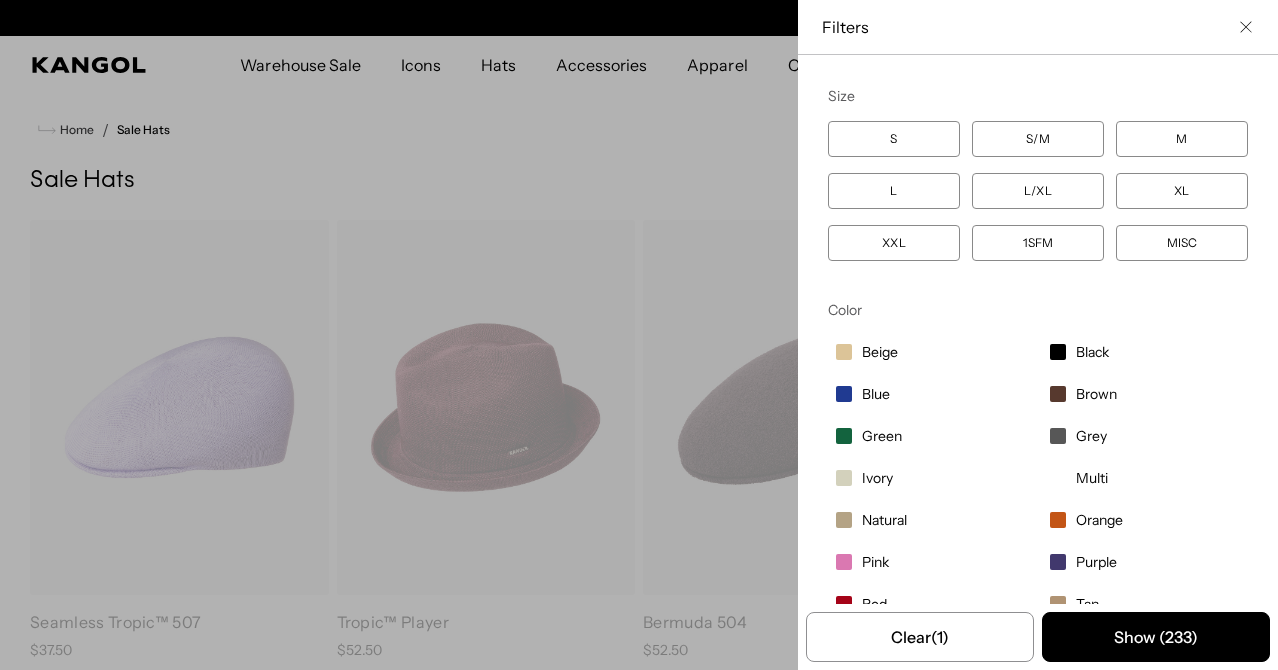 scroll, scrollTop: 0, scrollLeft: 412, axis: horizontal 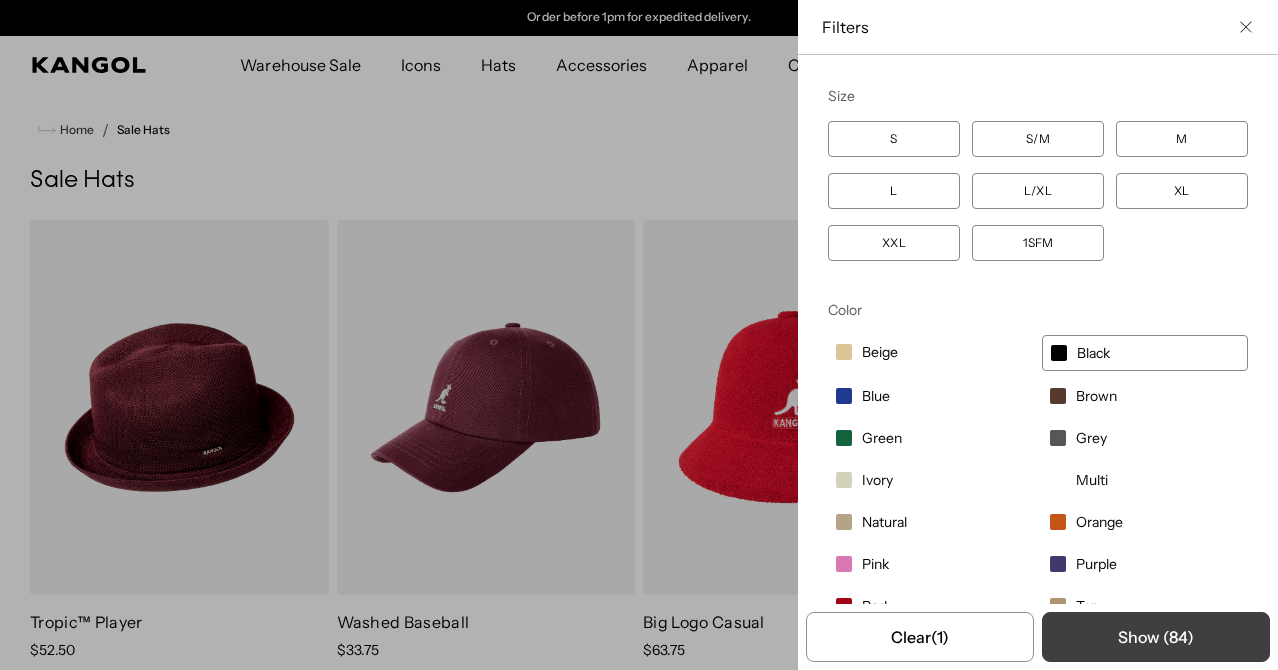 click on "Show ( 84 )" at bounding box center [1156, 637] 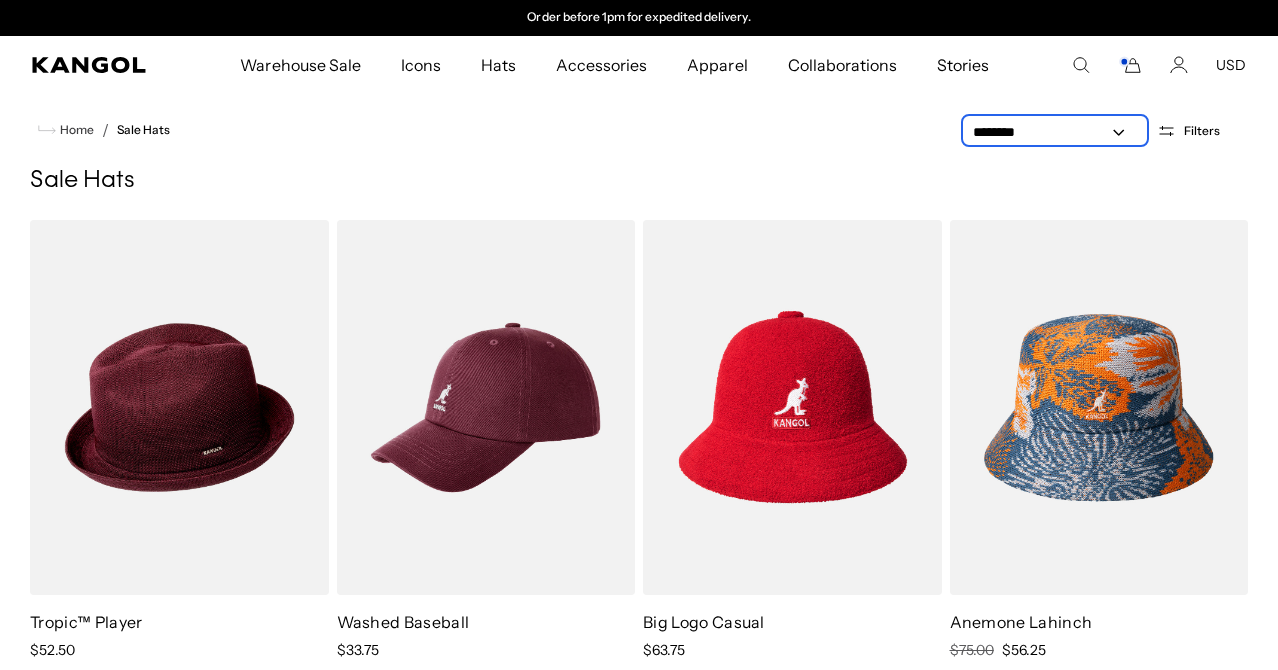click on "**********" at bounding box center (1055, 132) 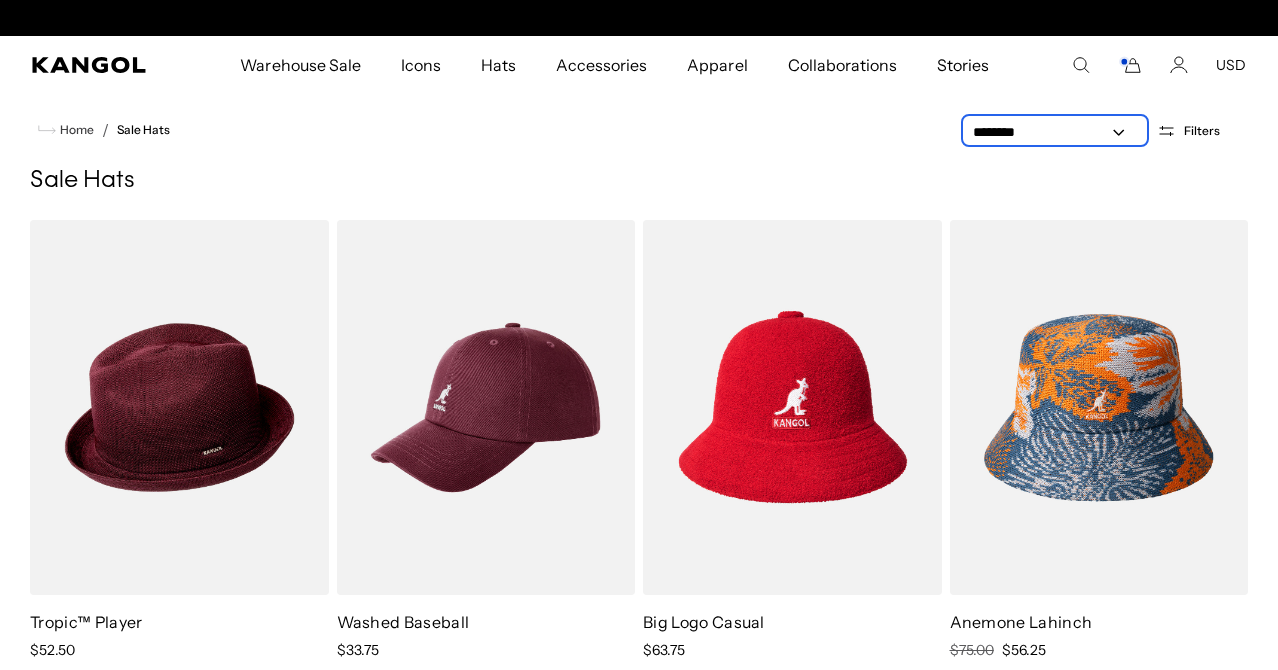 scroll, scrollTop: 0, scrollLeft: 0, axis: both 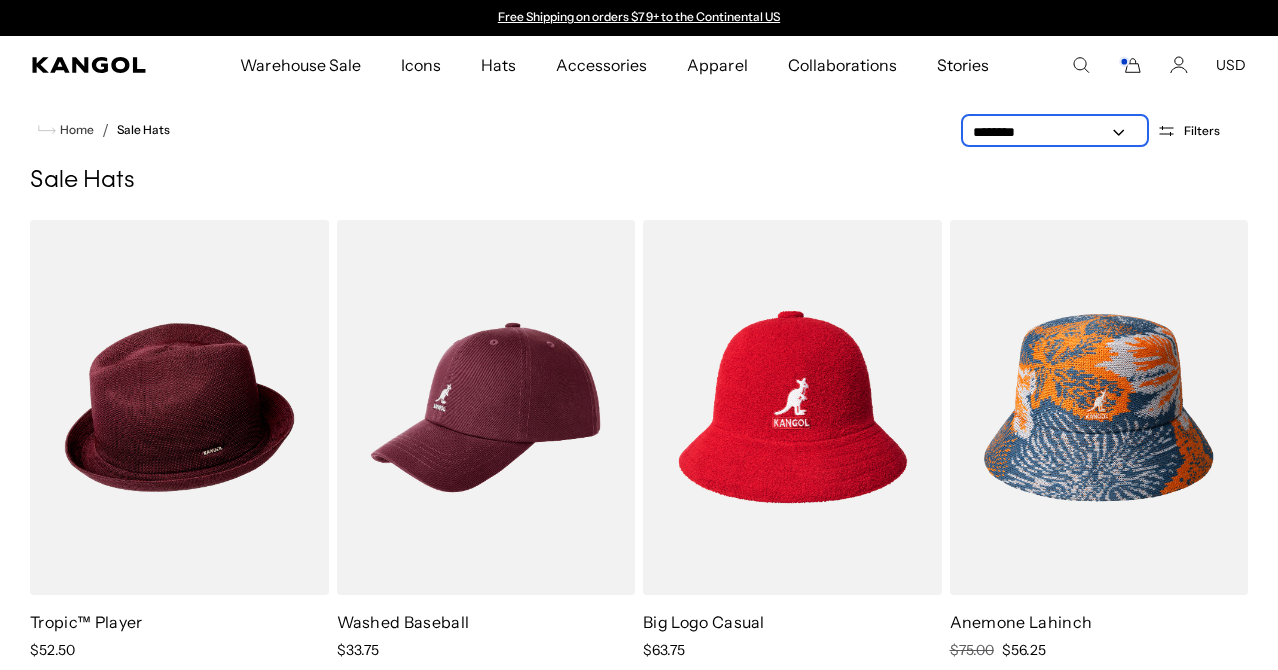 select on "*****" 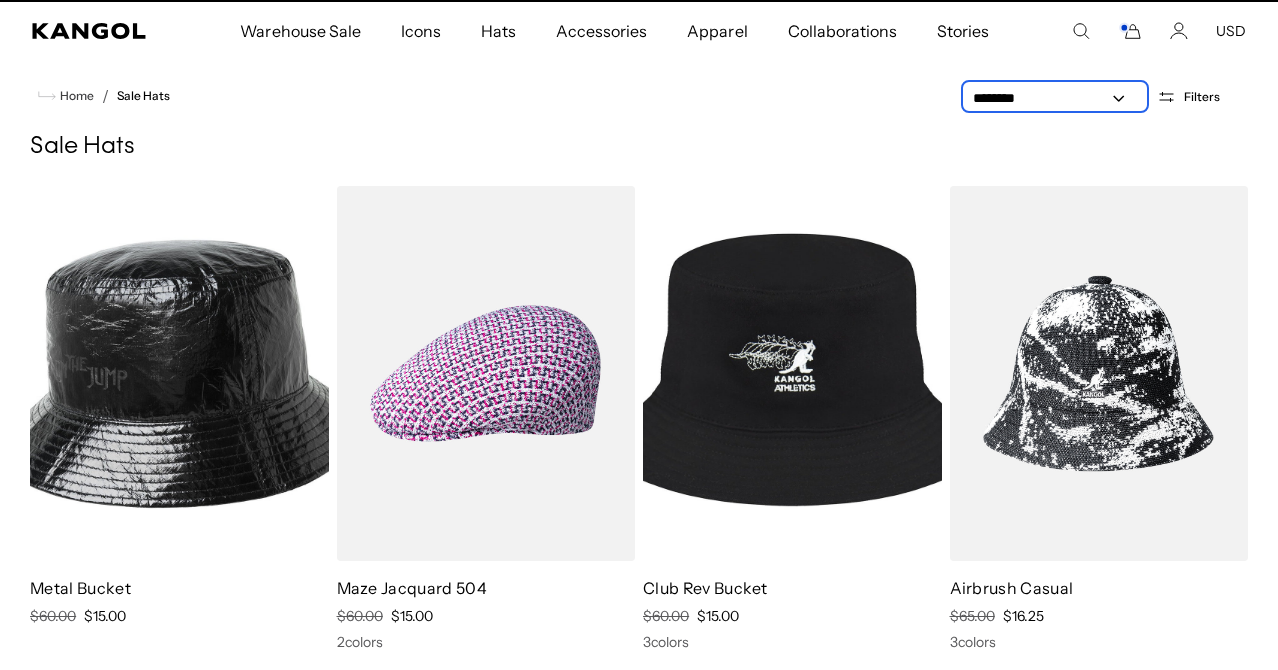 scroll, scrollTop: 38, scrollLeft: 0, axis: vertical 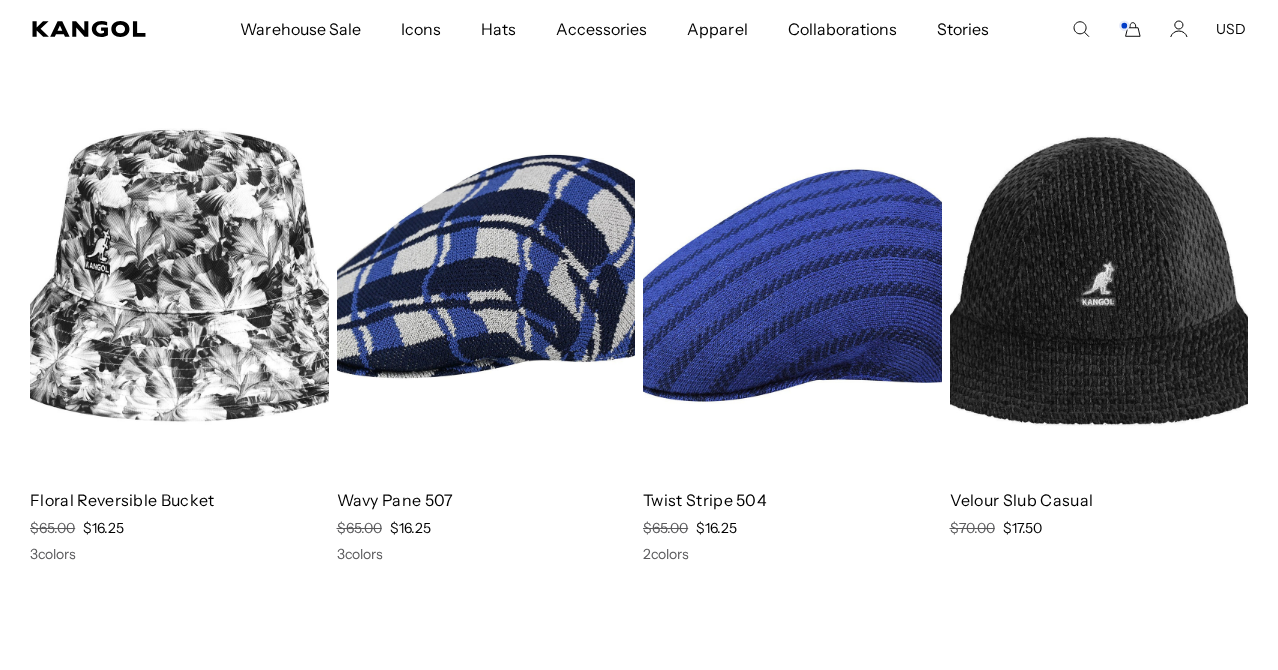 drag, startPoint x: 863, startPoint y: 455, endPoint x: 1083, endPoint y: 7, distance: 499.1032 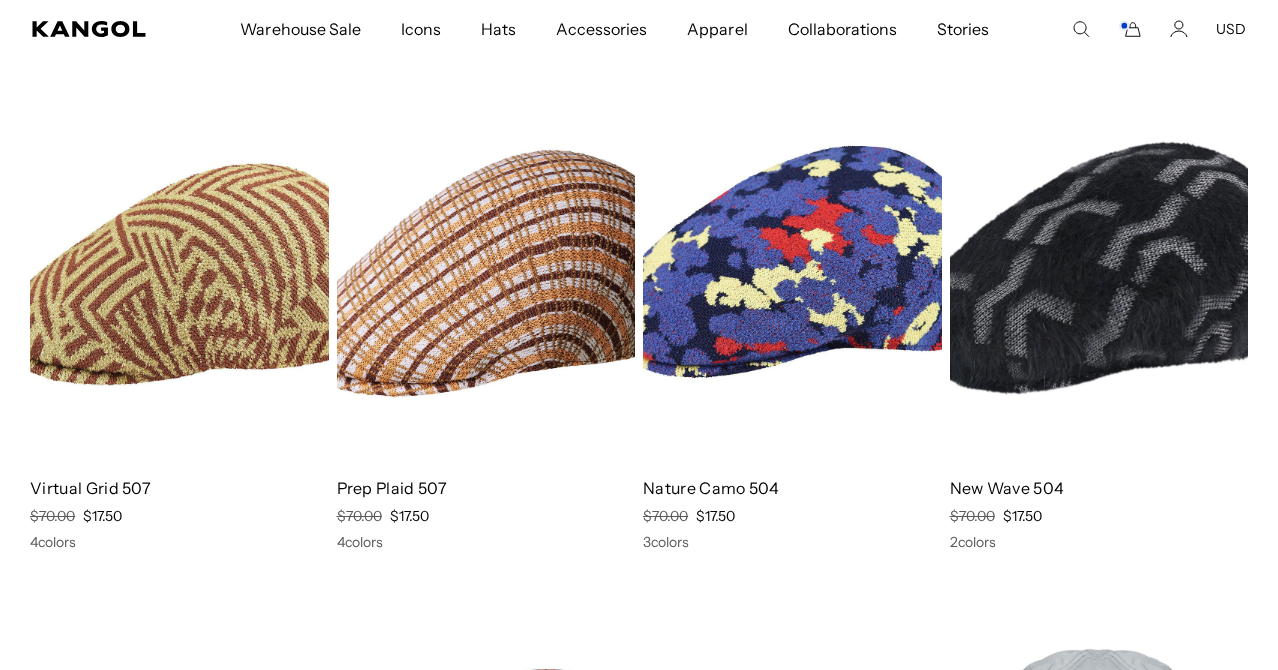 scroll, scrollTop: 1772, scrollLeft: 0, axis: vertical 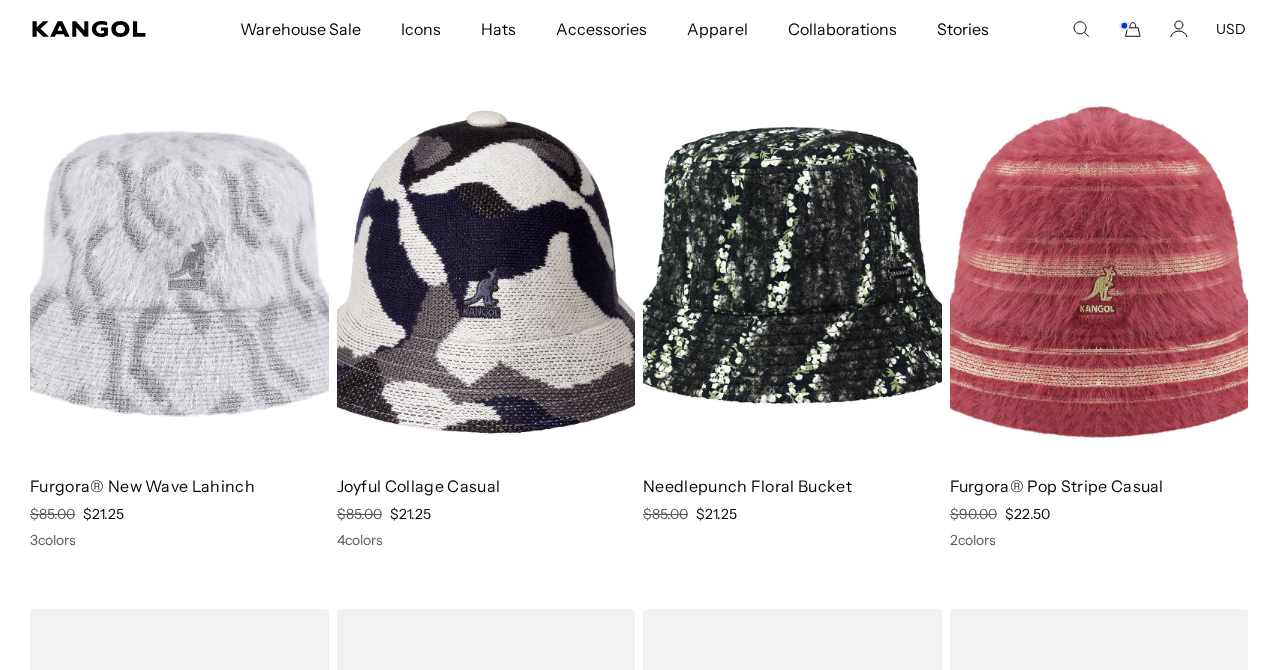 click at bounding box center [179, 272] 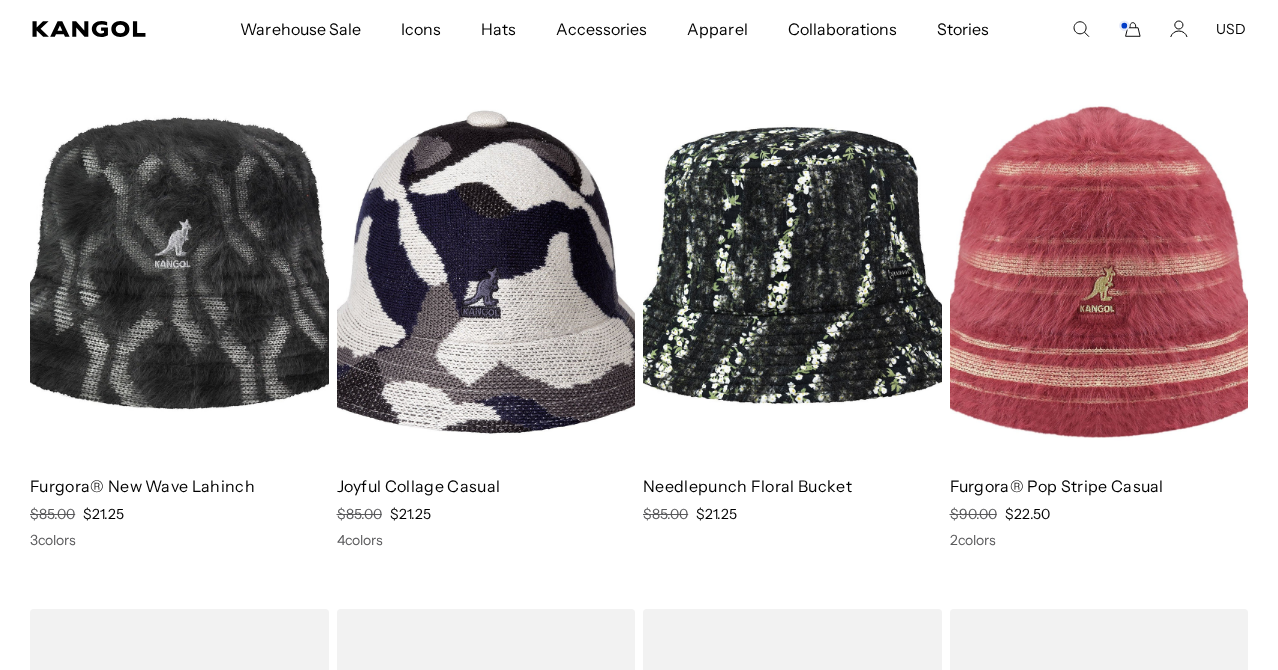 scroll, scrollTop: 0, scrollLeft: 412, axis: horizontal 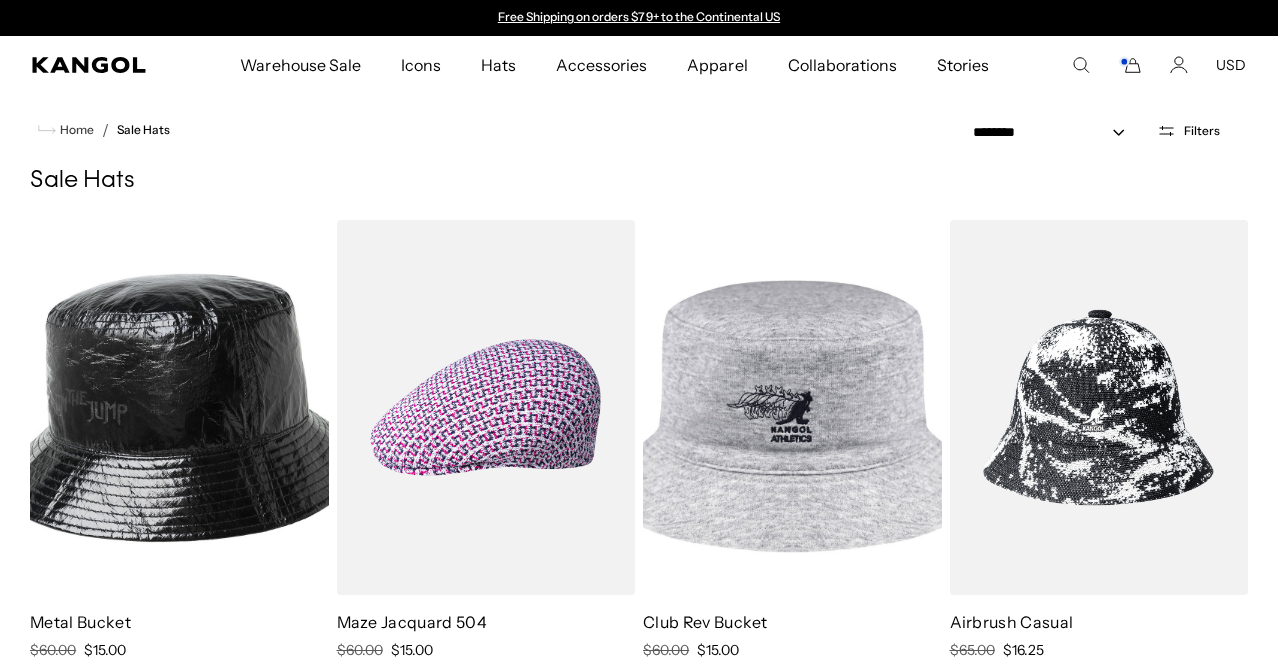 click on "Filters" at bounding box center (1188, 131) 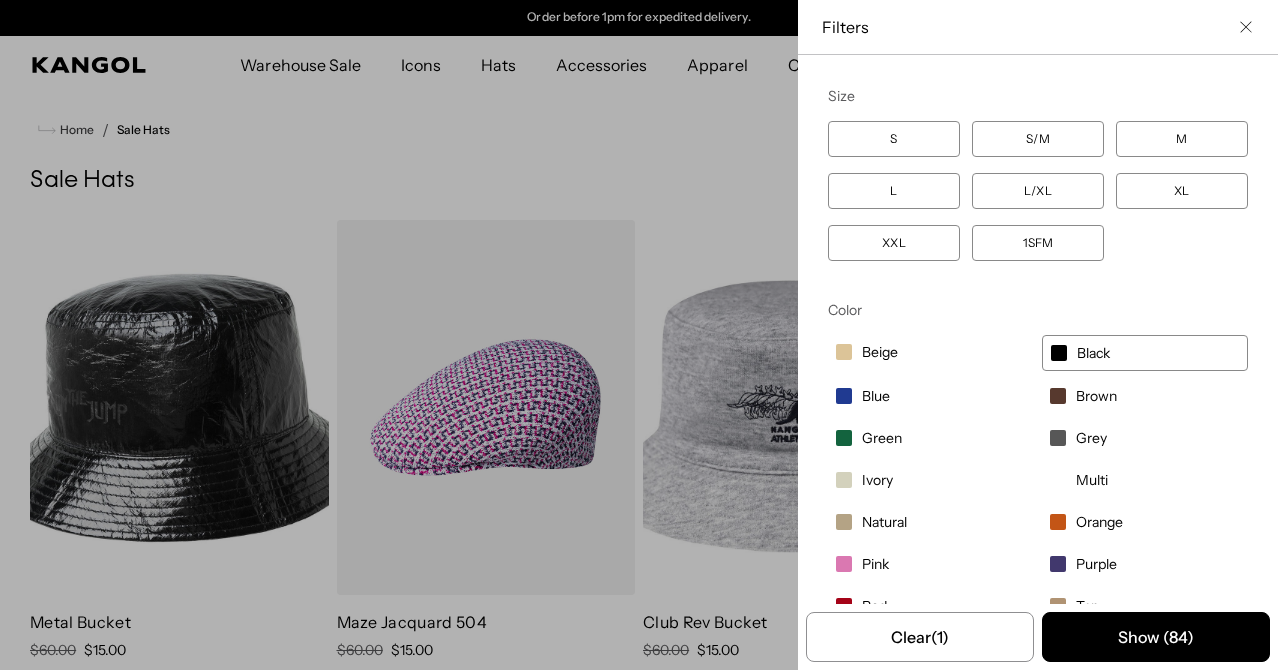 click on "L" at bounding box center (894, 191) 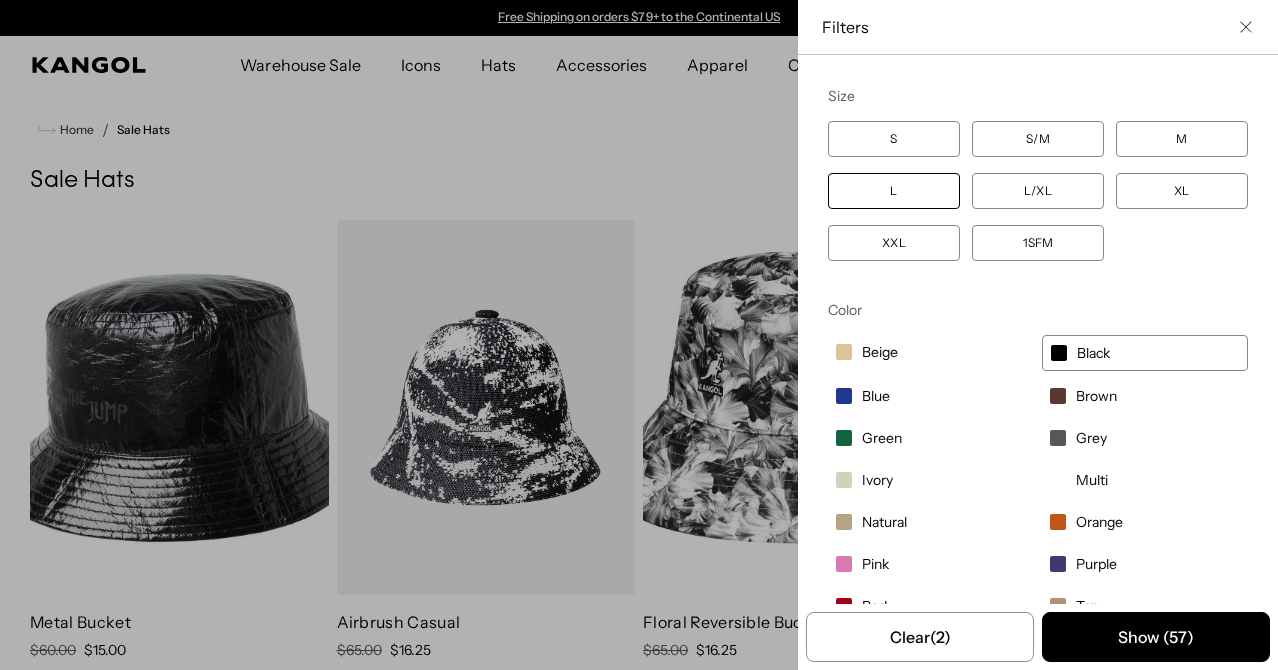click at bounding box center [639, 335] 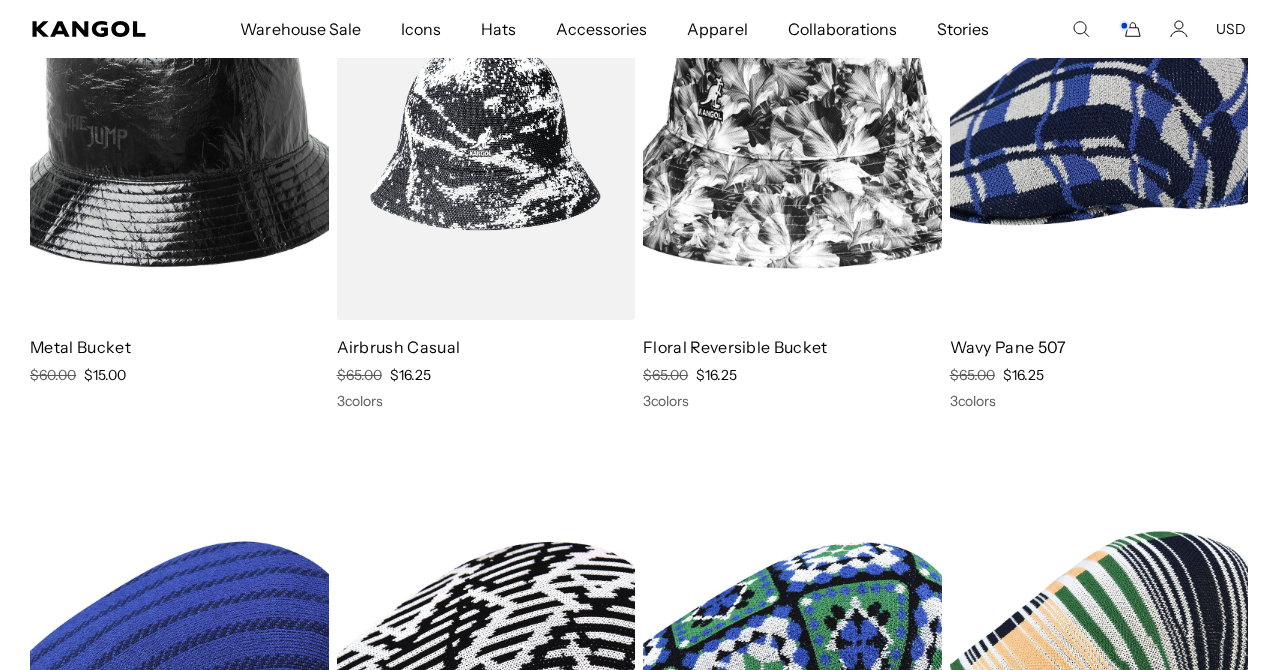 scroll, scrollTop: 931, scrollLeft: 0, axis: vertical 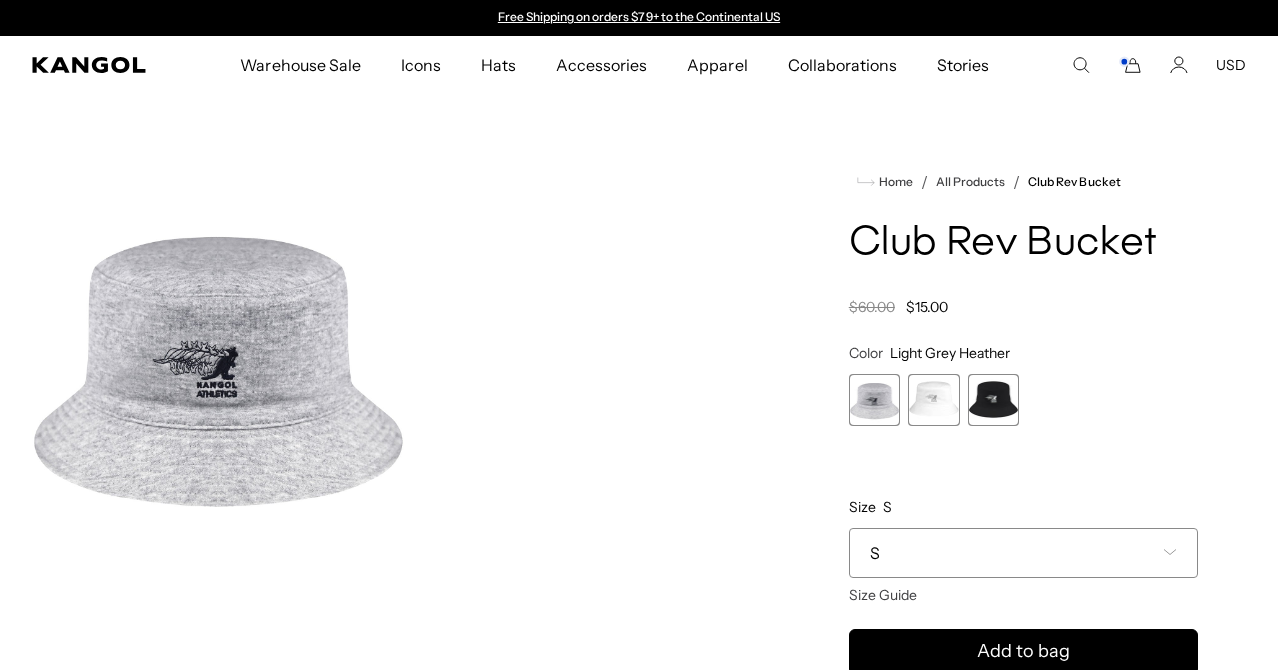 click at bounding box center (994, 400) 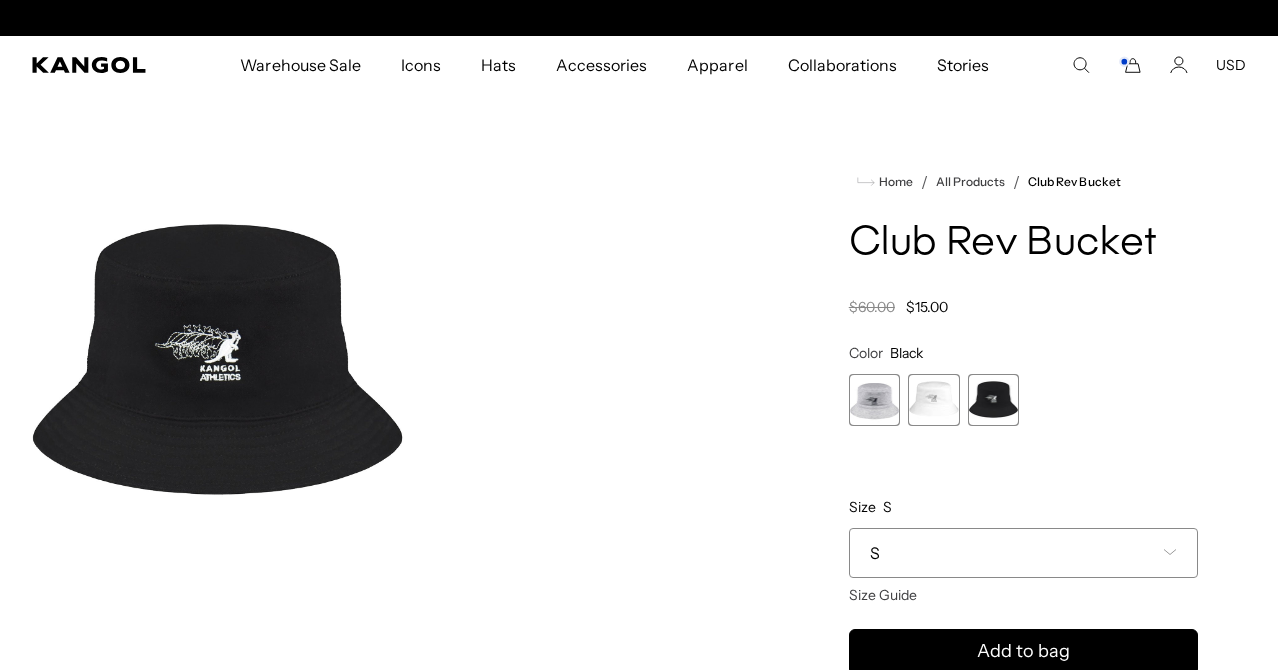 scroll, scrollTop: 0, scrollLeft: 412, axis: horizontal 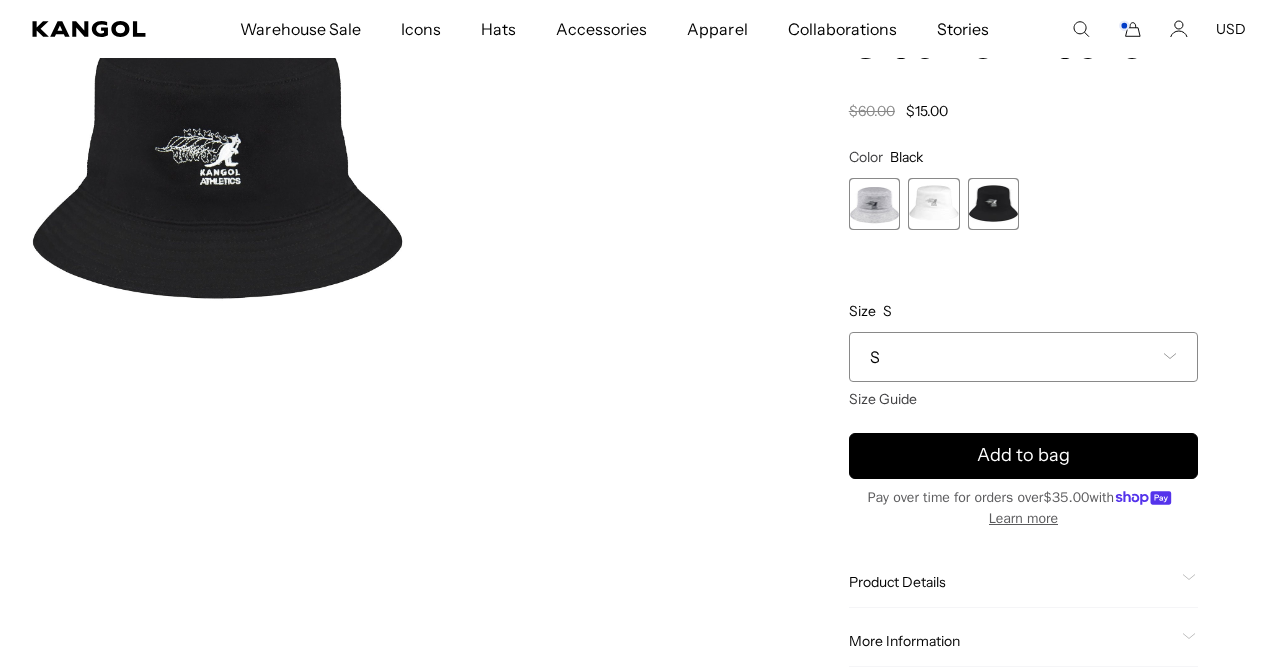 click on "S" at bounding box center [1023, 357] 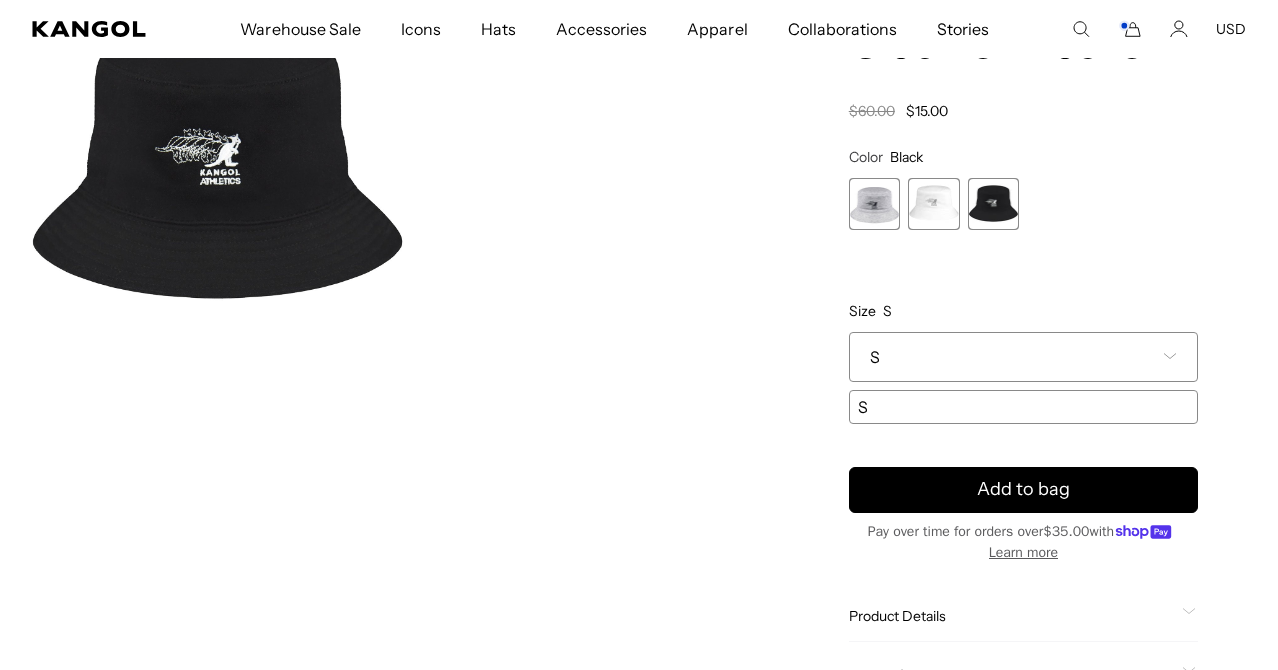 click at bounding box center (934, 204) 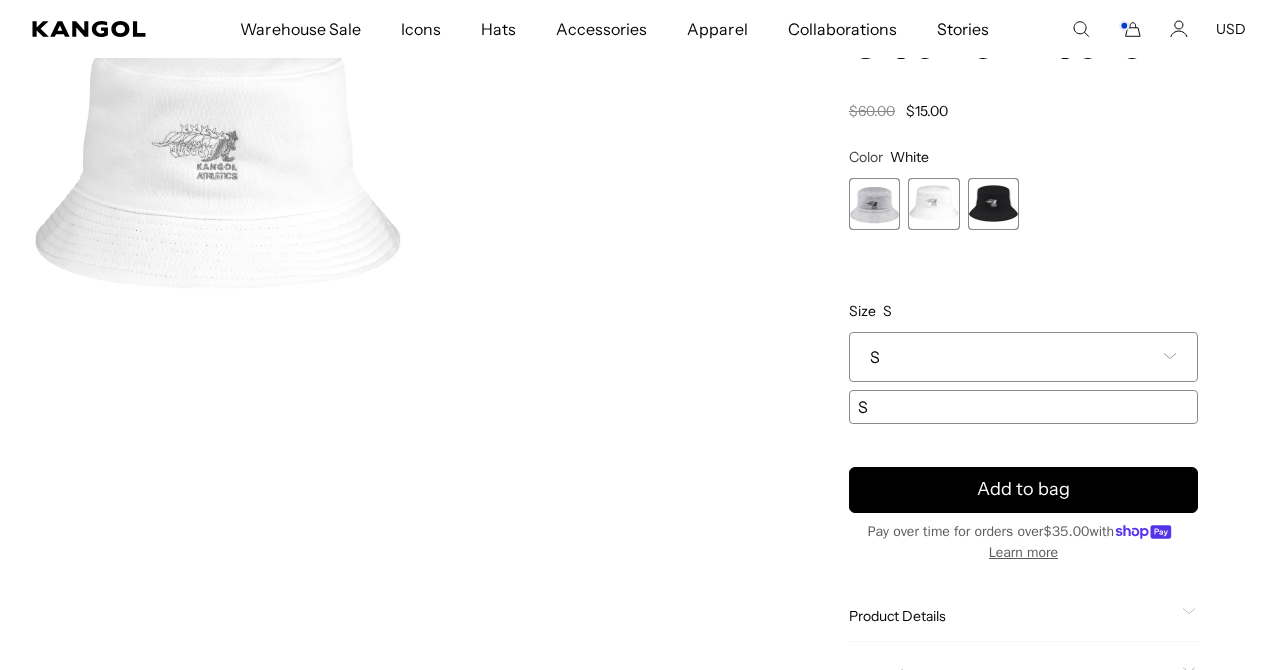 scroll, scrollTop: 0, scrollLeft: 0, axis: both 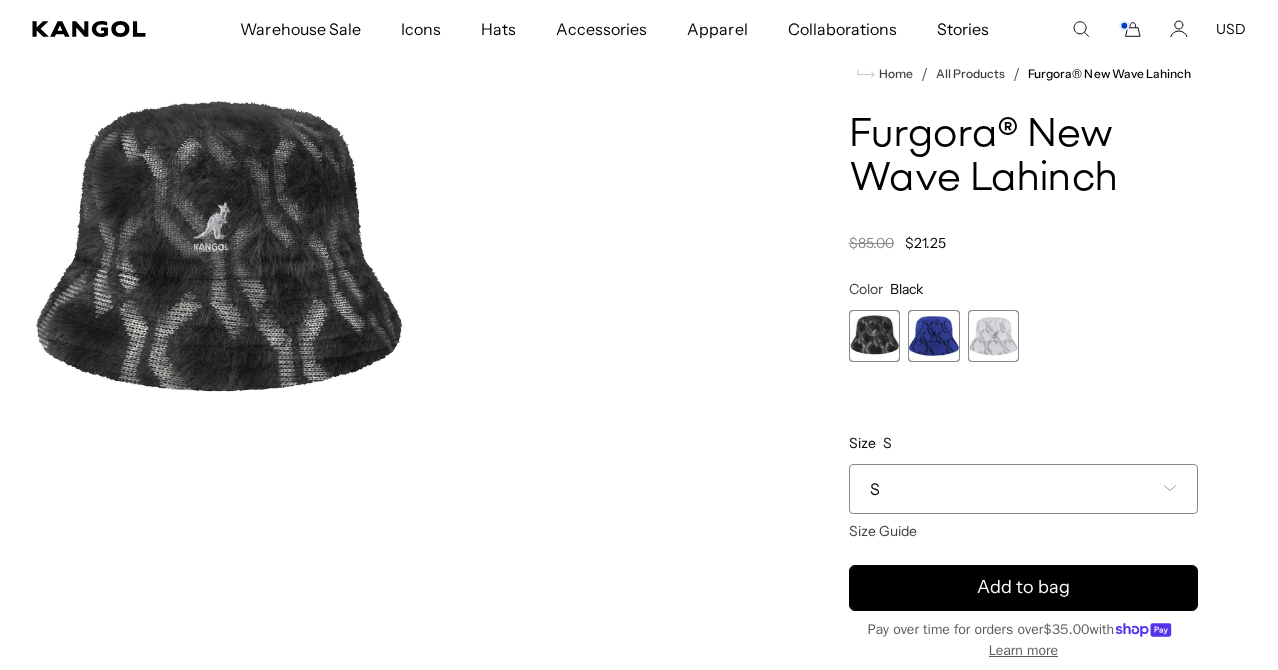 click on "S" at bounding box center (1023, 489) 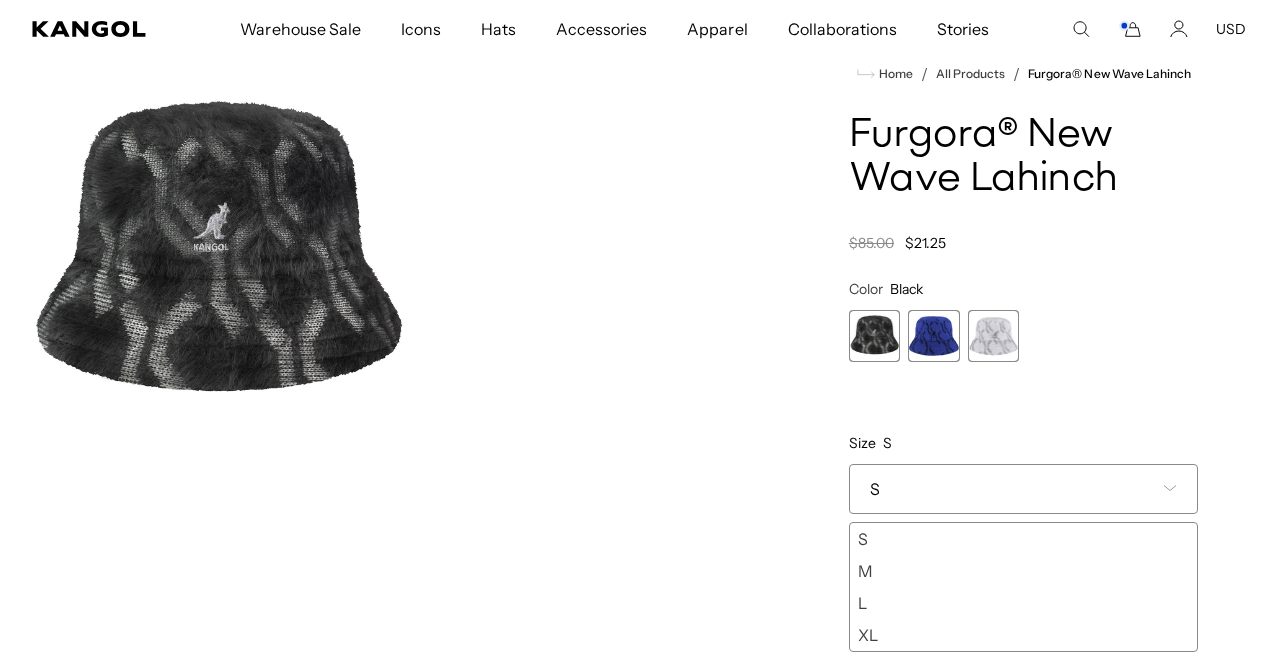 scroll, scrollTop: 0, scrollLeft: 0, axis: both 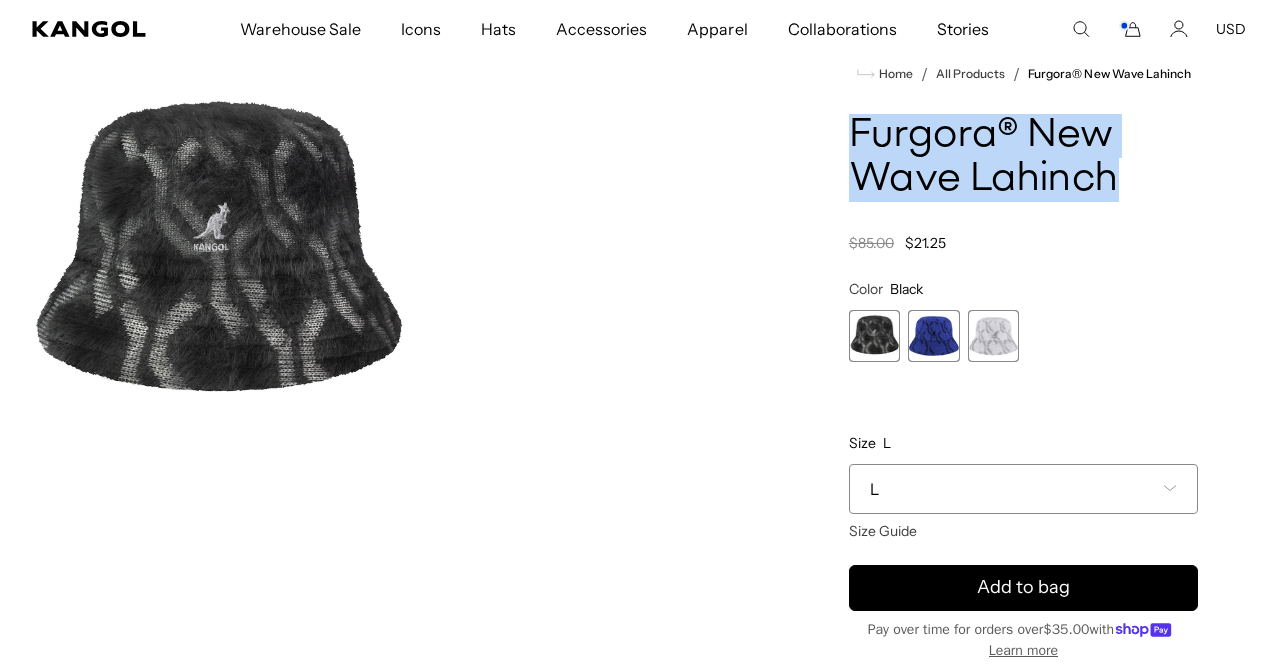 drag, startPoint x: 854, startPoint y: 138, endPoint x: 1171, endPoint y: 172, distance: 318.8181 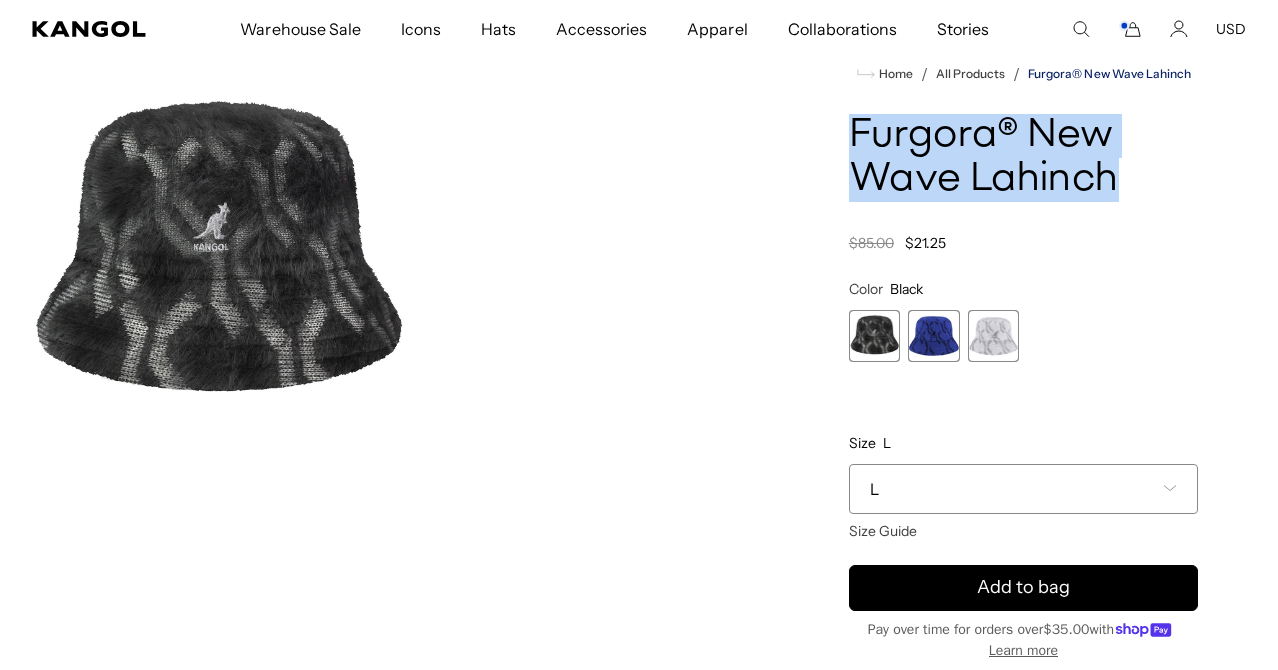 copy on "Furgora® New Wave Lahinch" 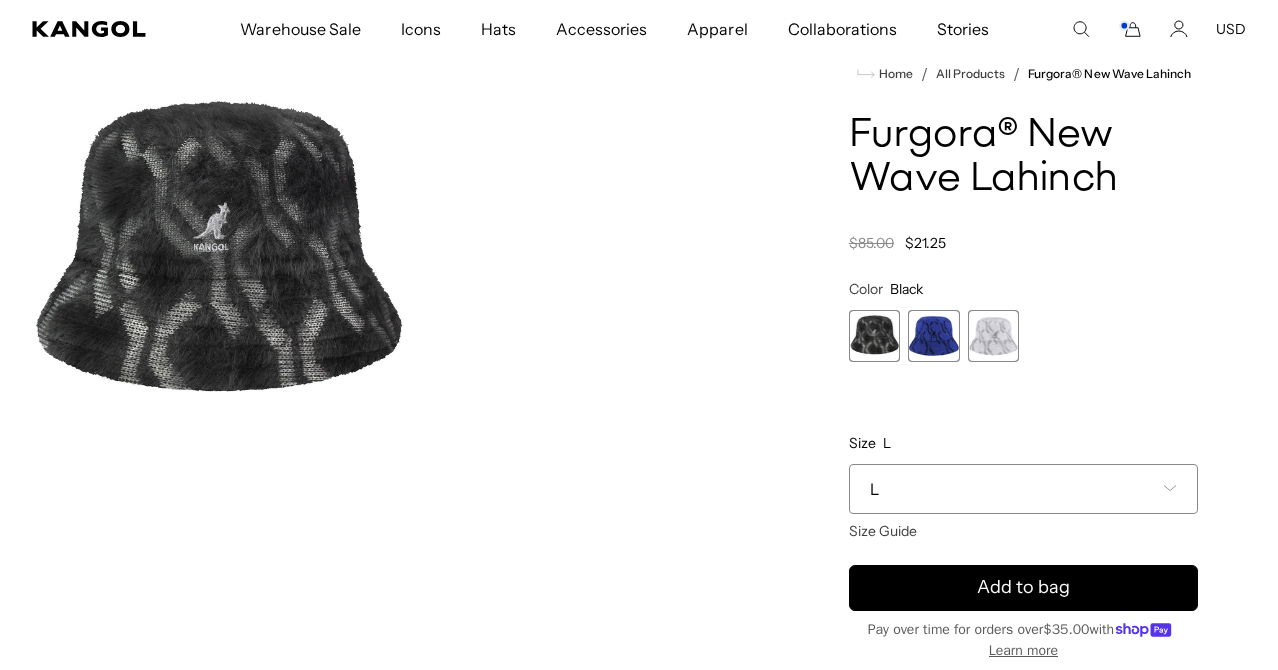 click on "L" at bounding box center (1023, 489) 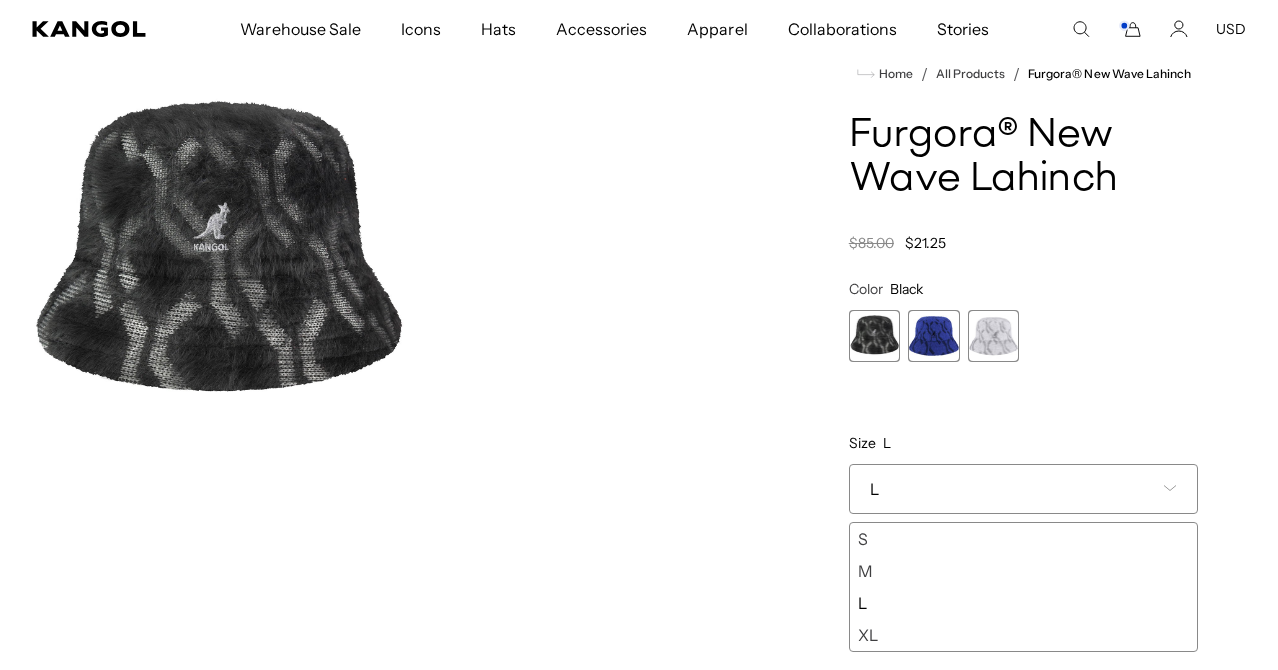 click on "S" at bounding box center (1023, 539) 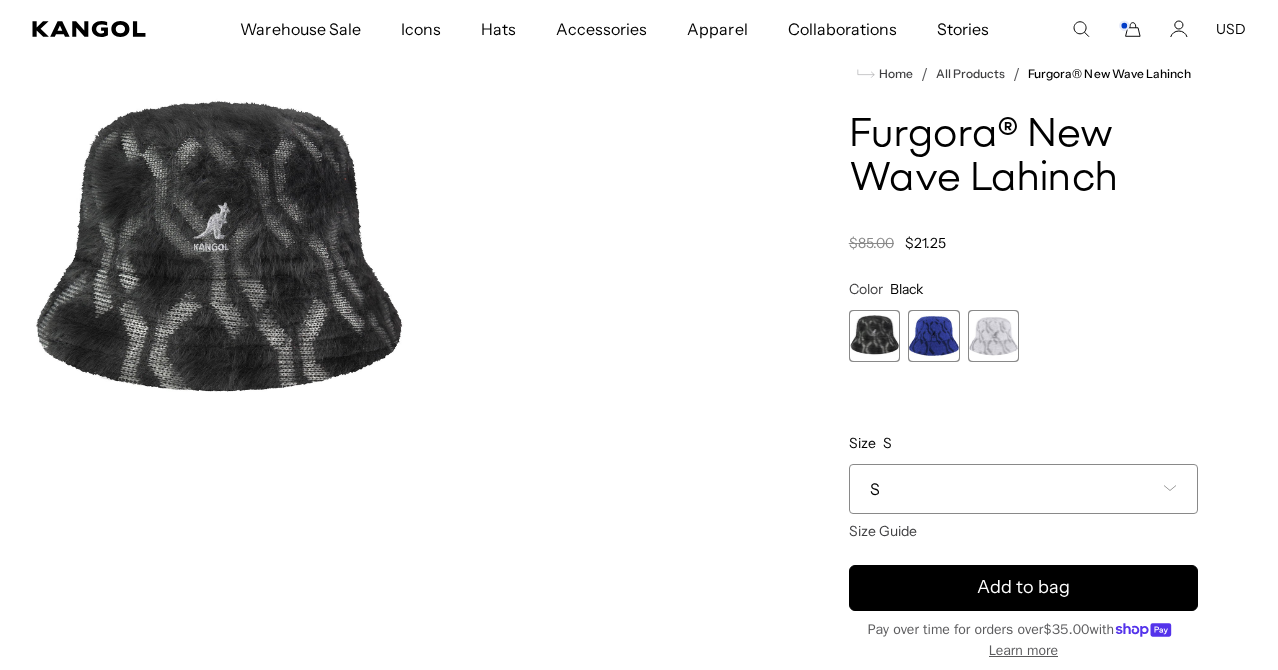 scroll, scrollTop: 0, scrollLeft: 0, axis: both 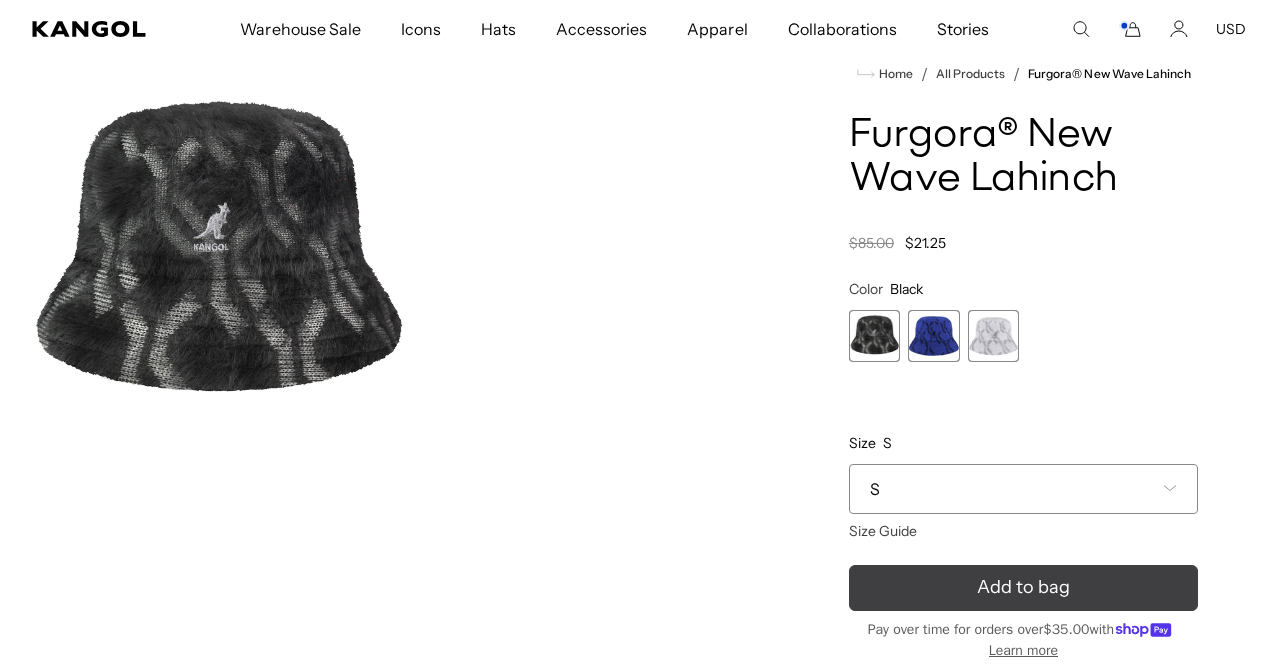 click on "Add to bag" at bounding box center [1023, 588] 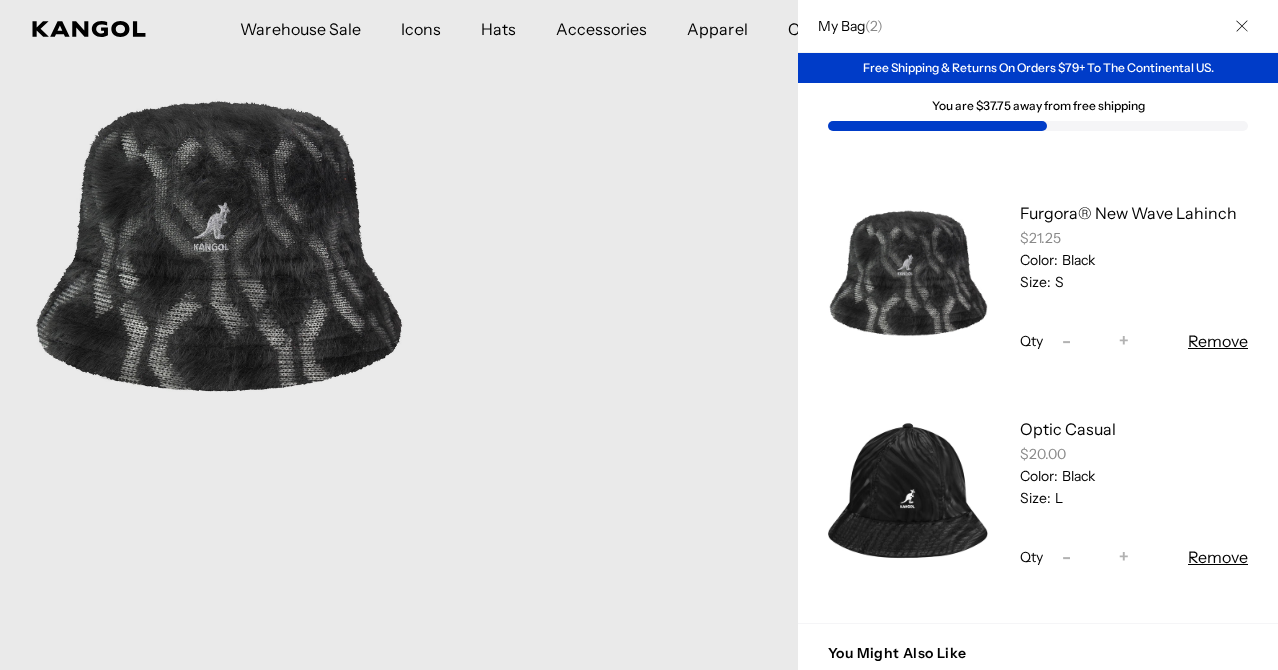 scroll, scrollTop: 0, scrollLeft: 0, axis: both 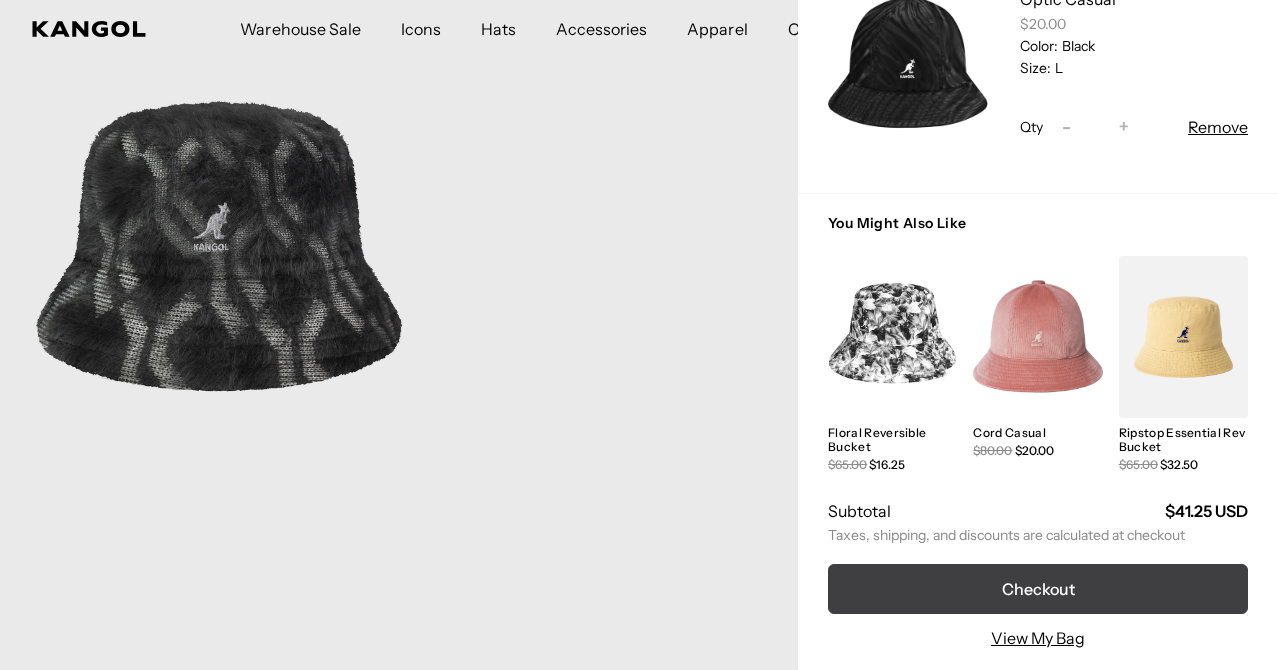 click on "Checkout" at bounding box center (1038, 589) 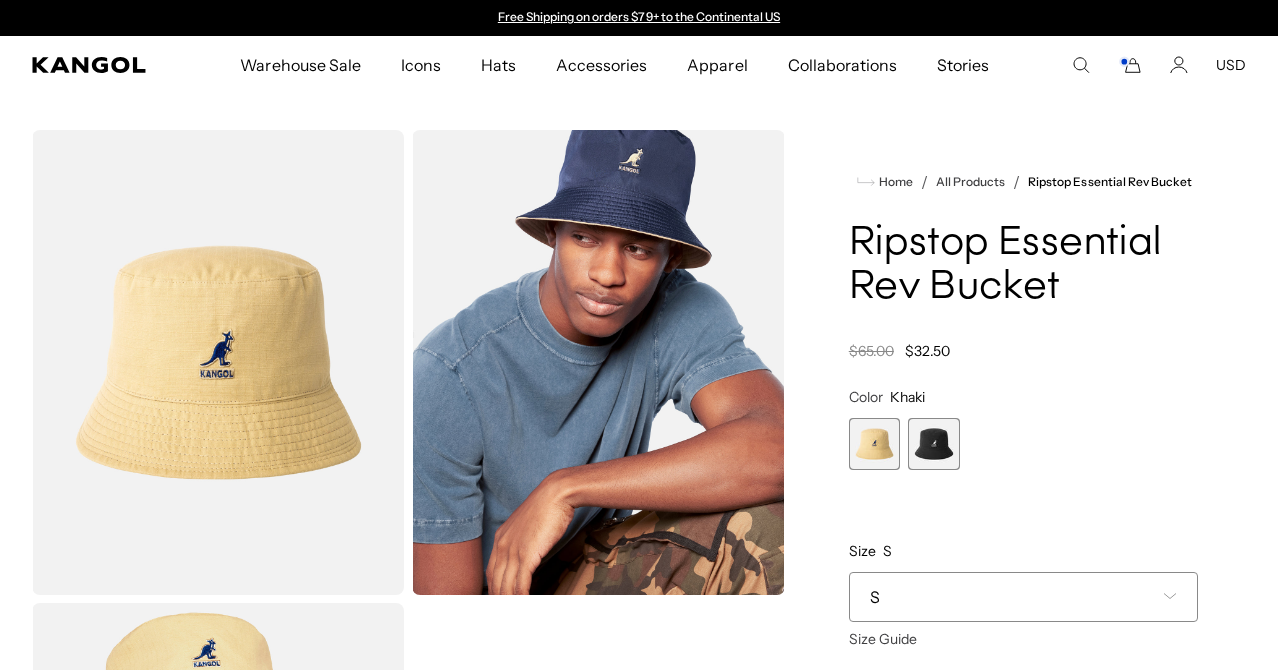 scroll, scrollTop: 0, scrollLeft: 0, axis: both 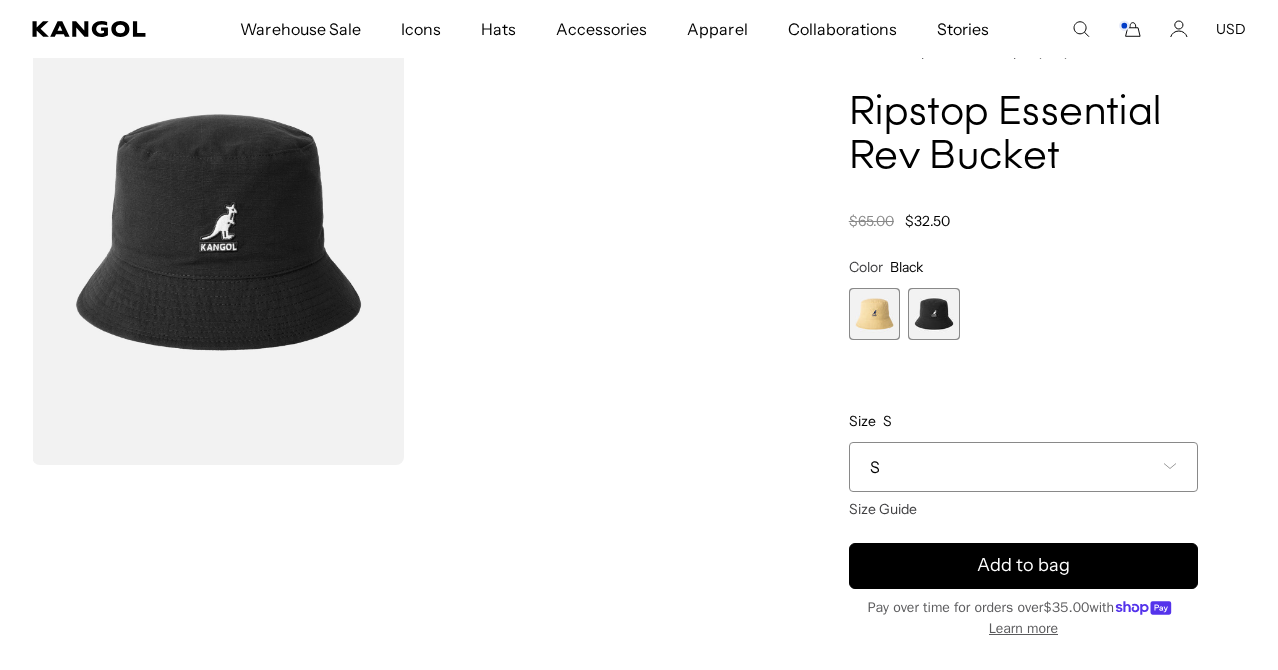 click on "S" at bounding box center [1023, 467] 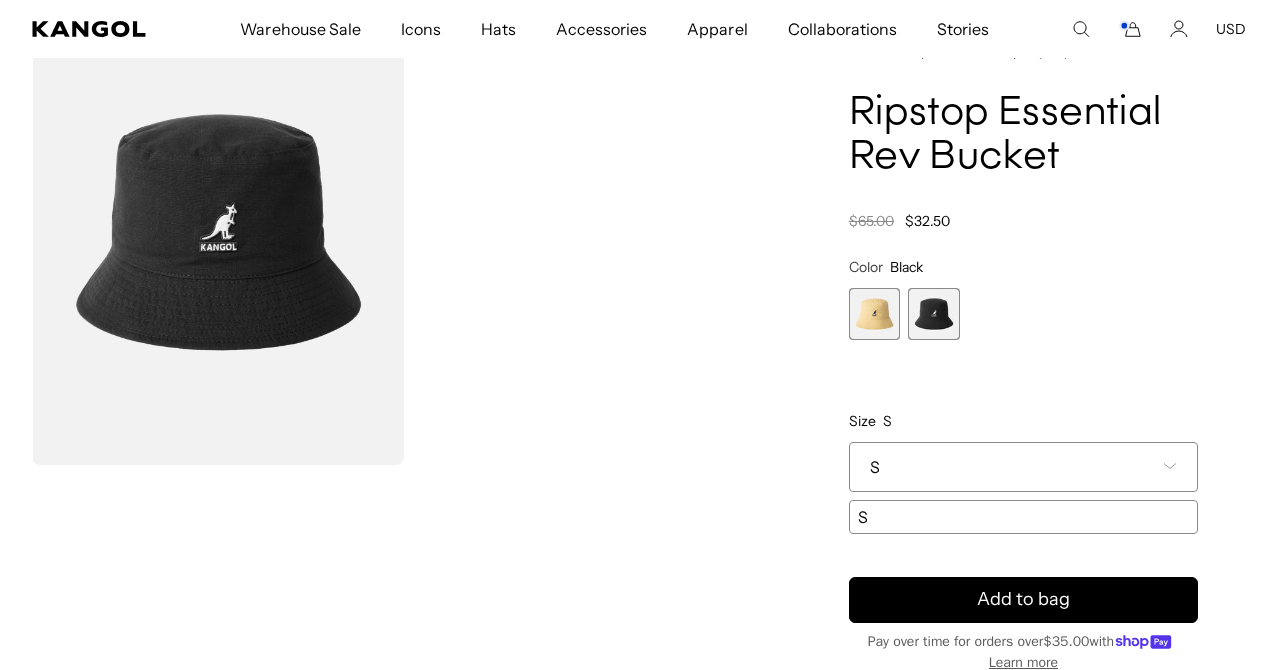 click on "S" at bounding box center (1023, 467) 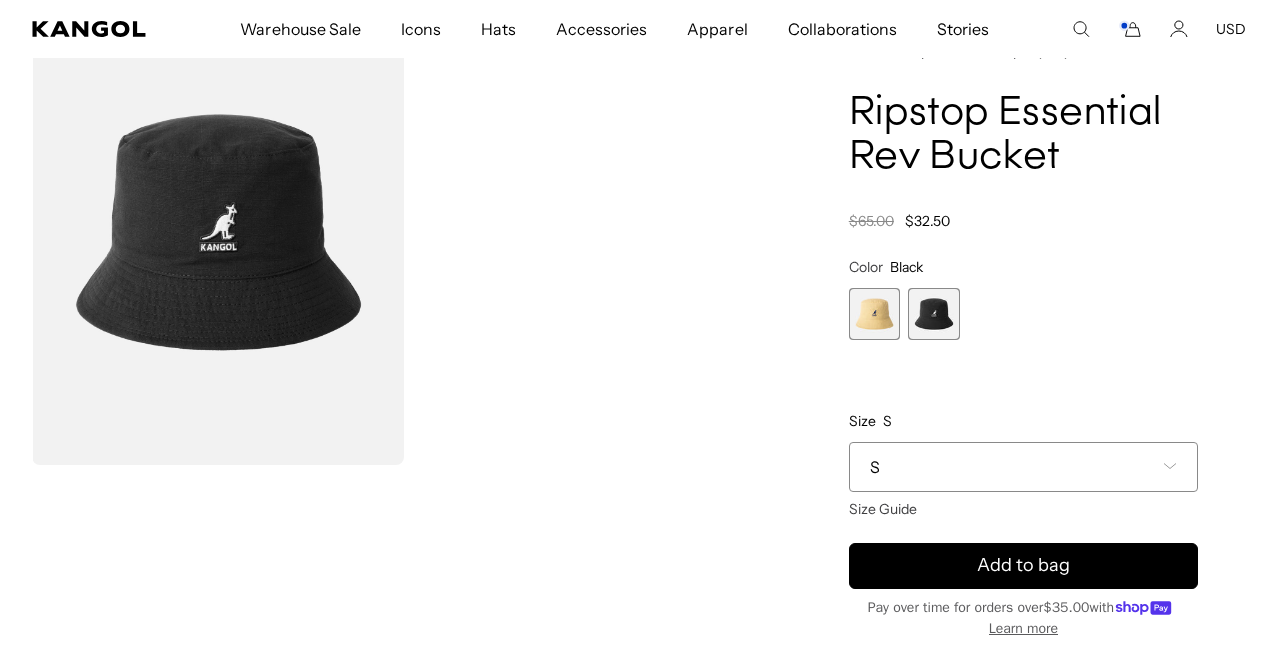 scroll, scrollTop: 0, scrollLeft: 0, axis: both 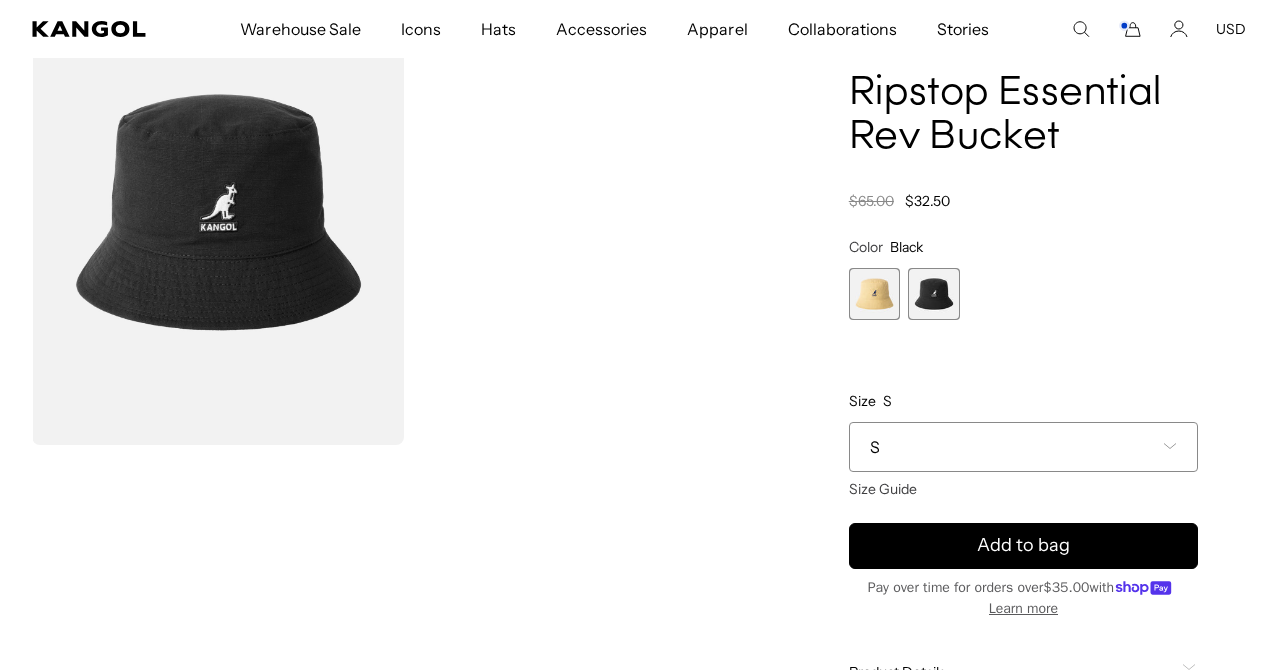 click at bounding box center (875, 294) 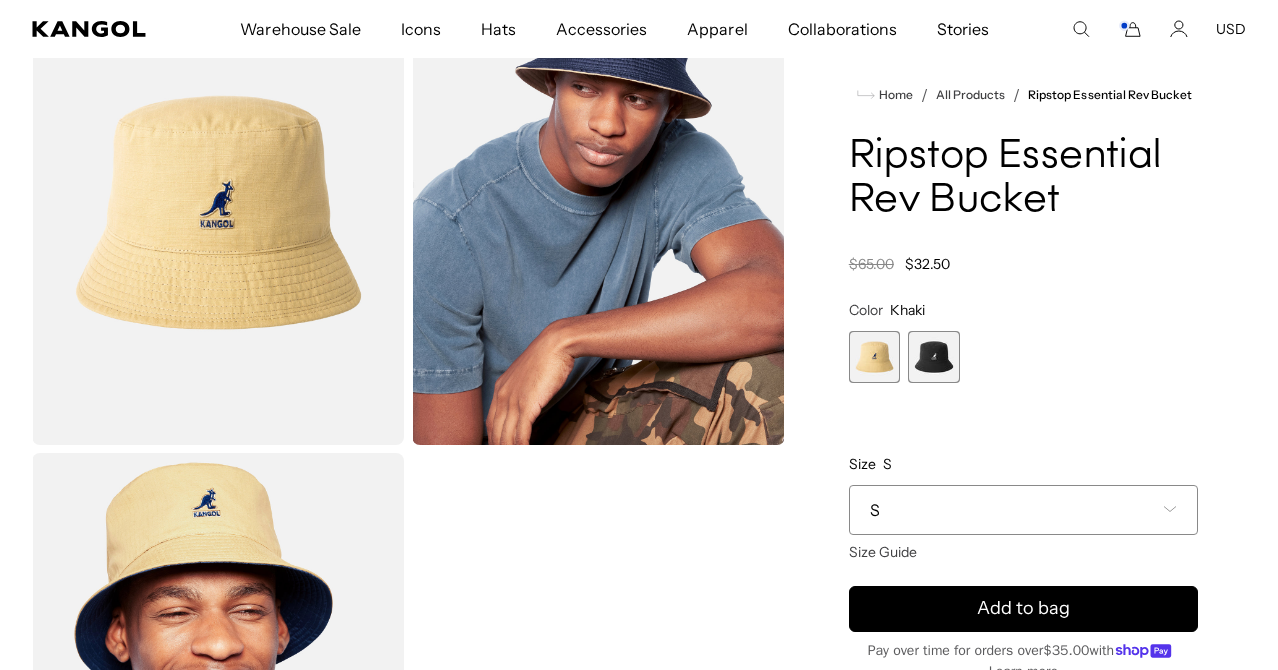 click on "S" at bounding box center [1023, 510] 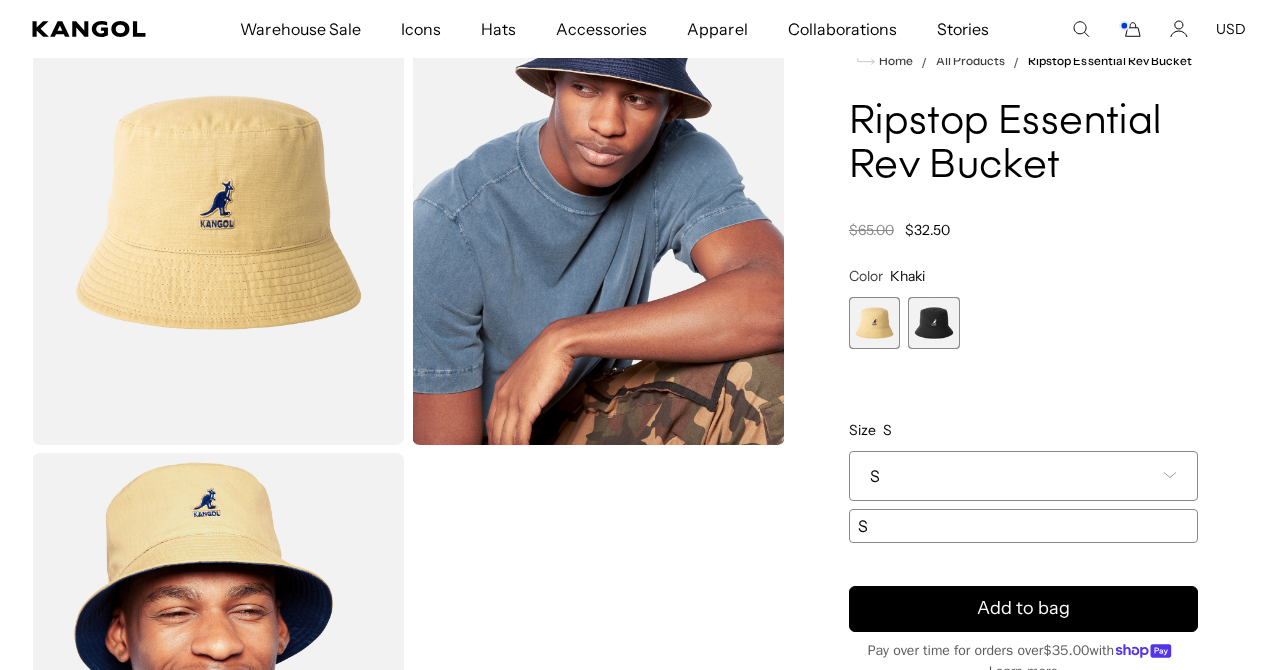 click on "Home
/
All Products
/
Ripstop Essential Rev Bucket
Ripstop Essential Rev Bucket
Regular price
$32.50
Regular price
$65.00
Sale price
$32.50
Color
Khaki
Previous
Next
Khaki
Variant sold out or unavailable
Black
Variant sold out or unavailable" at bounding box center [1023, 464] 